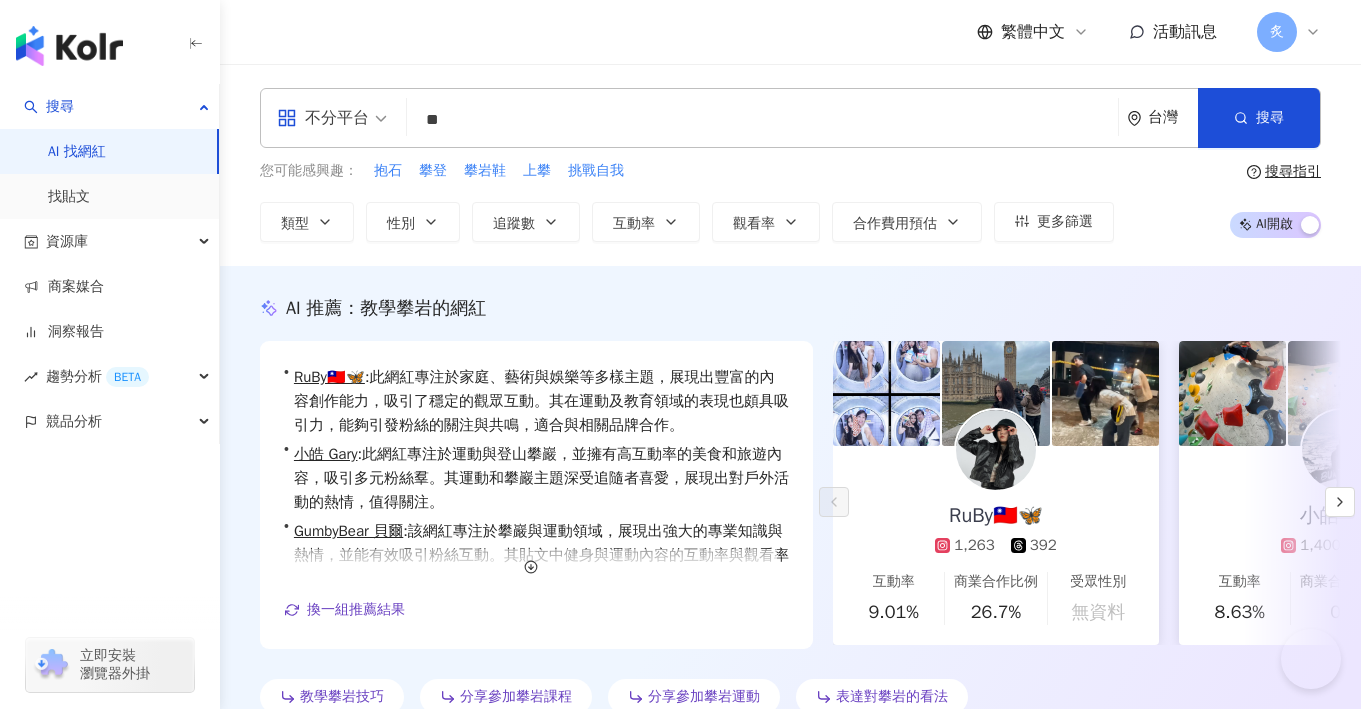 scroll, scrollTop: 2180, scrollLeft: 0, axis: vertical 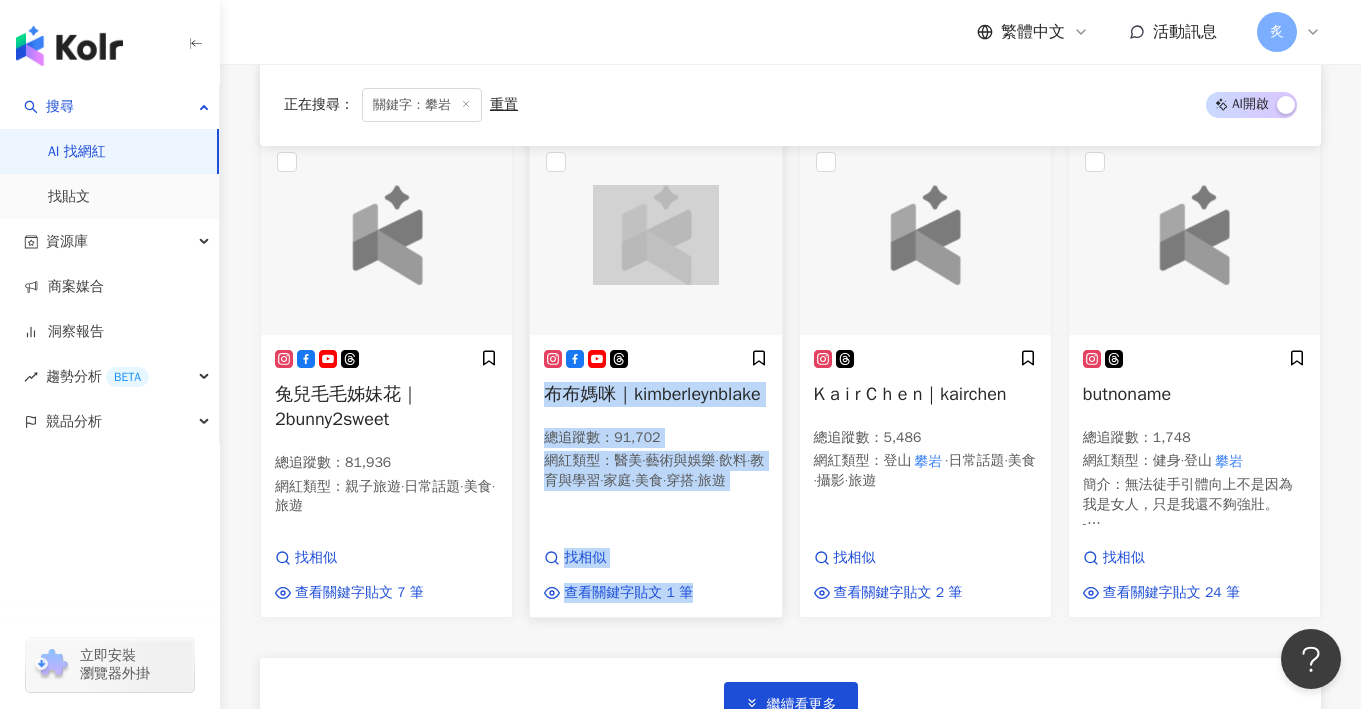 click on "布布媽咪｜kimberleynblake" at bounding box center [652, 394] 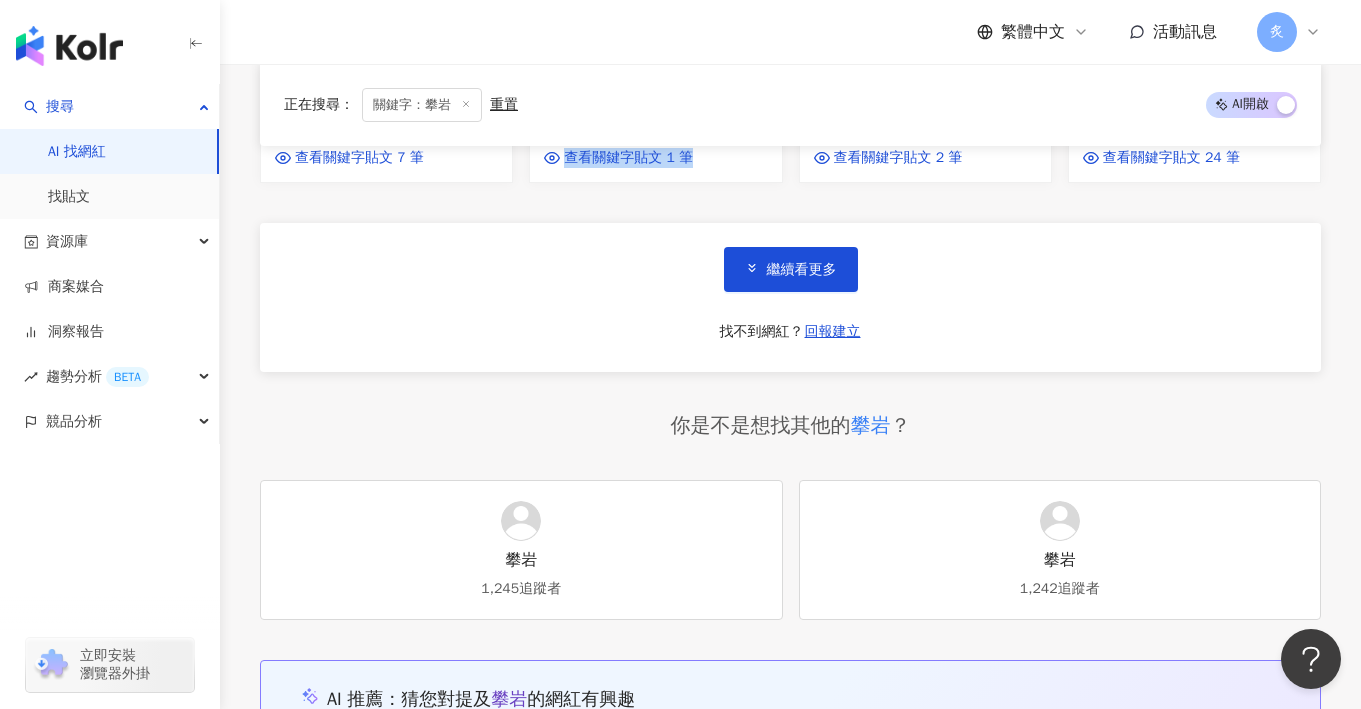 scroll, scrollTop: 3732, scrollLeft: 0, axis: vertical 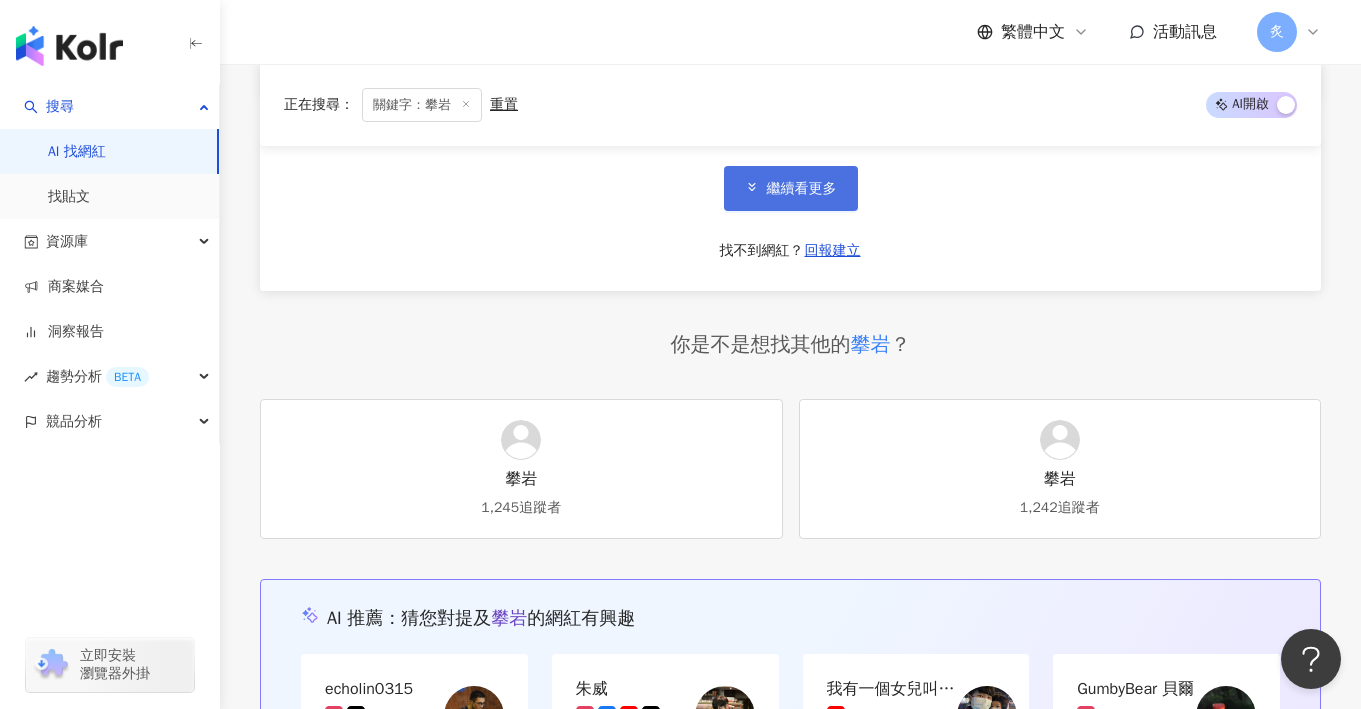 click on "繼續看更多" at bounding box center (791, 188) 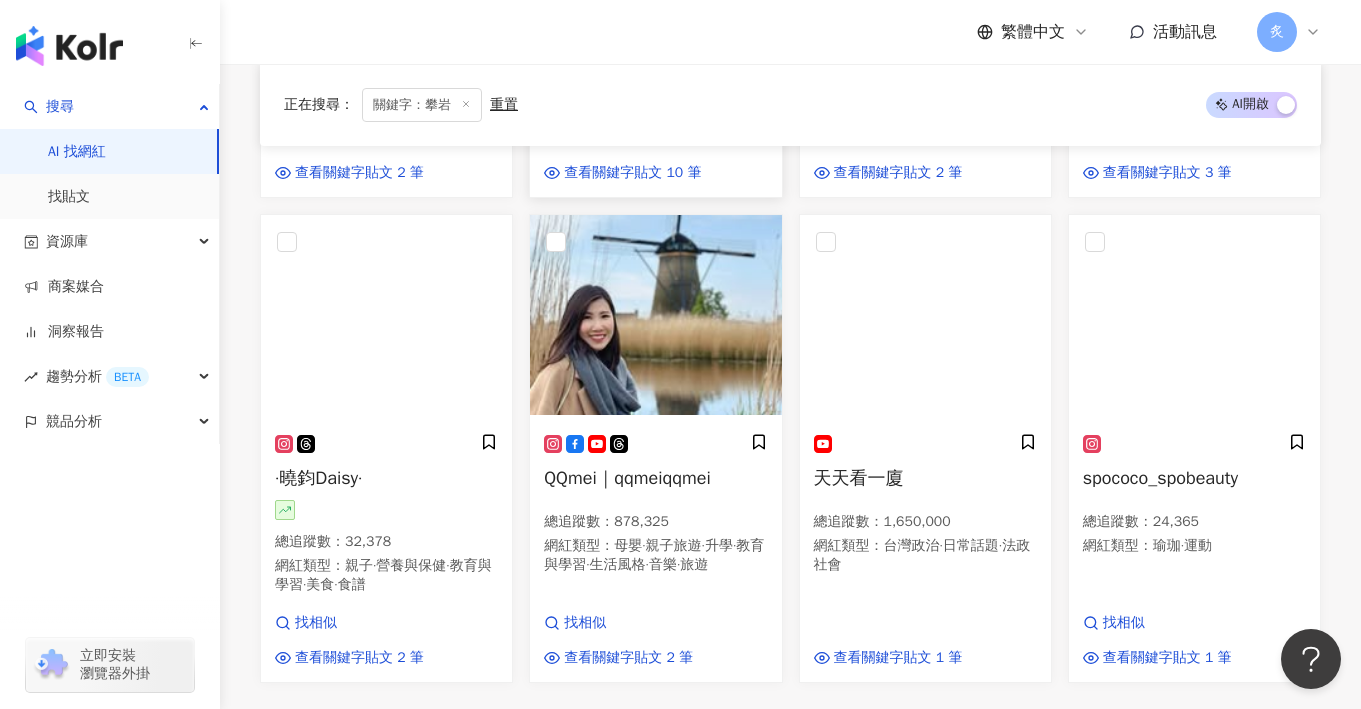 scroll, scrollTop: 4606, scrollLeft: 0, axis: vertical 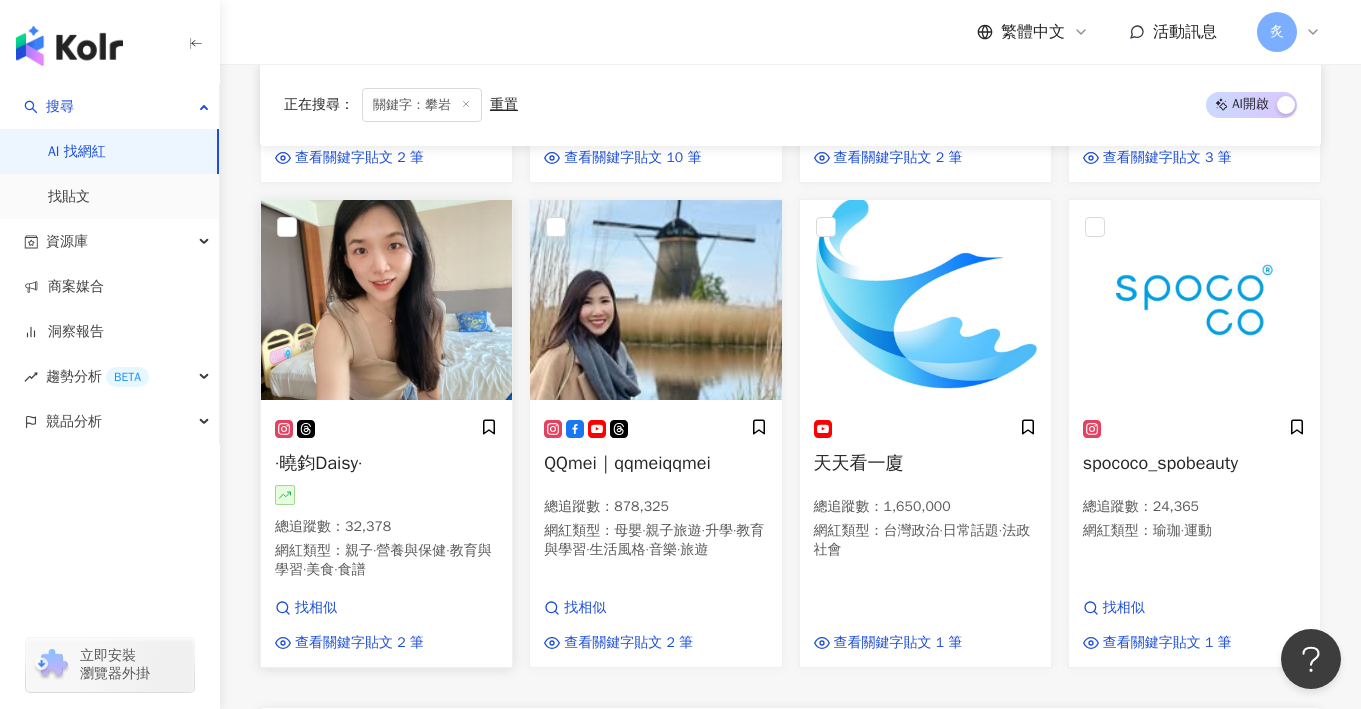 click on "·曉鈞Daisy·" at bounding box center [318, 463] 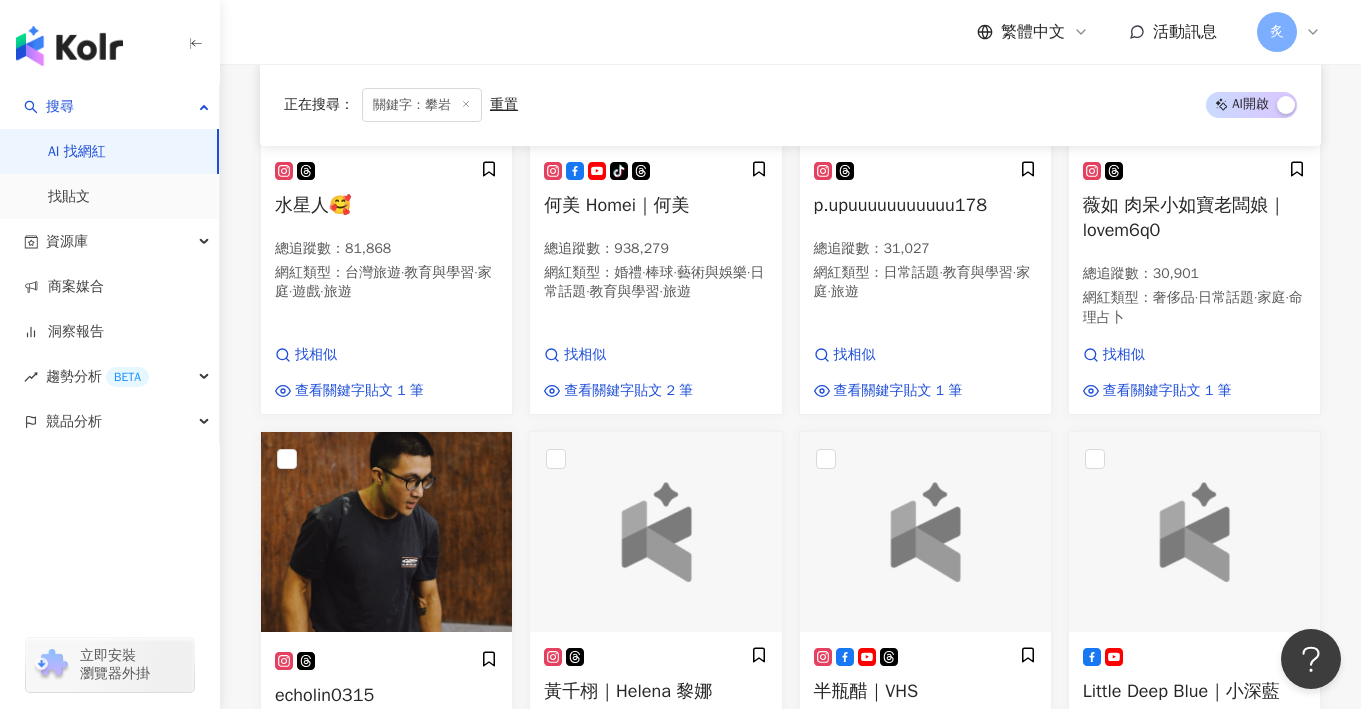 scroll, scrollTop: 1495, scrollLeft: 0, axis: vertical 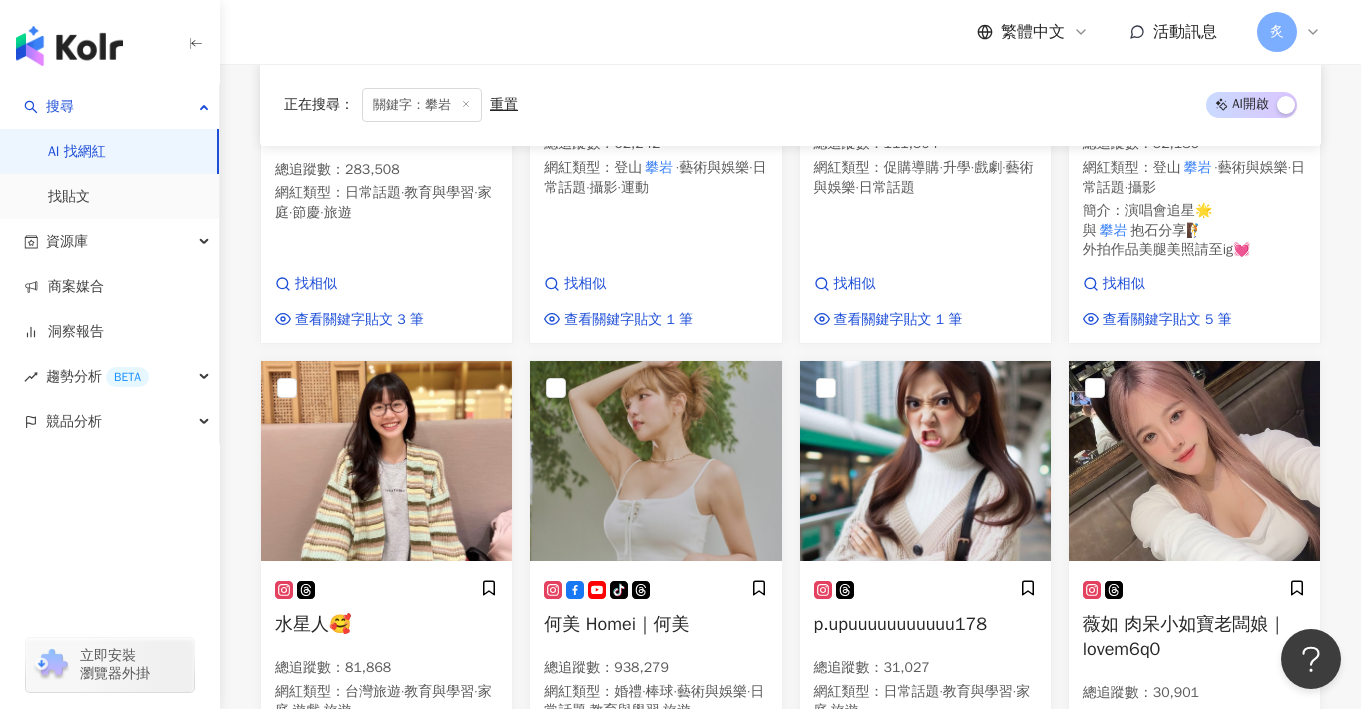 click at bounding box center (110, 42) 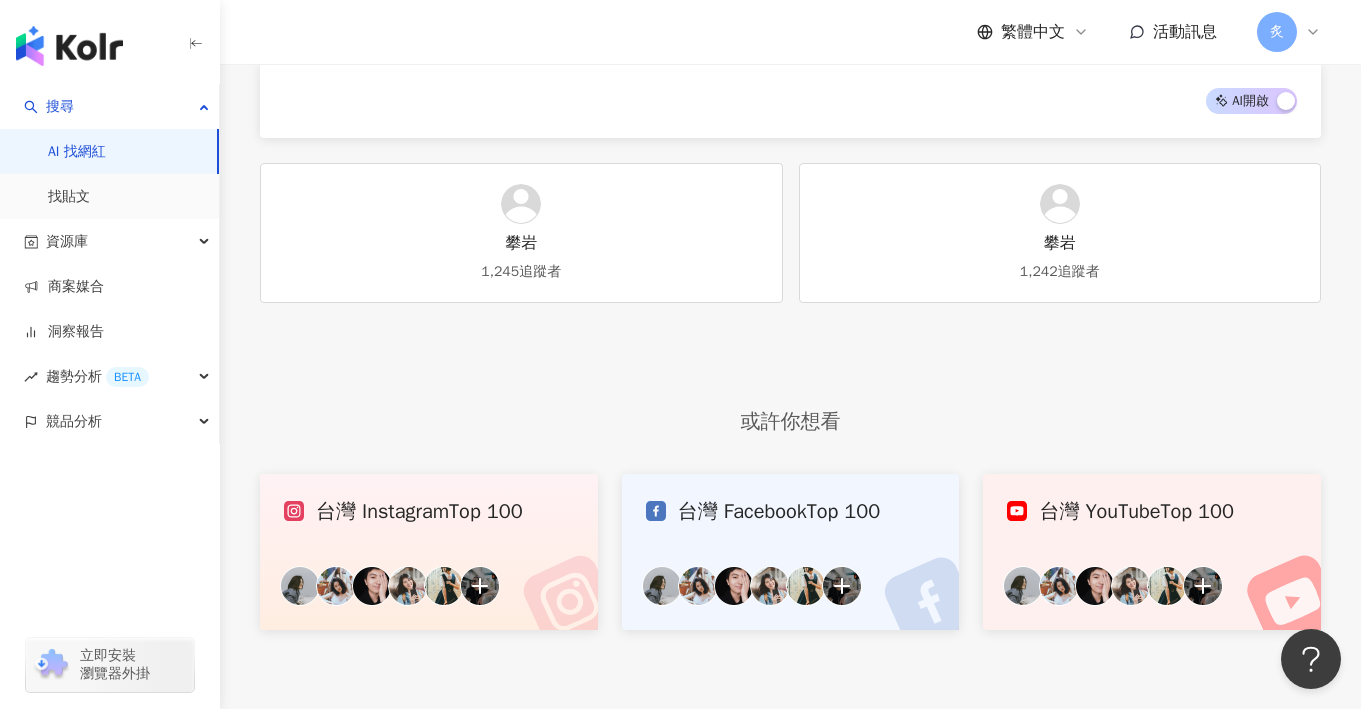 scroll, scrollTop: 0, scrollLeft: 0, axis: both 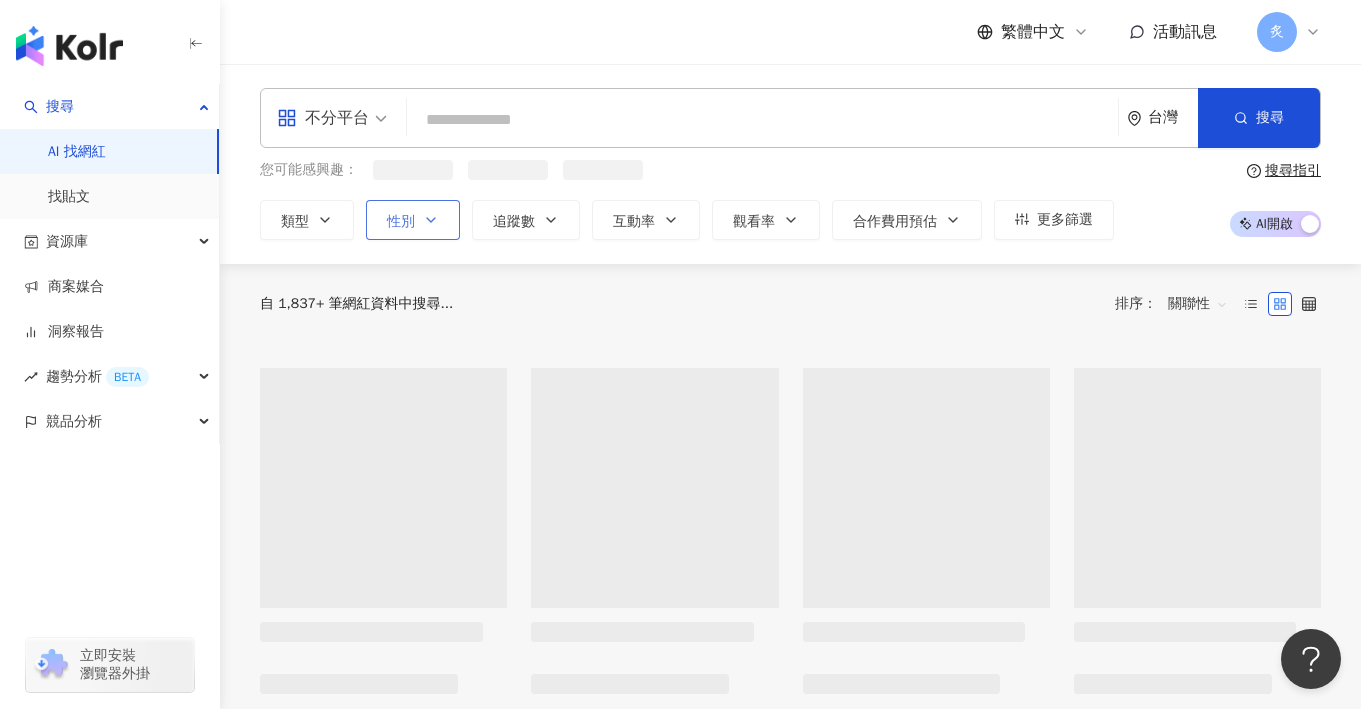 drag, startPoint x: 386, startPoint y: 220, endPoint x: 432, endPoint y: 227, distance: 46.52956 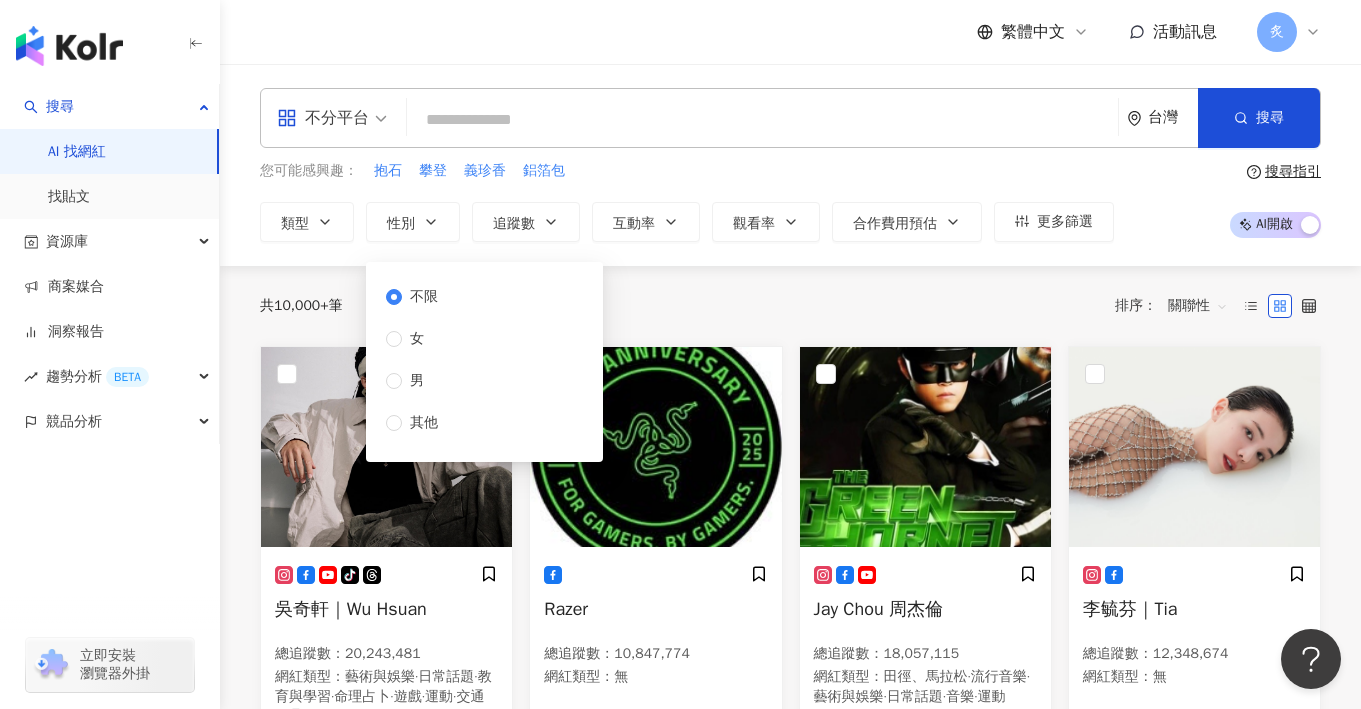 click at bounding box center (762, 120) 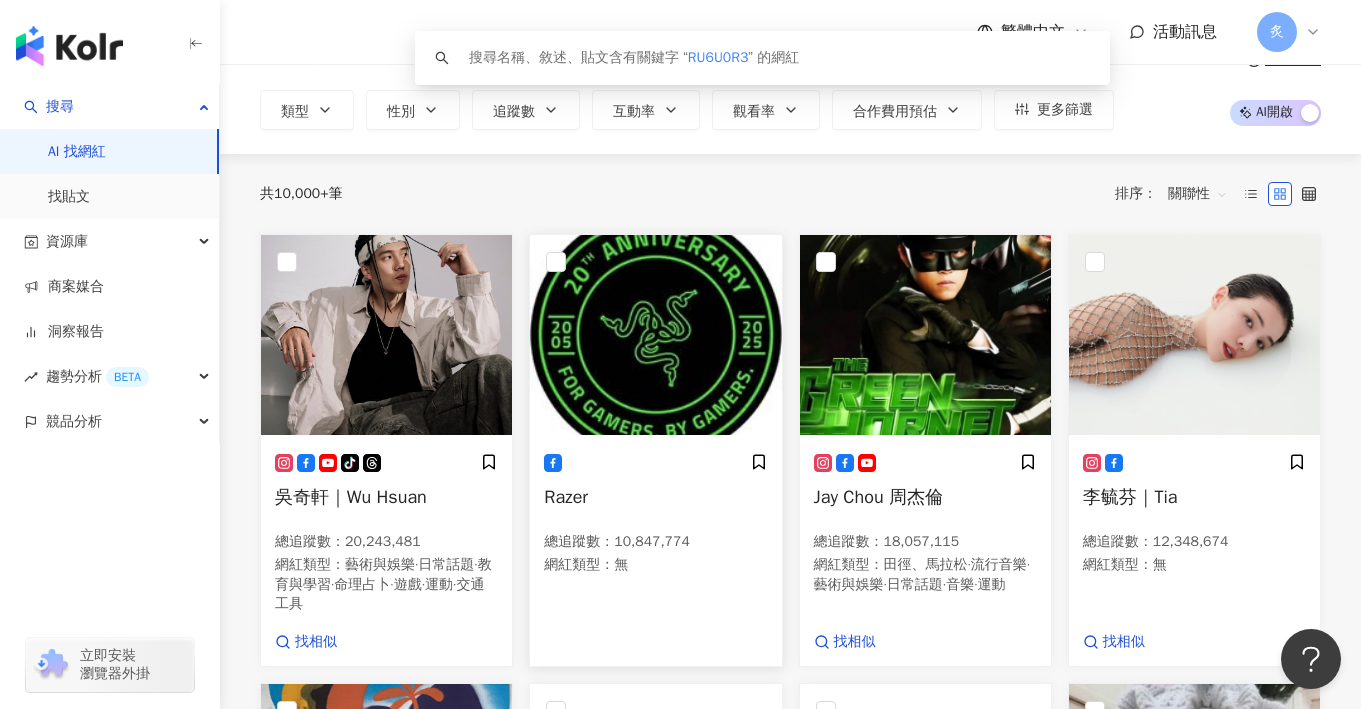 scroll, scrollTop: 0, scrollLeft: 0, axis: both 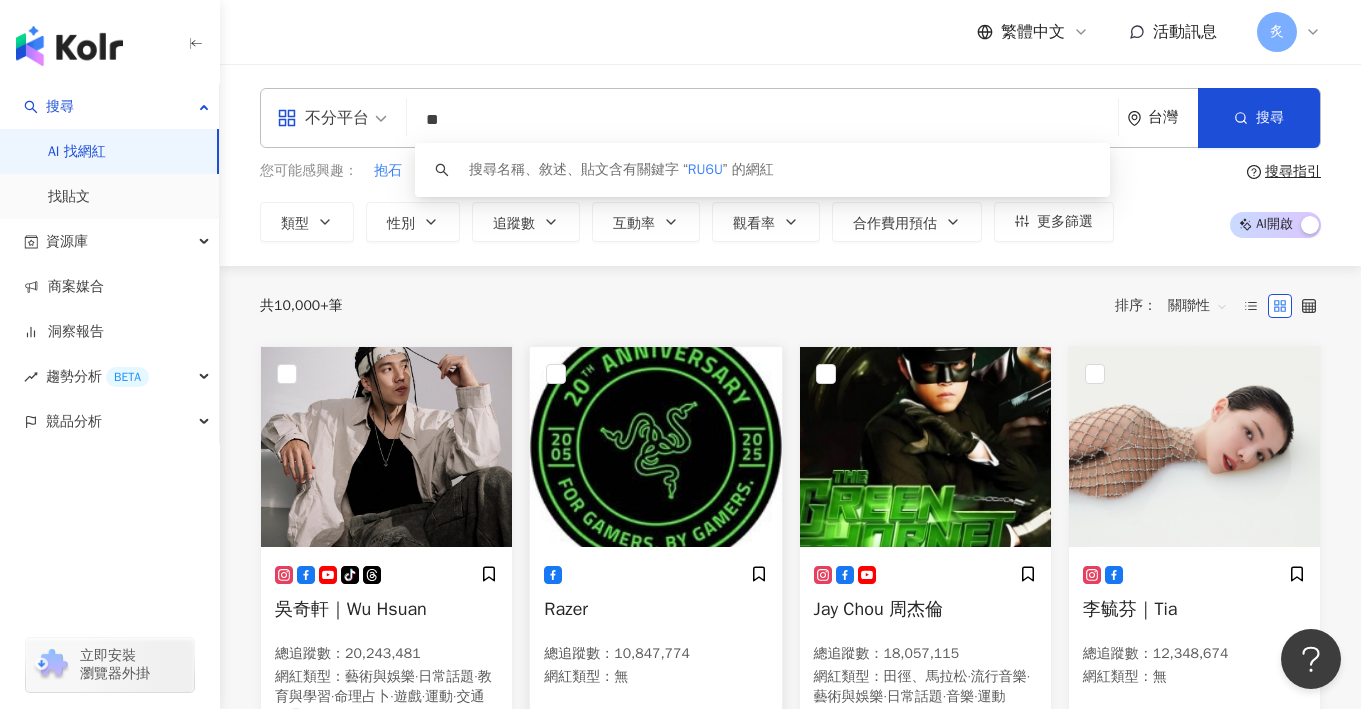 type on "*" 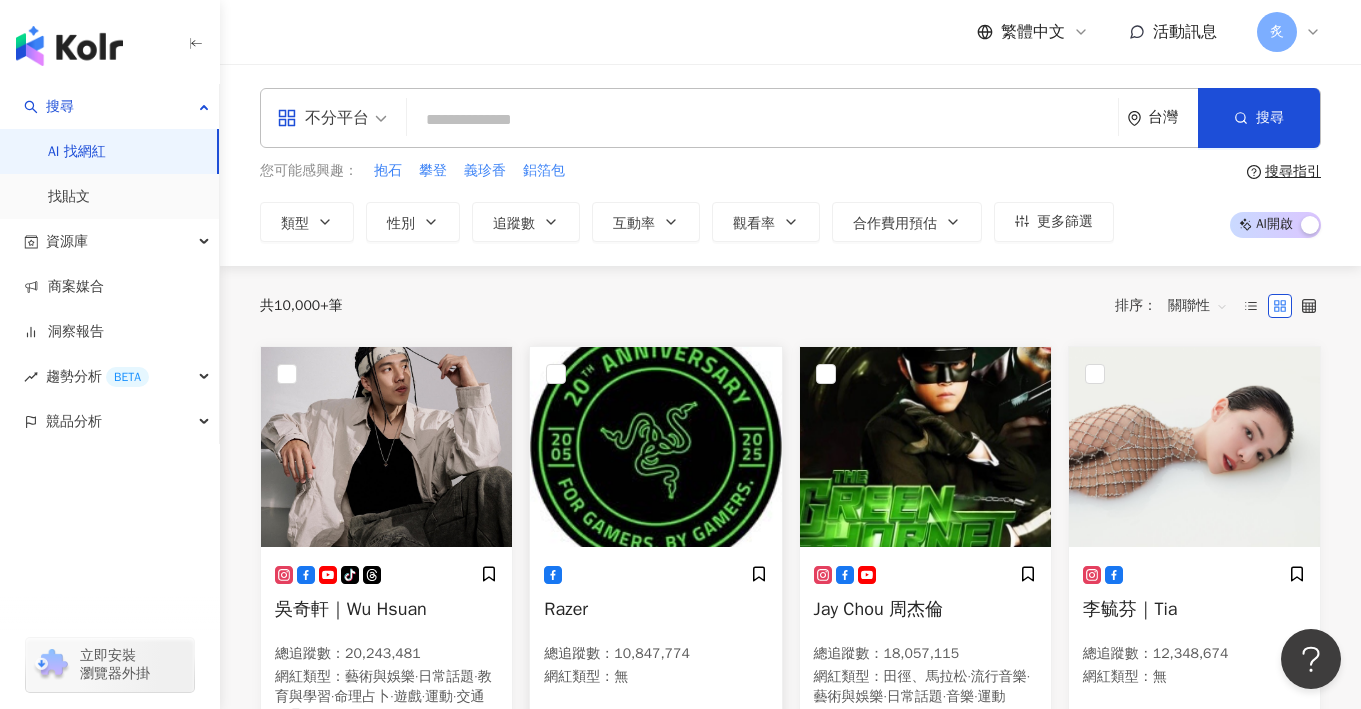 type on "*" 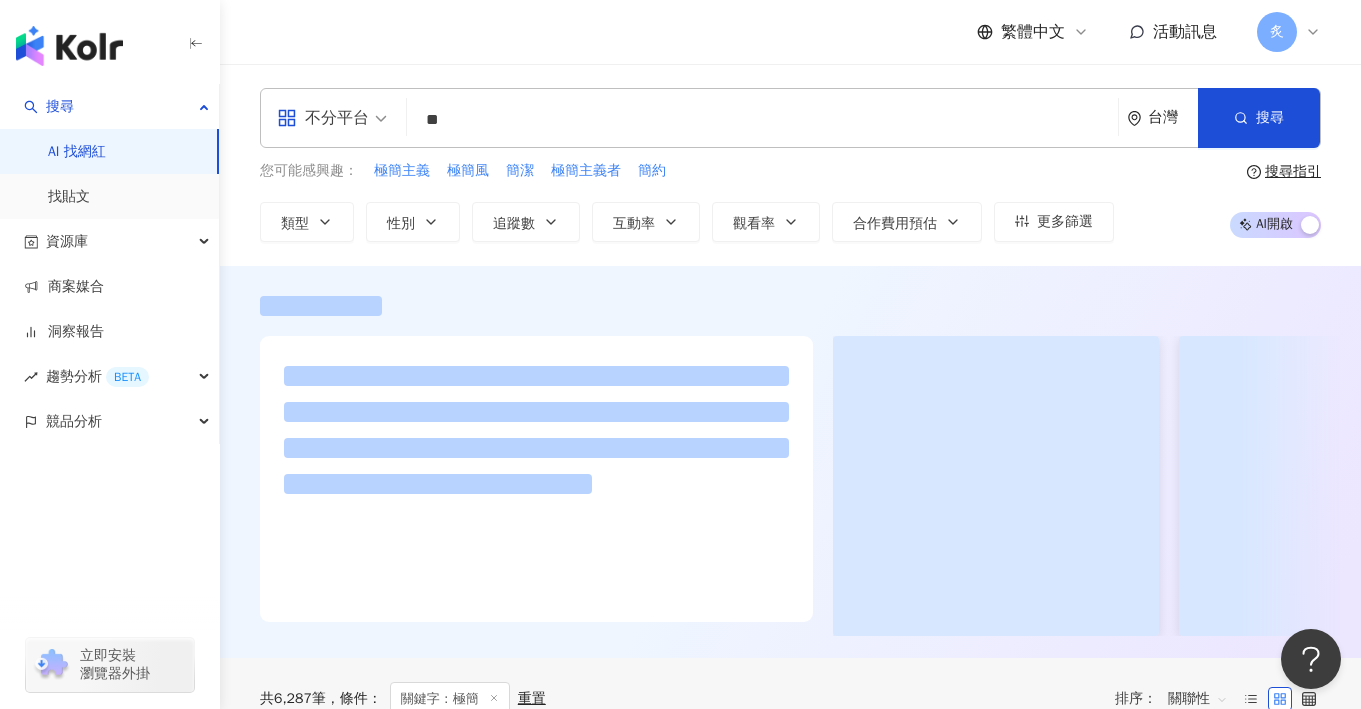click on "您可能感興趣： 極簡主義  極簡風  簡潔  極簡主義者  簡約  類型 性別 追蹤數 互動率 觀看率 合作費用預估  更多篩選 不限 女 男 其他 搜尋指引 AI  開啟 AI  關閉" at bounding box center (790, 201) 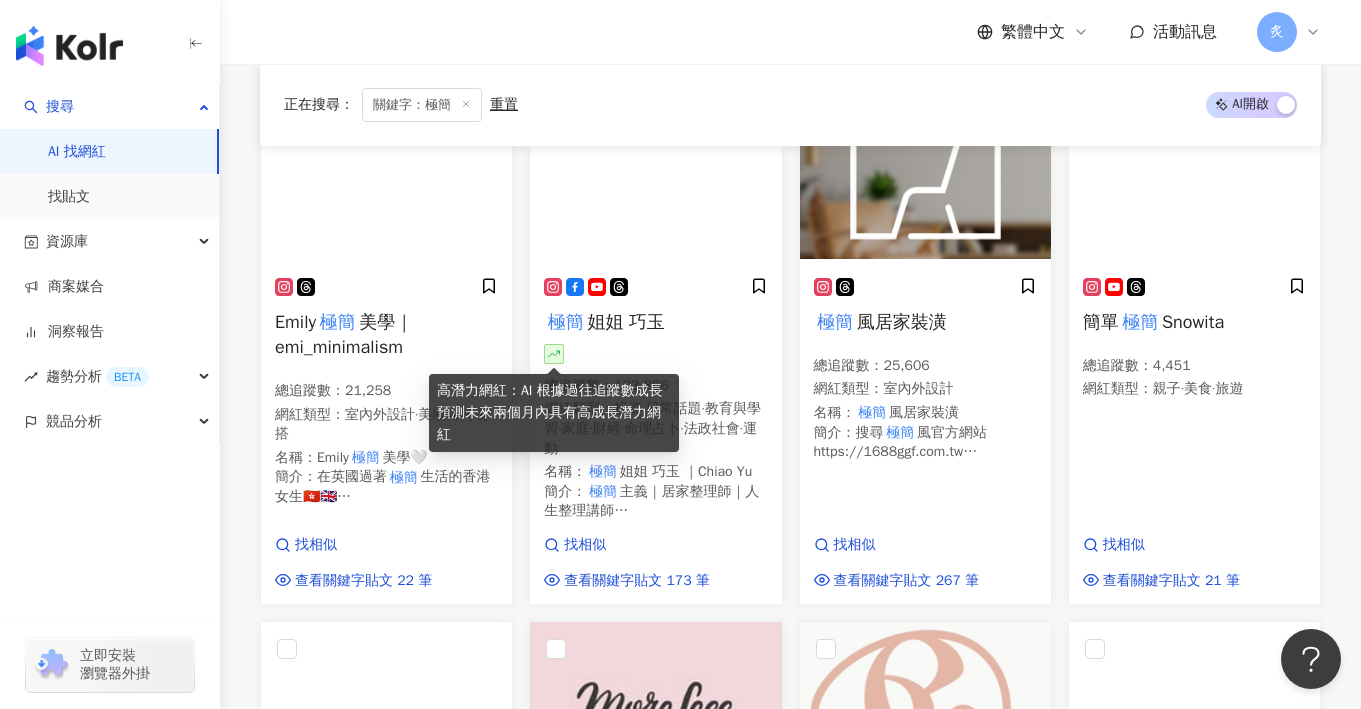 scroll, scrollTop: 381, scrollLeft: 0, axis: vertical 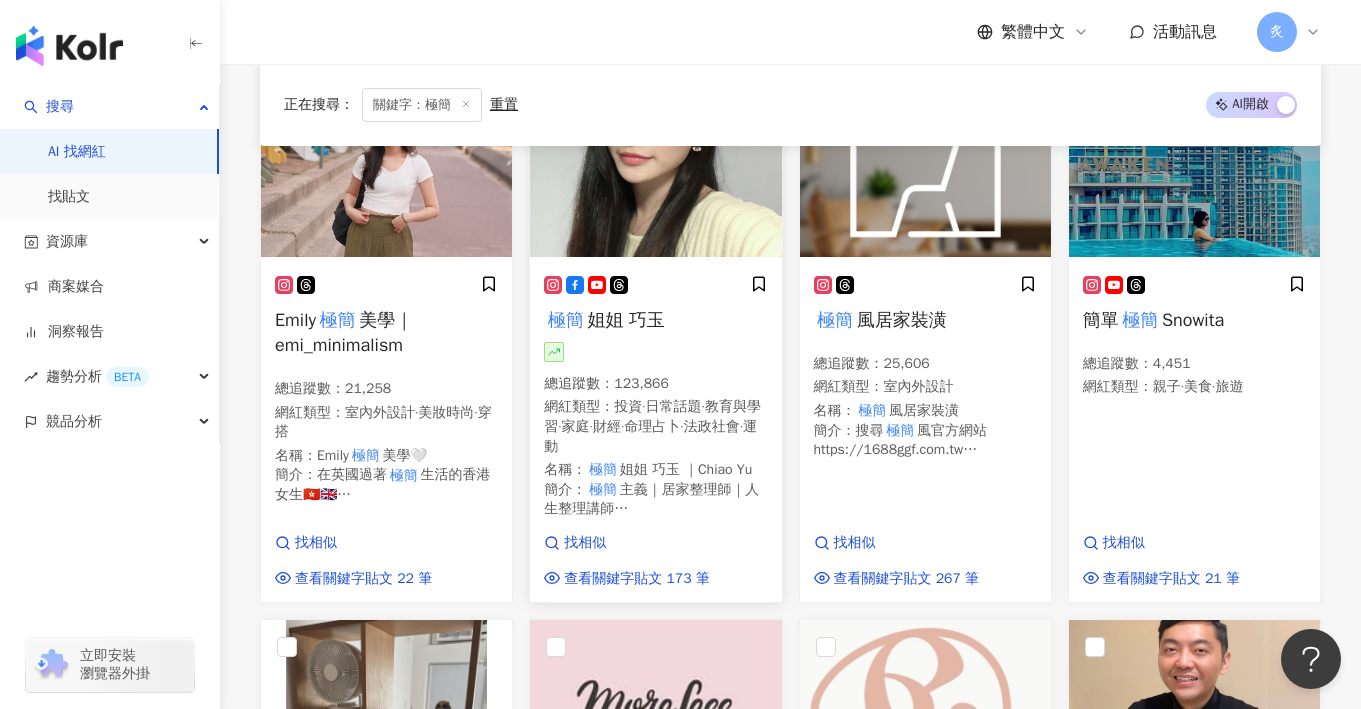 click on "姐姐 巧玉" at bounding box center [625, 320] 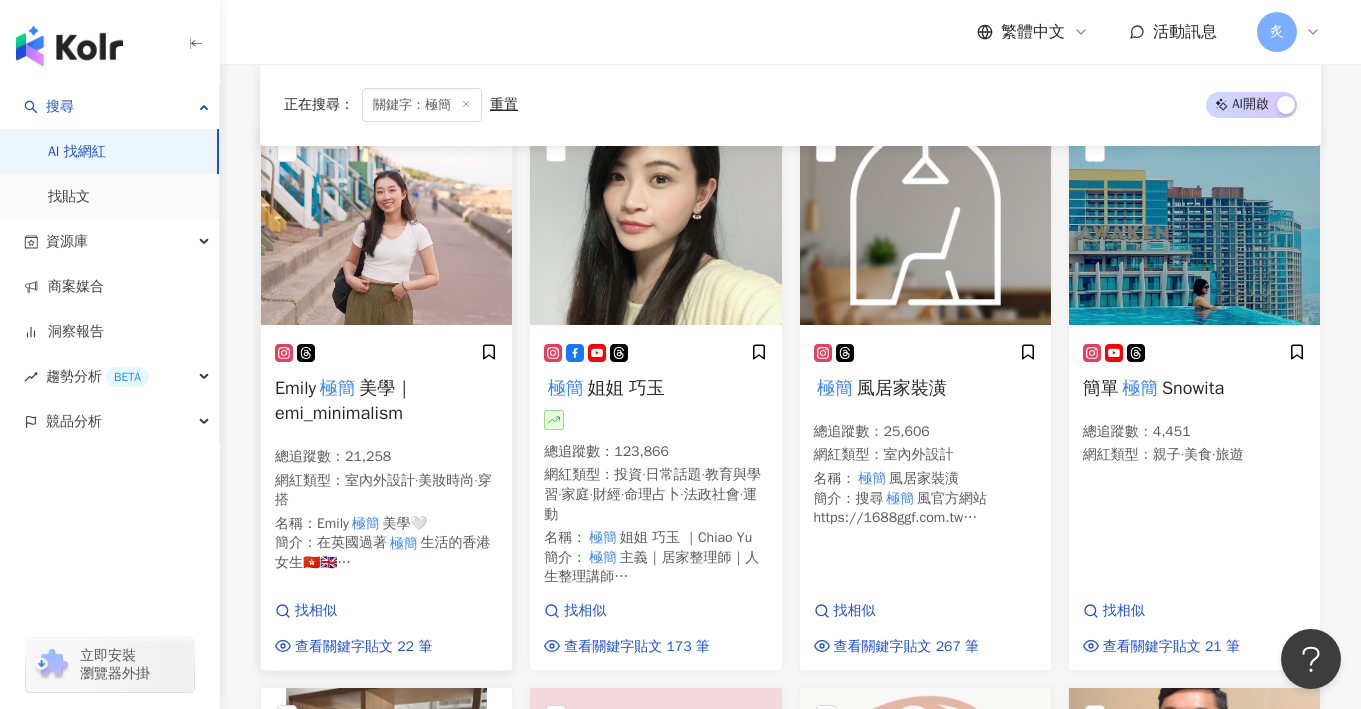 scroll, scrollTop: 282, scrollLeft: 0, axis: vertical 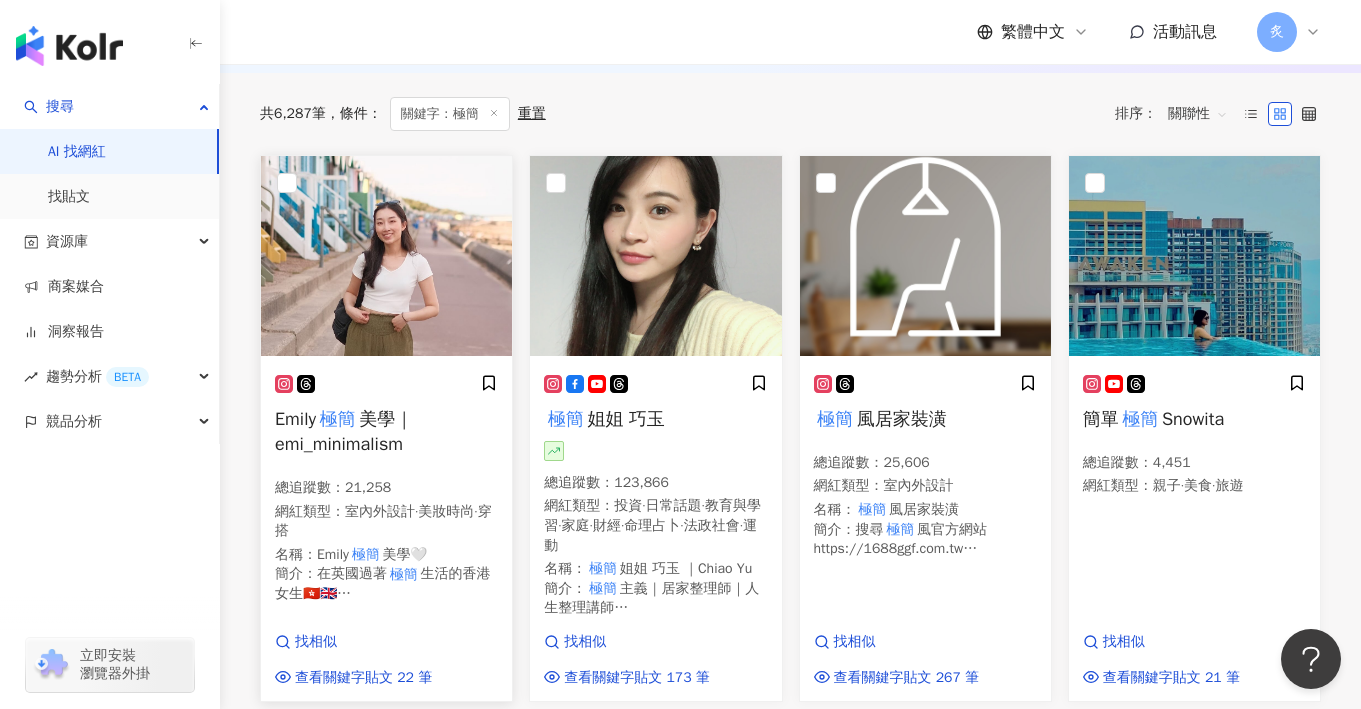 click on "美學｜emi_minimalism" at bounding box center [344, 431] 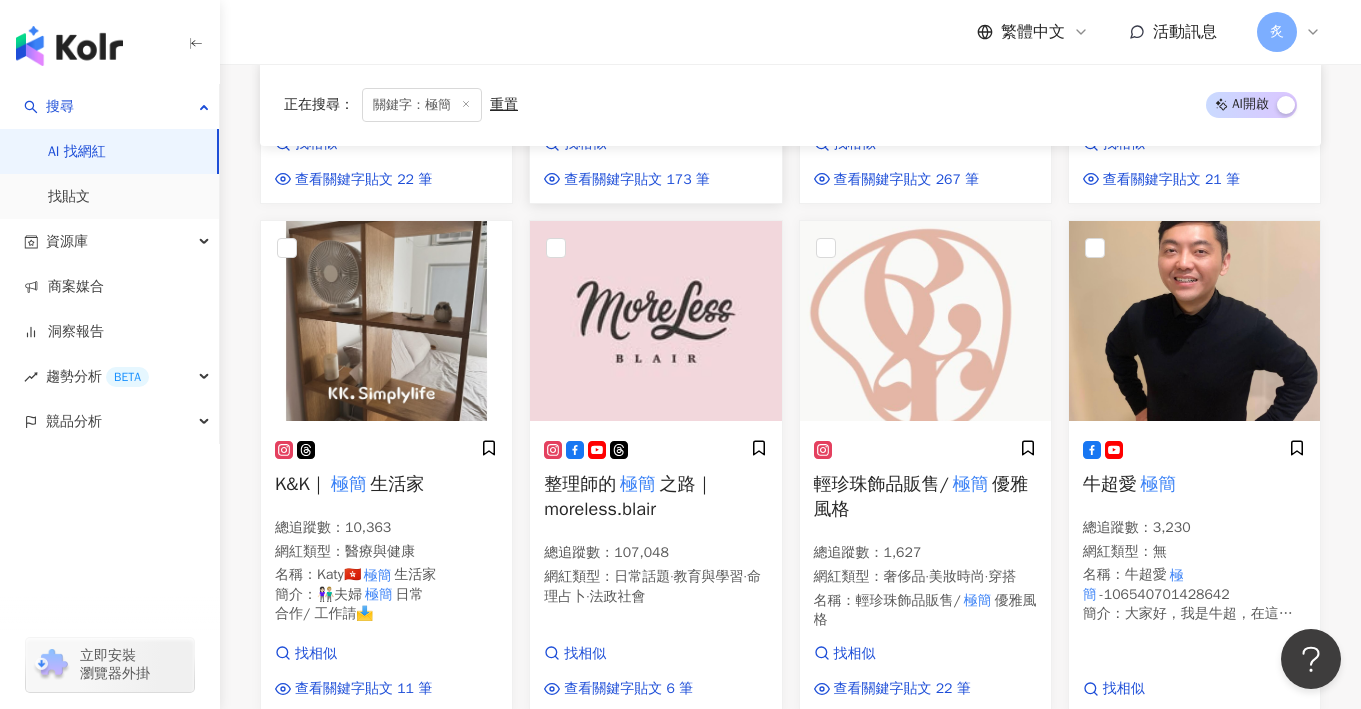 scroll, scrollTop: 781, scrollLeft: 0, axis: vertical 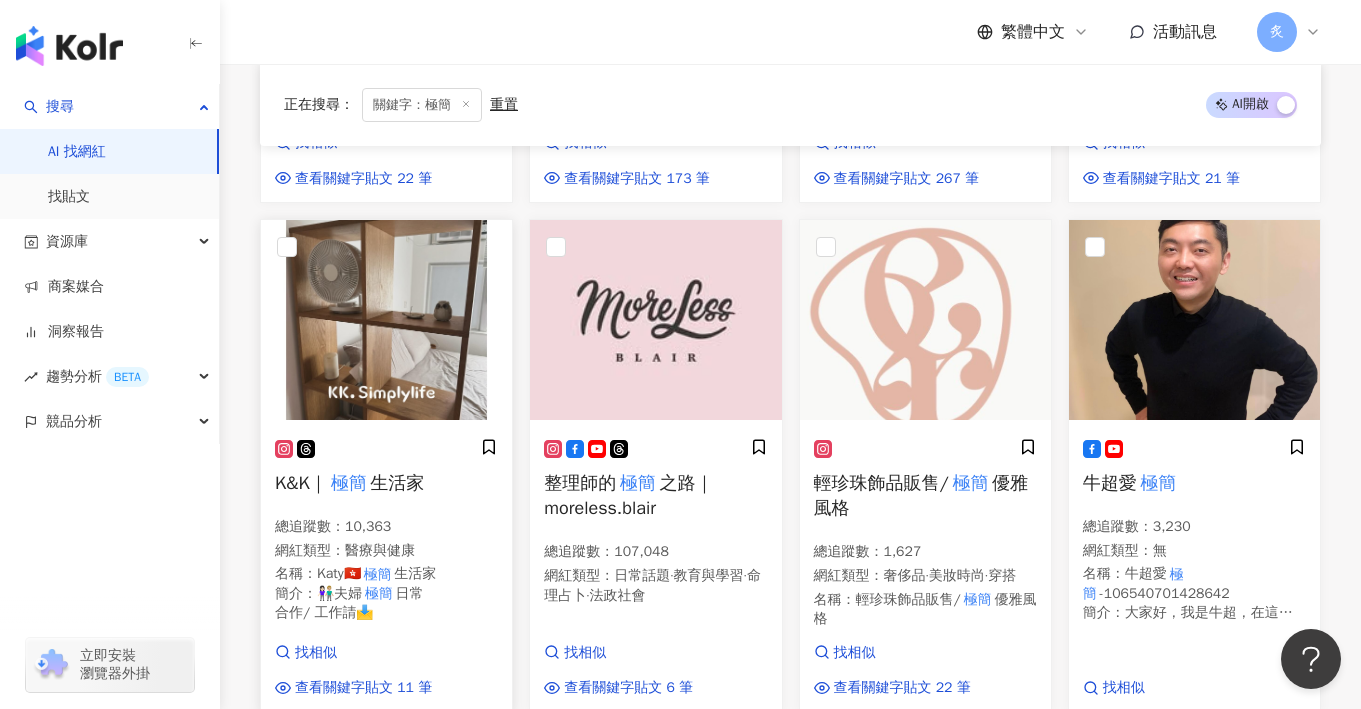 click on "生活家" at bounding box center (397, 483) 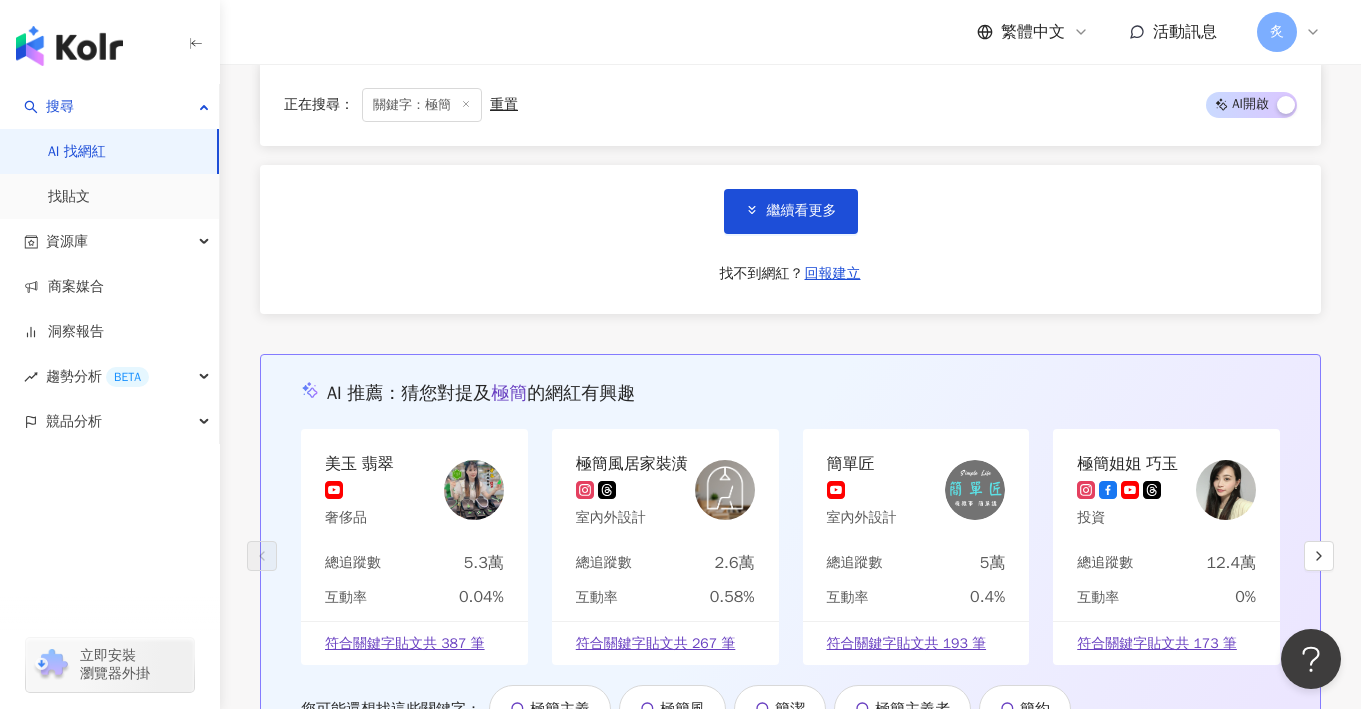 scroll, scrollTop: 1905, scrollLeft: 0, axis: vertical 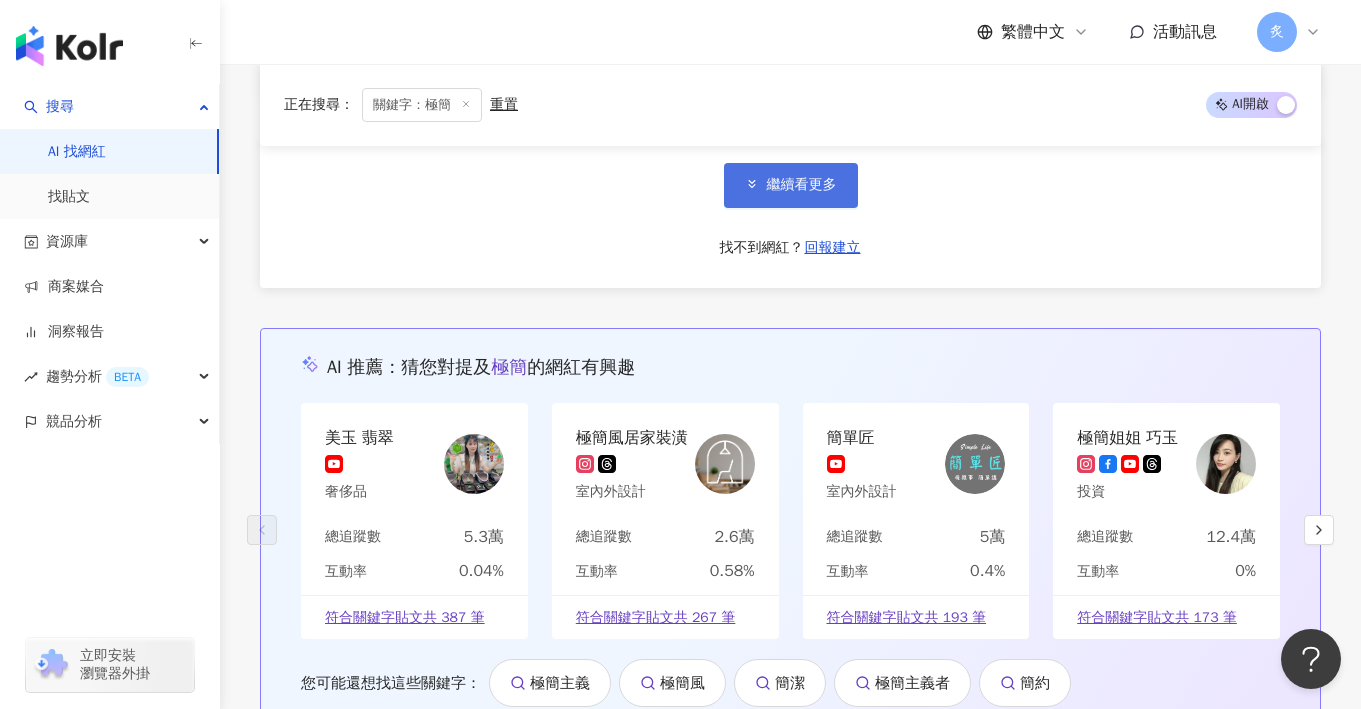 click on "繼續看更多" at bounding box center (802, 185) 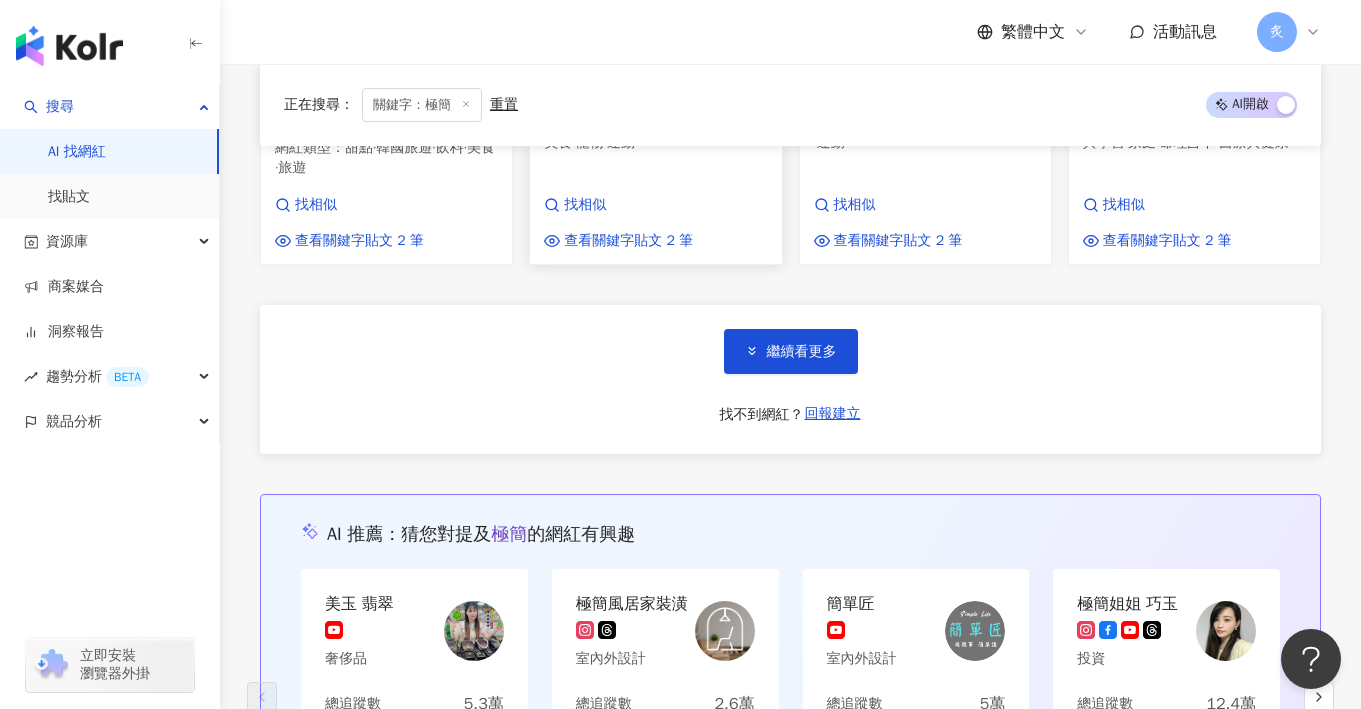 scroll, scrollTop: 3205, scrollLeft: 0, axis: vertical 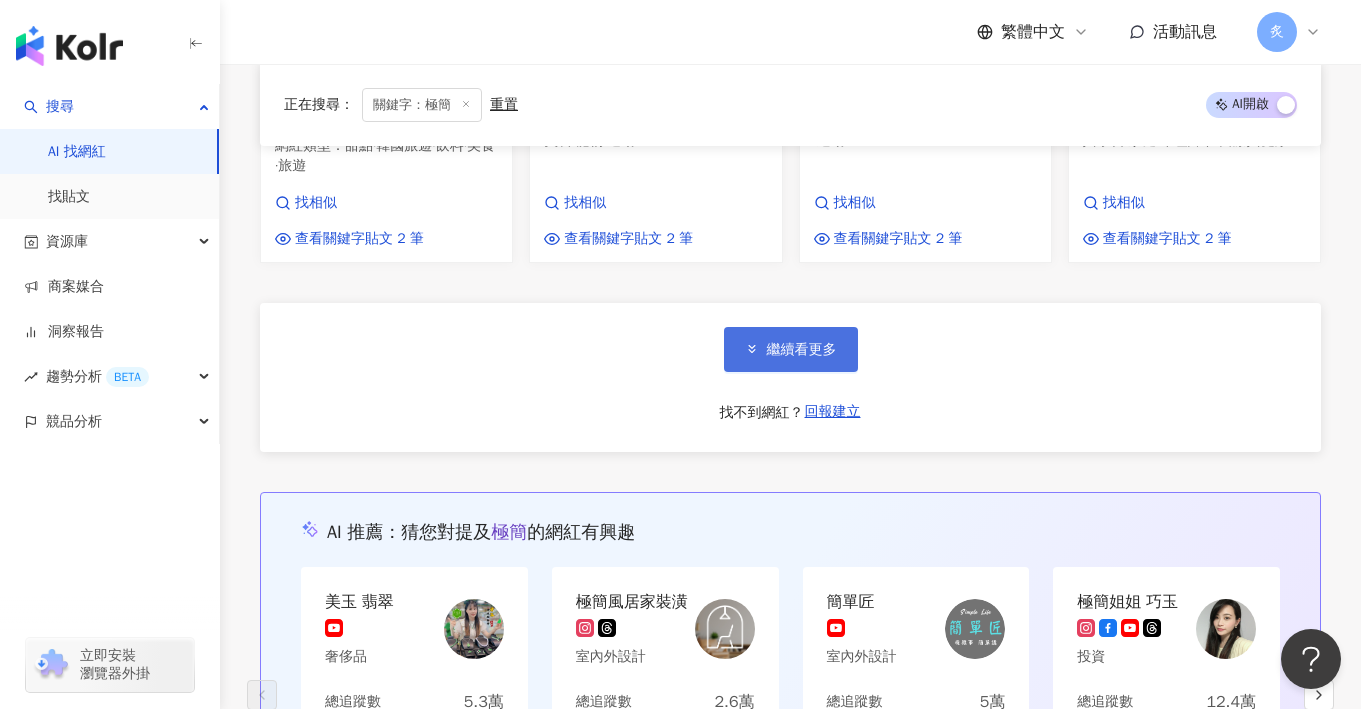 click 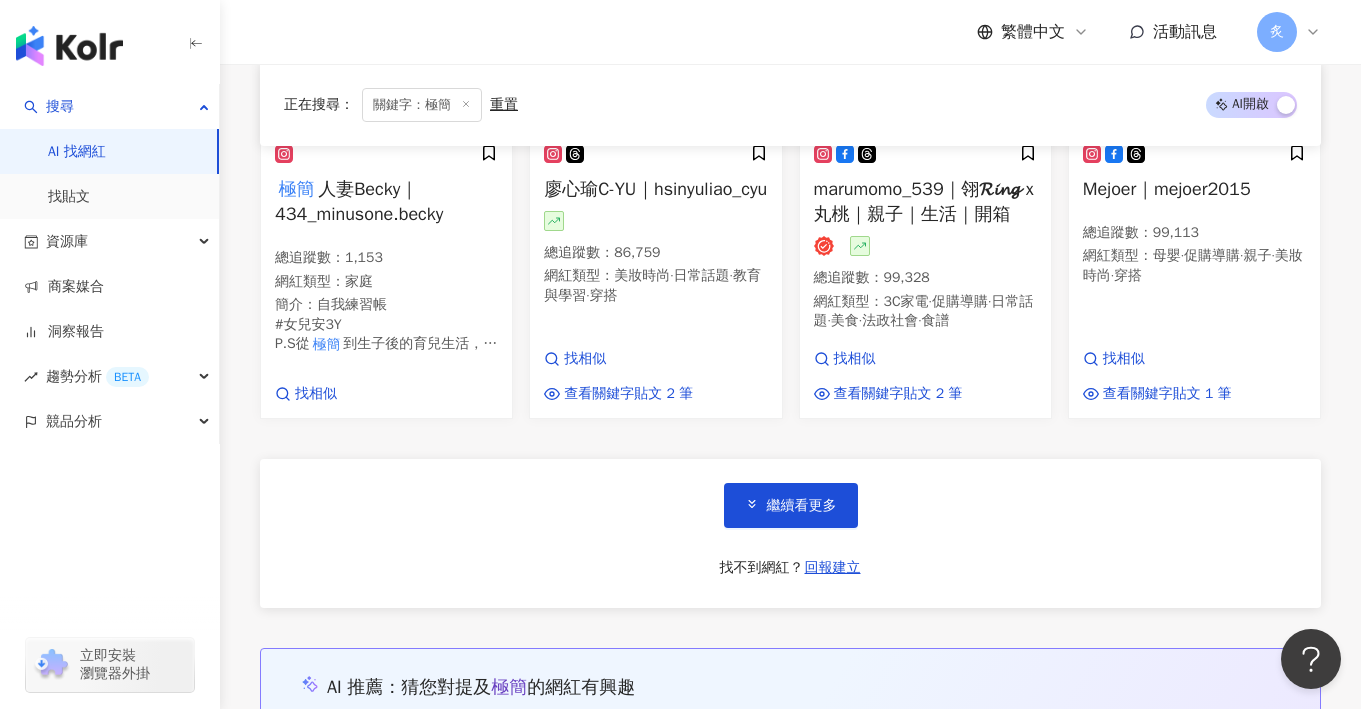 scroll, scrollTop: 4562, scrollLeft: 0, axis: vertical 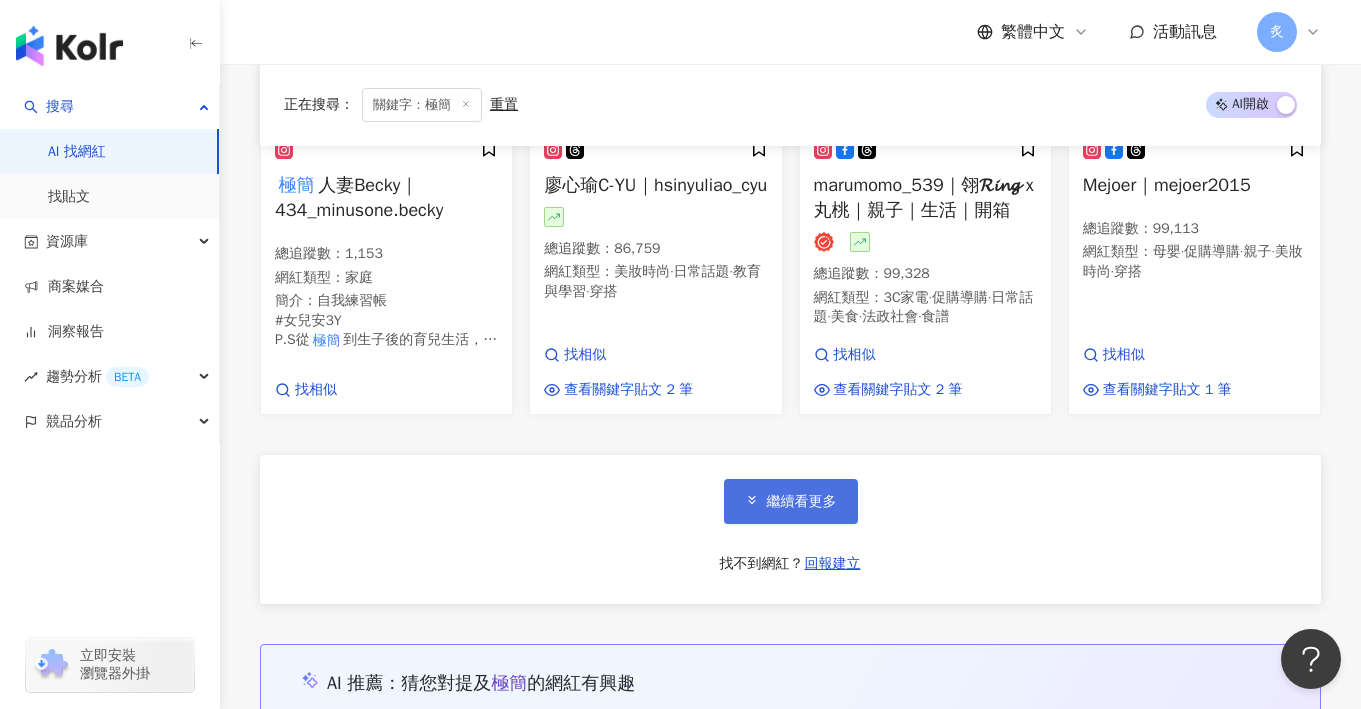 click 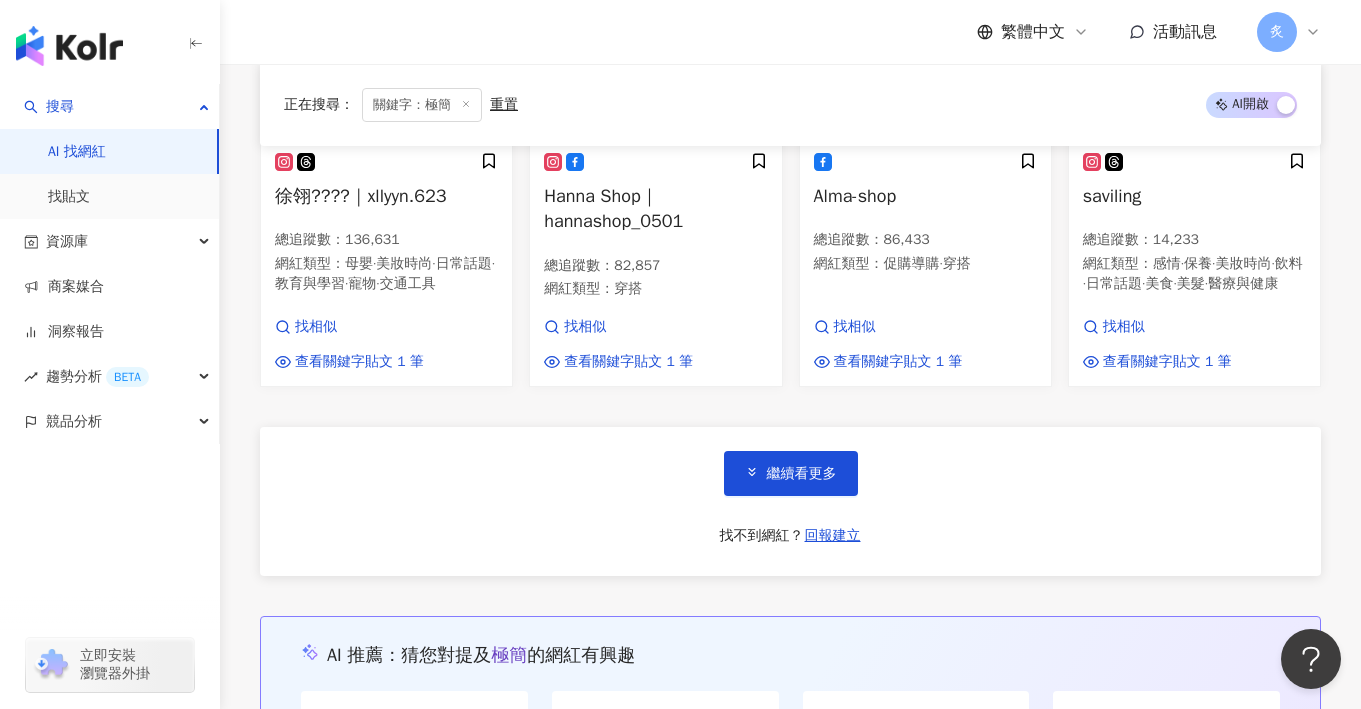 scroll, scrollTop: 6036, scrollLeft: 0, axis: vertical 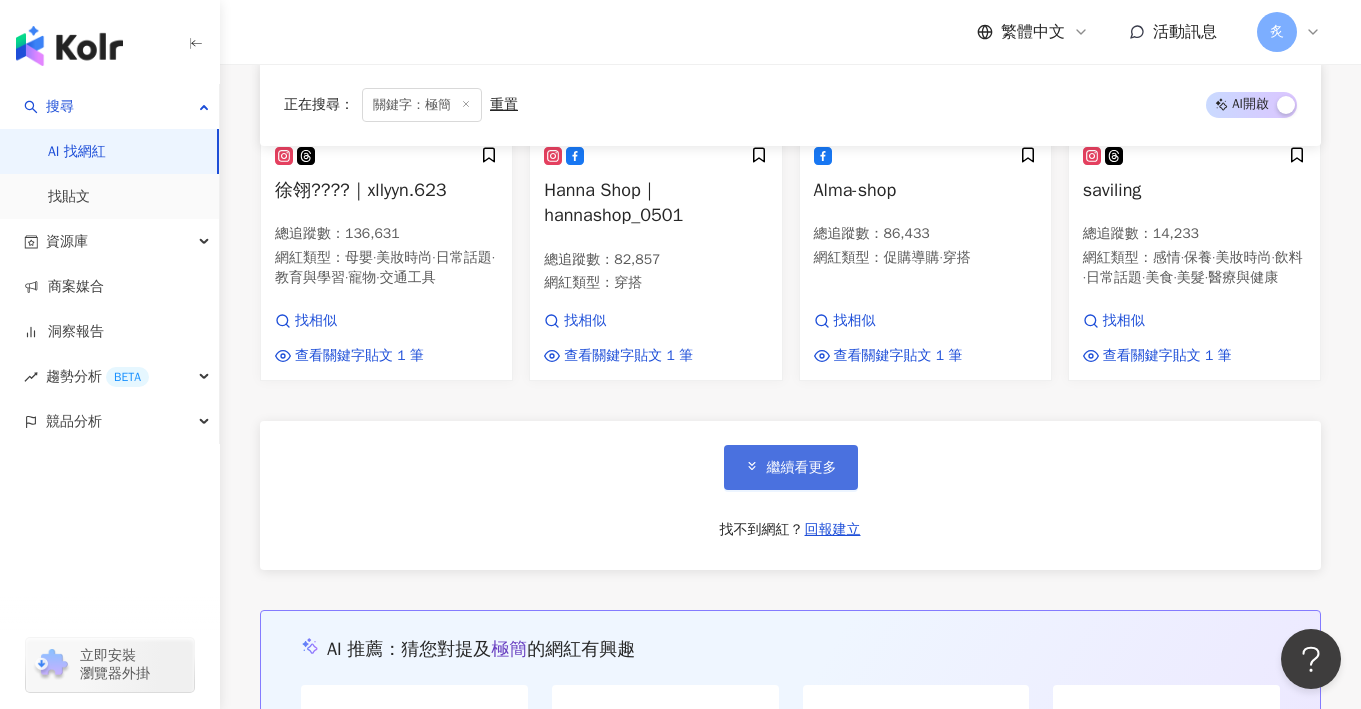 click on "繼續看更多" at bounding box center [802, 468] 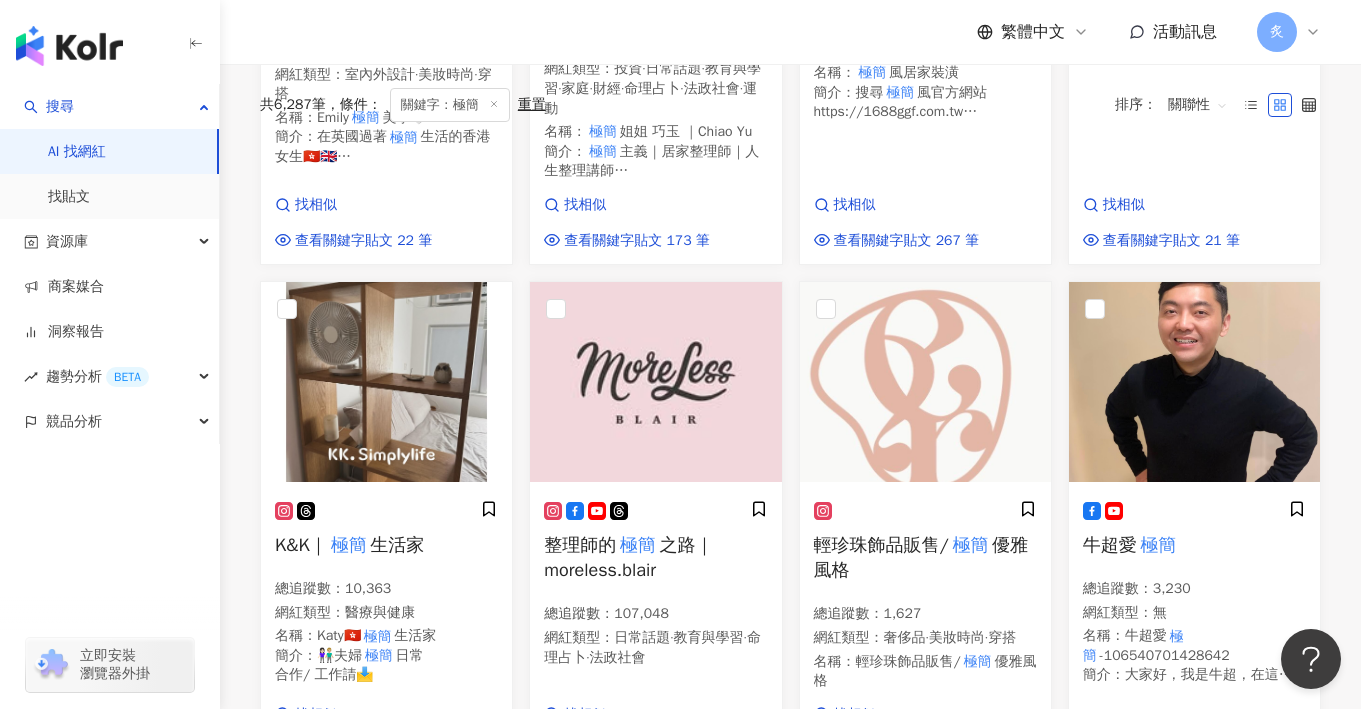 scroll, scrollTop: 0, scrollLeft: 0, axis: both 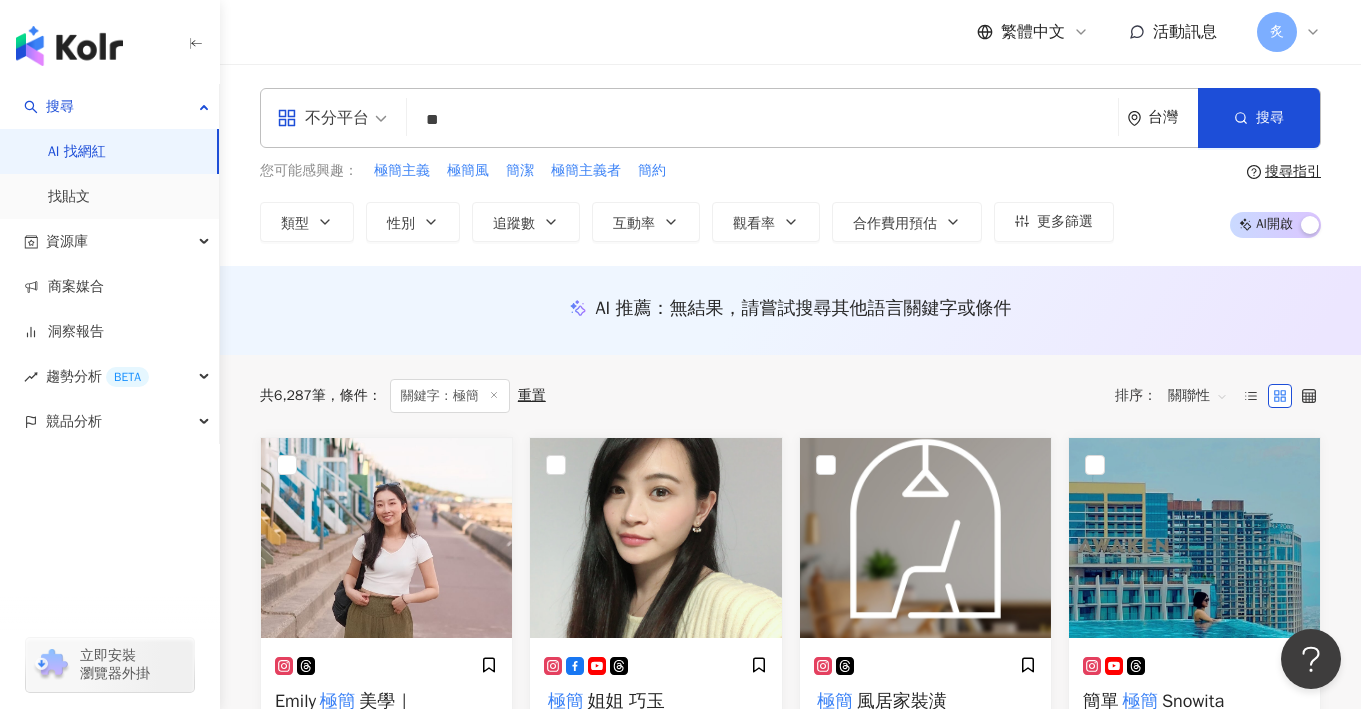 click on "**" at bounding box center [762, 120] 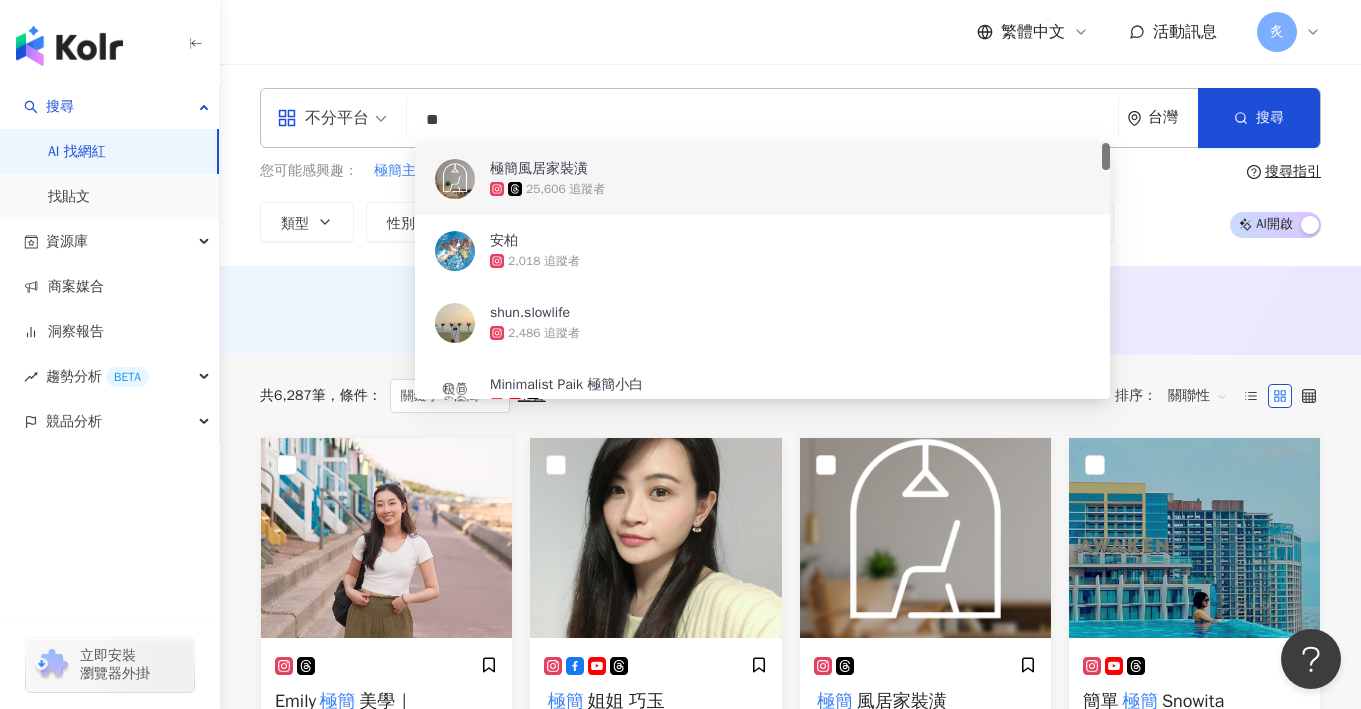 type on "*" 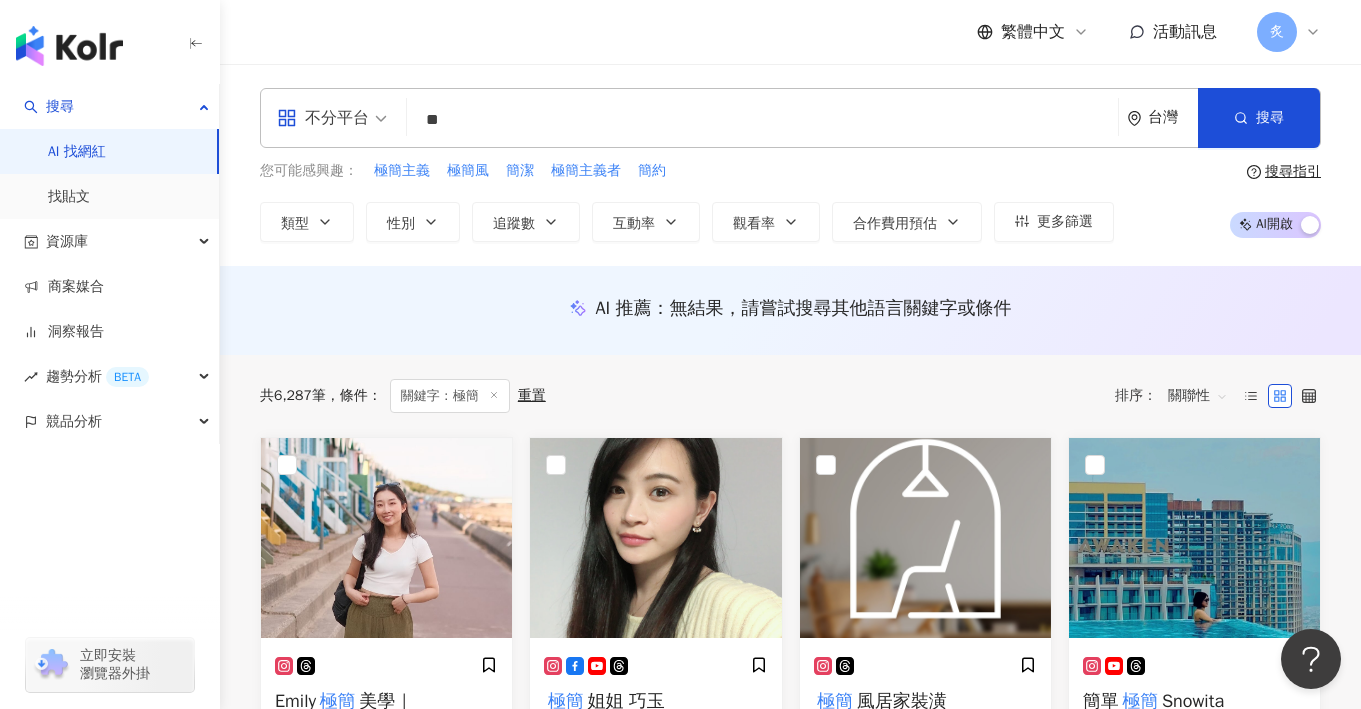type on "**" 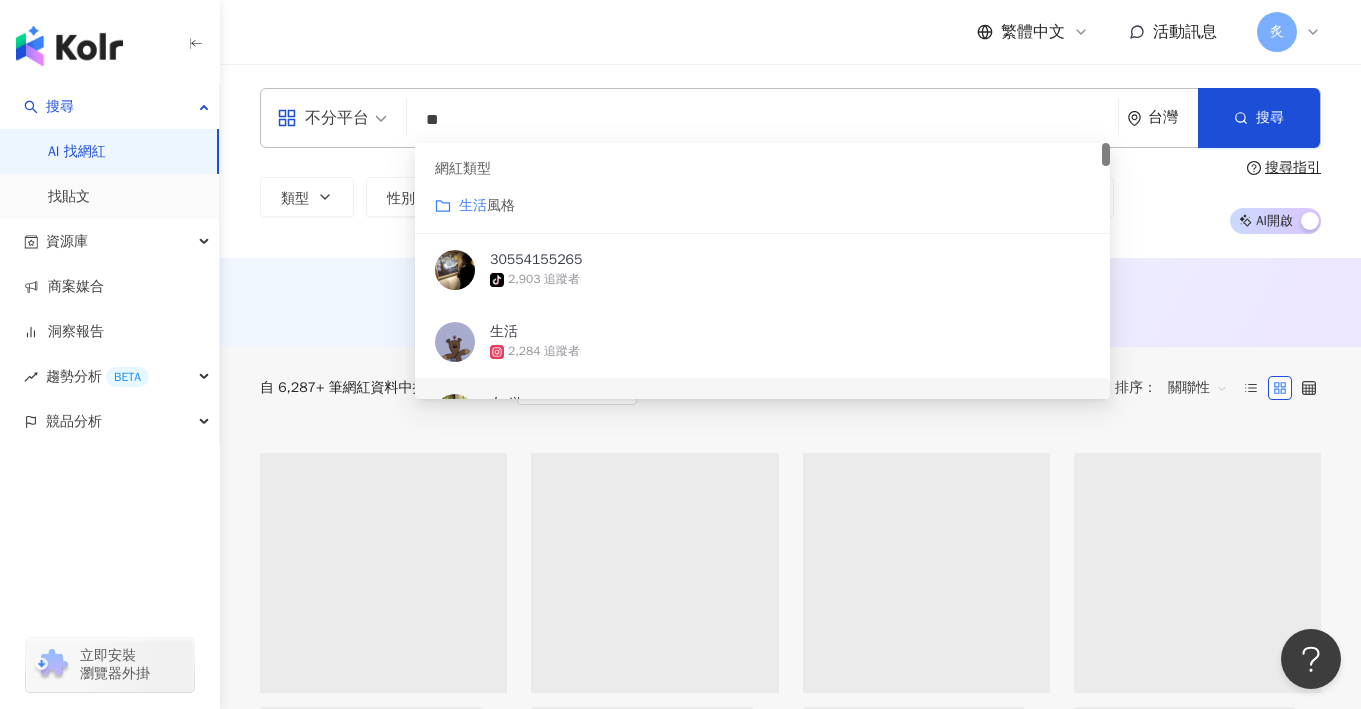 click on "不分平台" at bounding box center (323, 118) 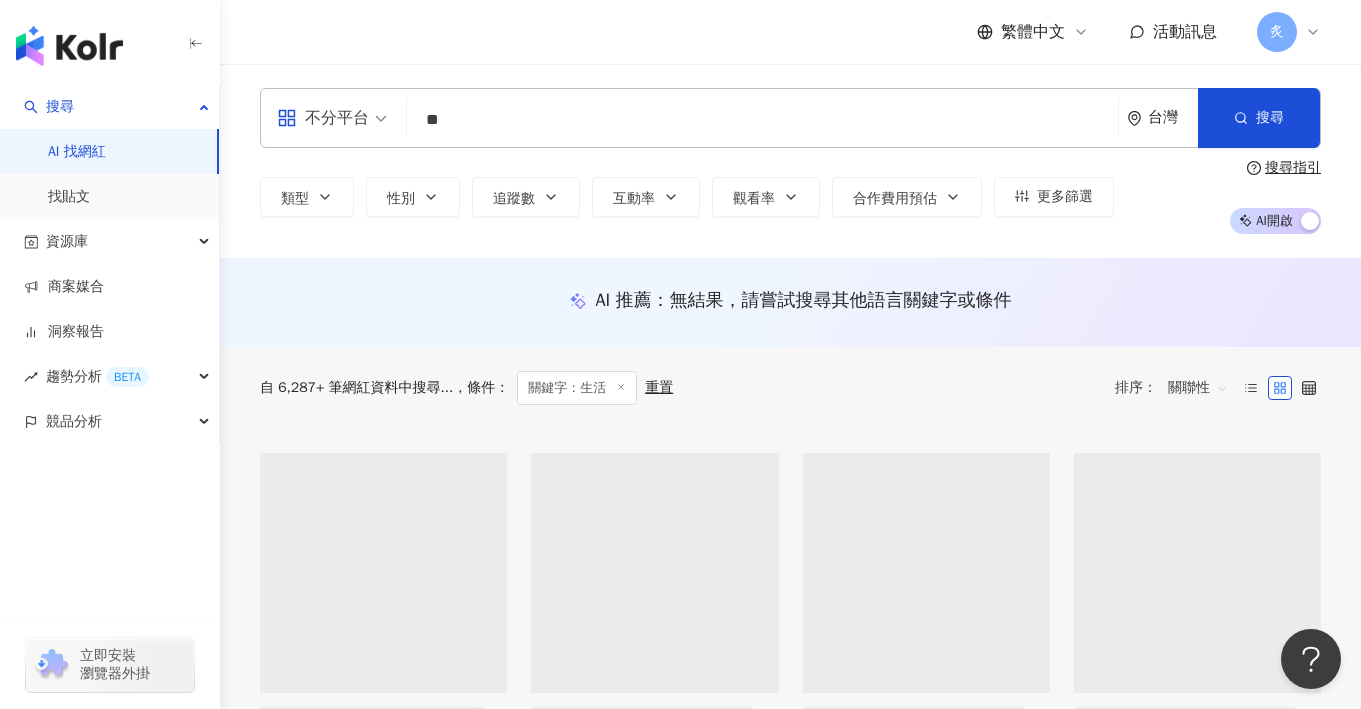 click on "不分平台" at bounding box center [323, 118] 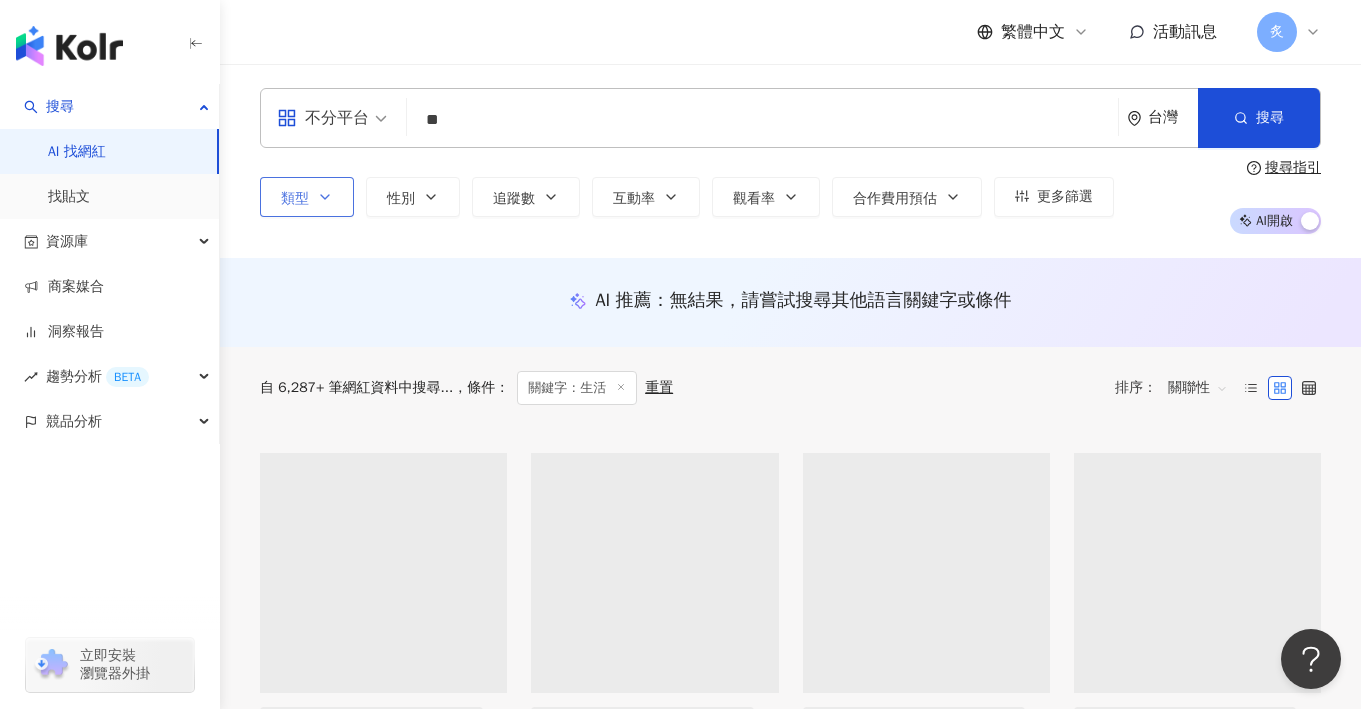 click on "類型" at bounding box center (307, 197) 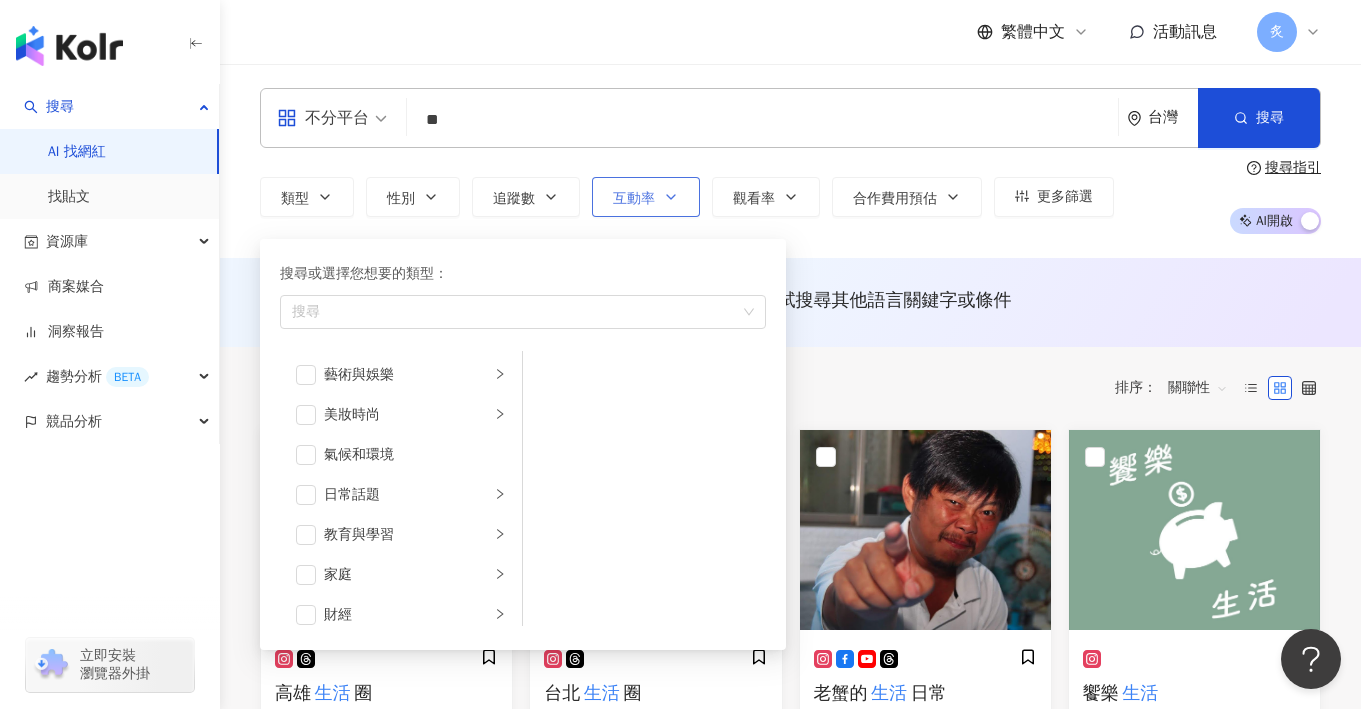 click on "互動率" at bounding box center [646, 197] 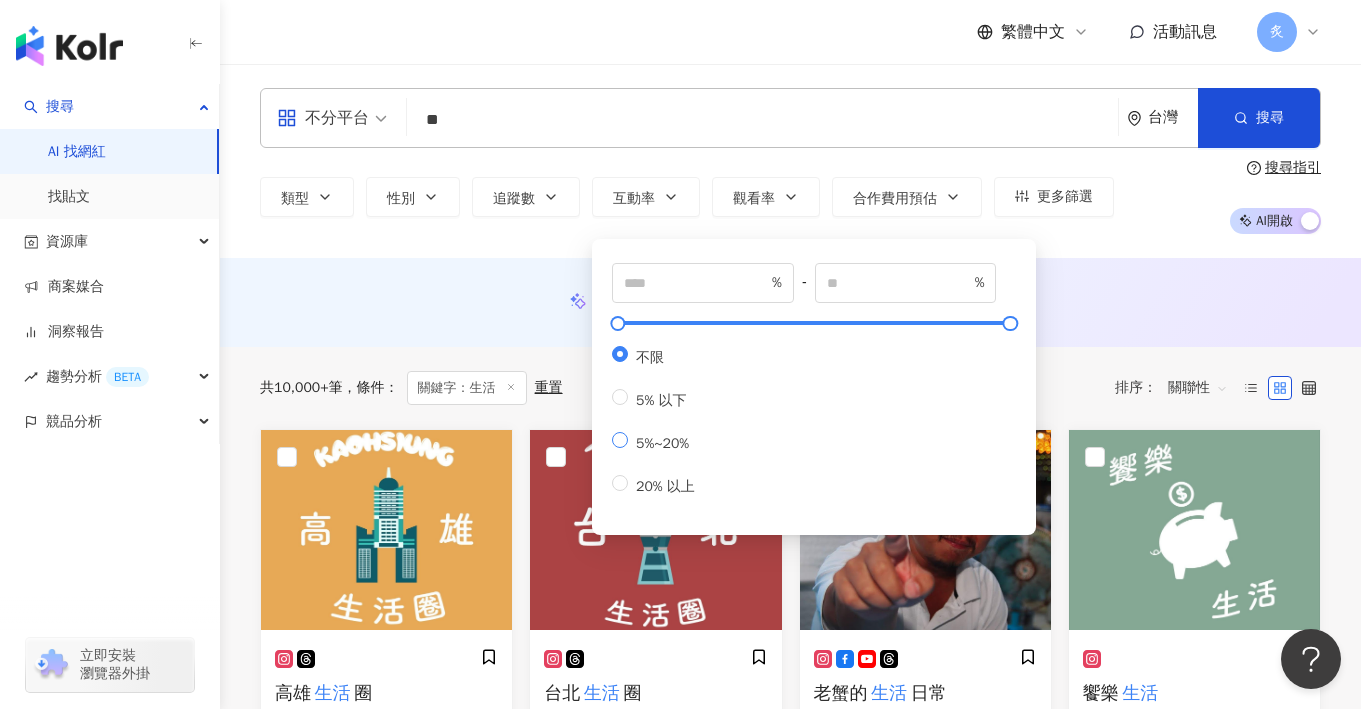 click on "5%~20%" at bounding box center [657, 441] 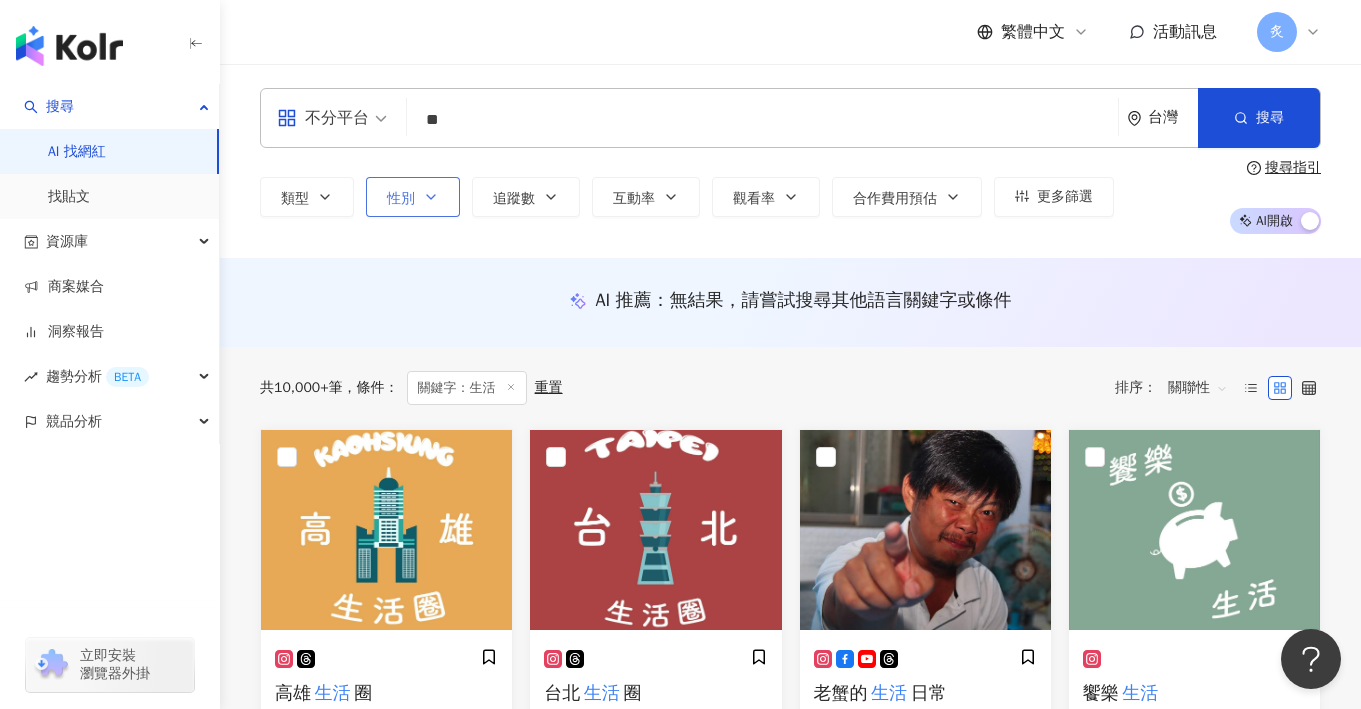click on "性別" at bounding box center (401, 199) 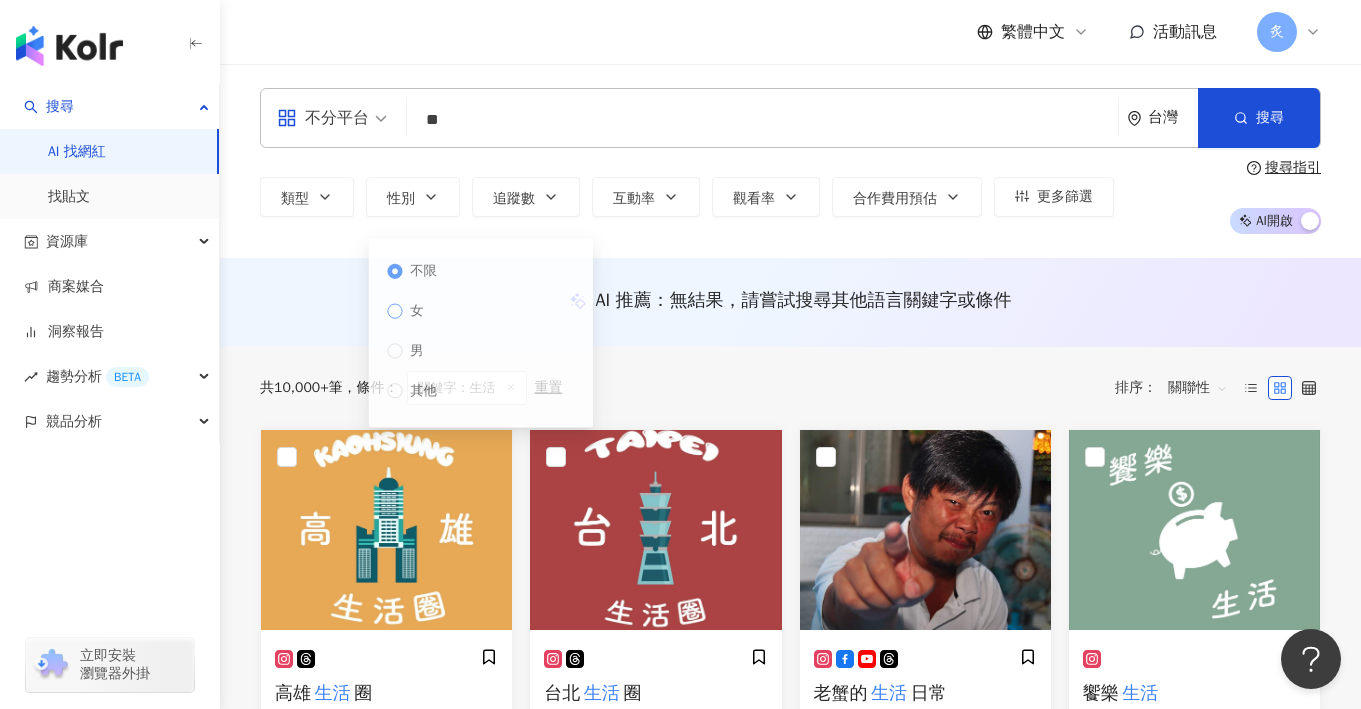 click on "女" at bounding box center [417, 316] 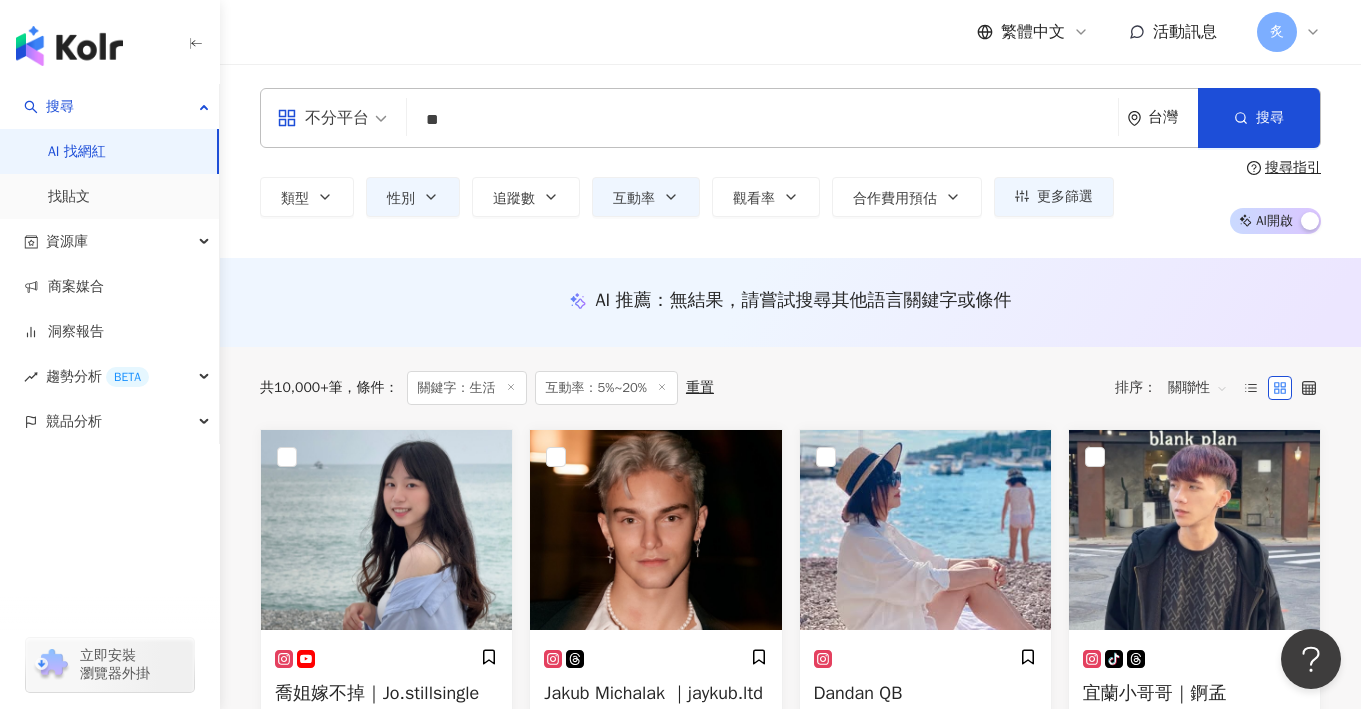 click on "共  10,000+  筆 條件 ： 關鍵字：生活 互動率：5%~20% 重置 排序： 關聯性" at bounding box center (790, 388) 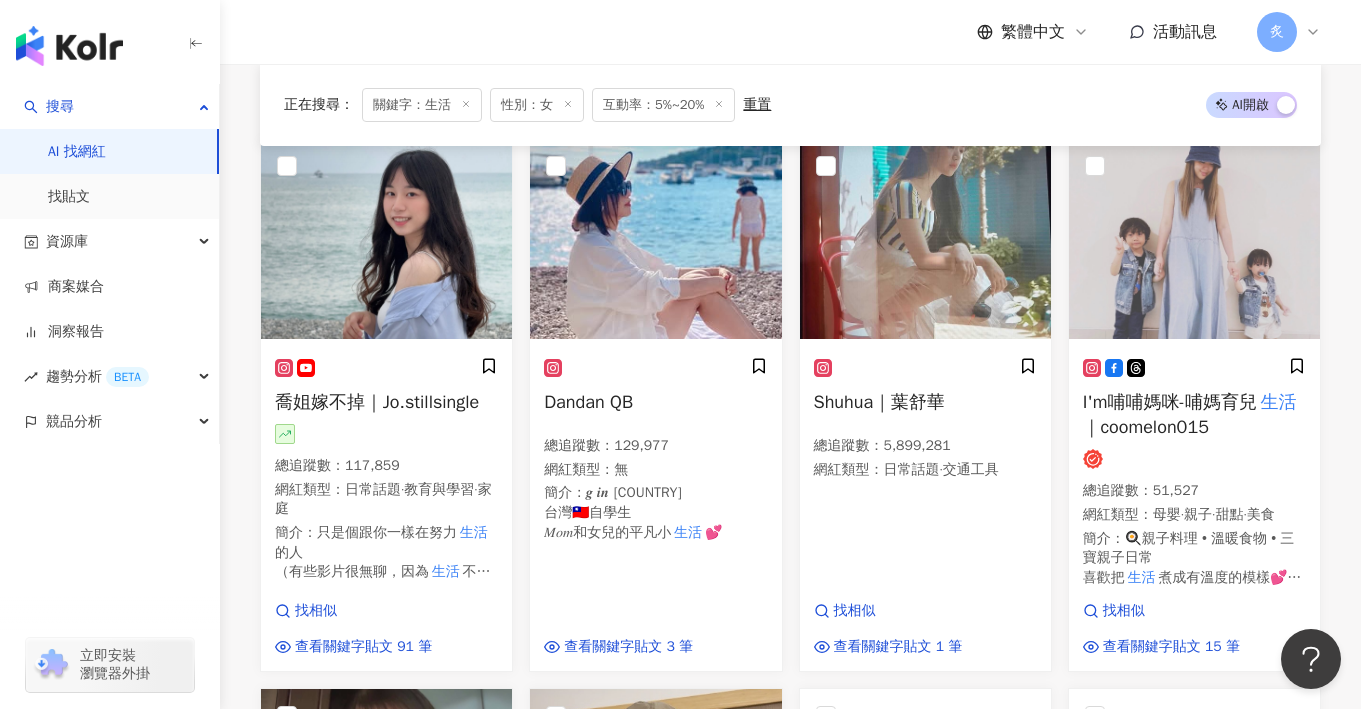scroll, scrollTop: 496, scrollLeft: 0, axis: vertical 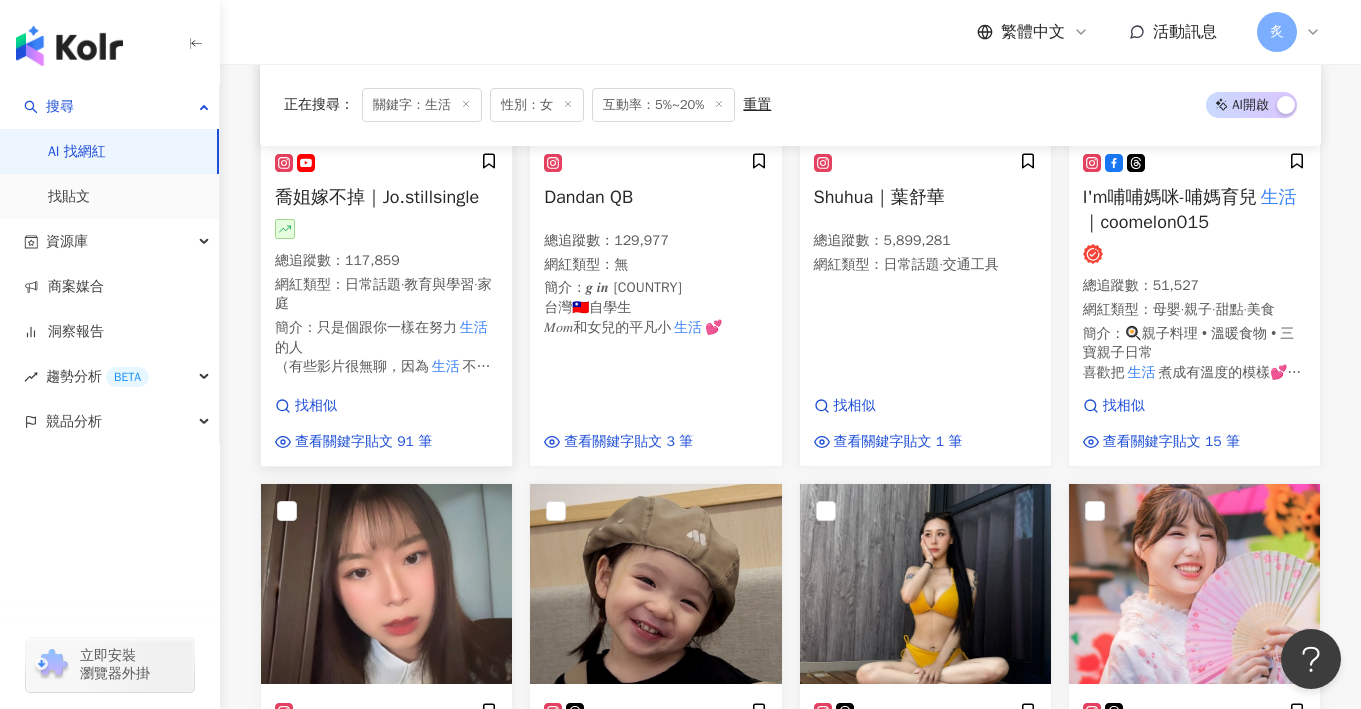 click on "喬姐嫁不掉｜Jo.stillsingle" at bounding box center [377, 197] 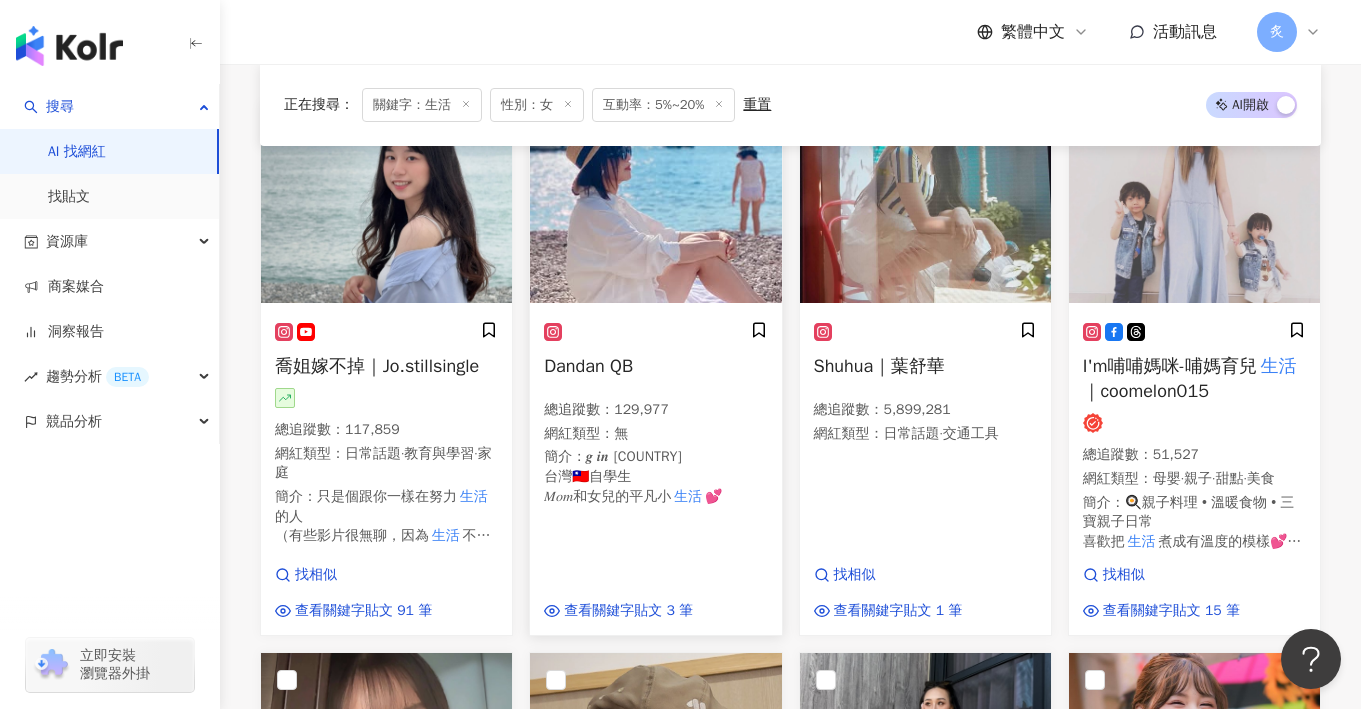 scroll, scrollTop: 292, scrollLeft: 0, axis: vertical 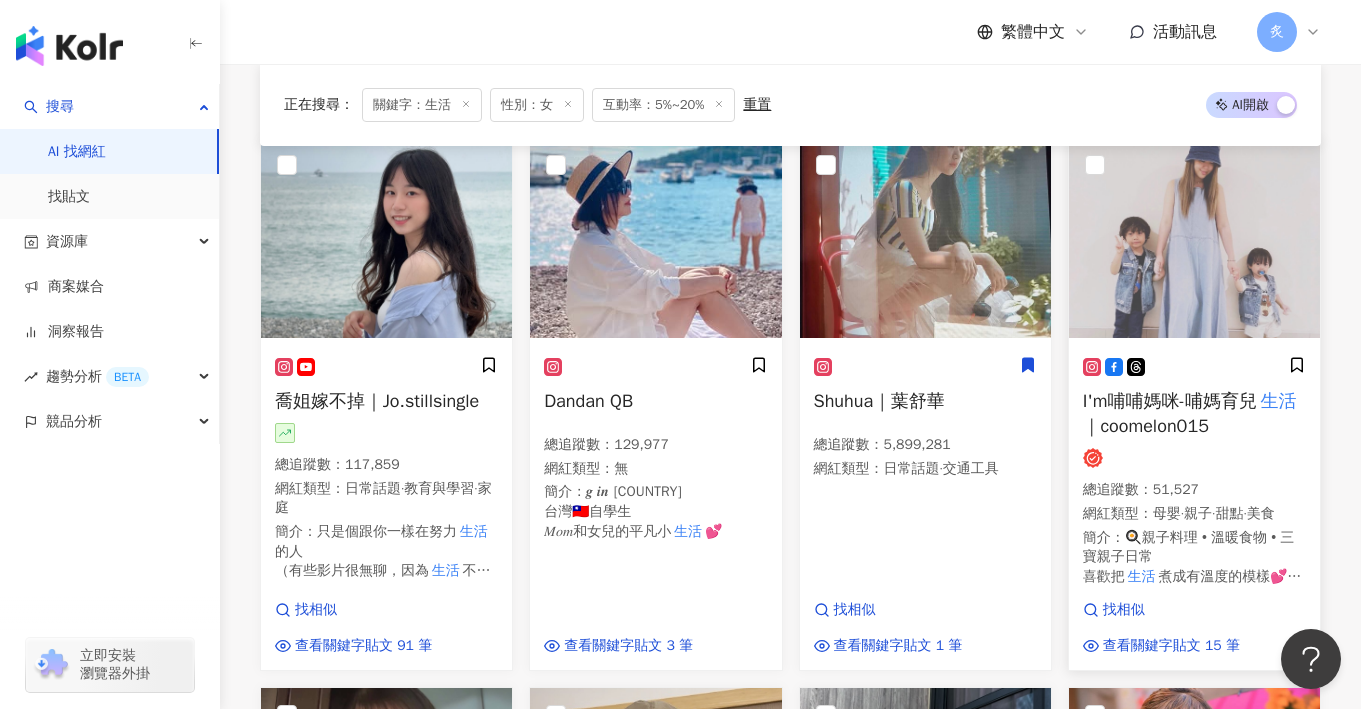 click on "I'm哺哺媽咪-哺媽育兒" at bounding box center [1170, 401] 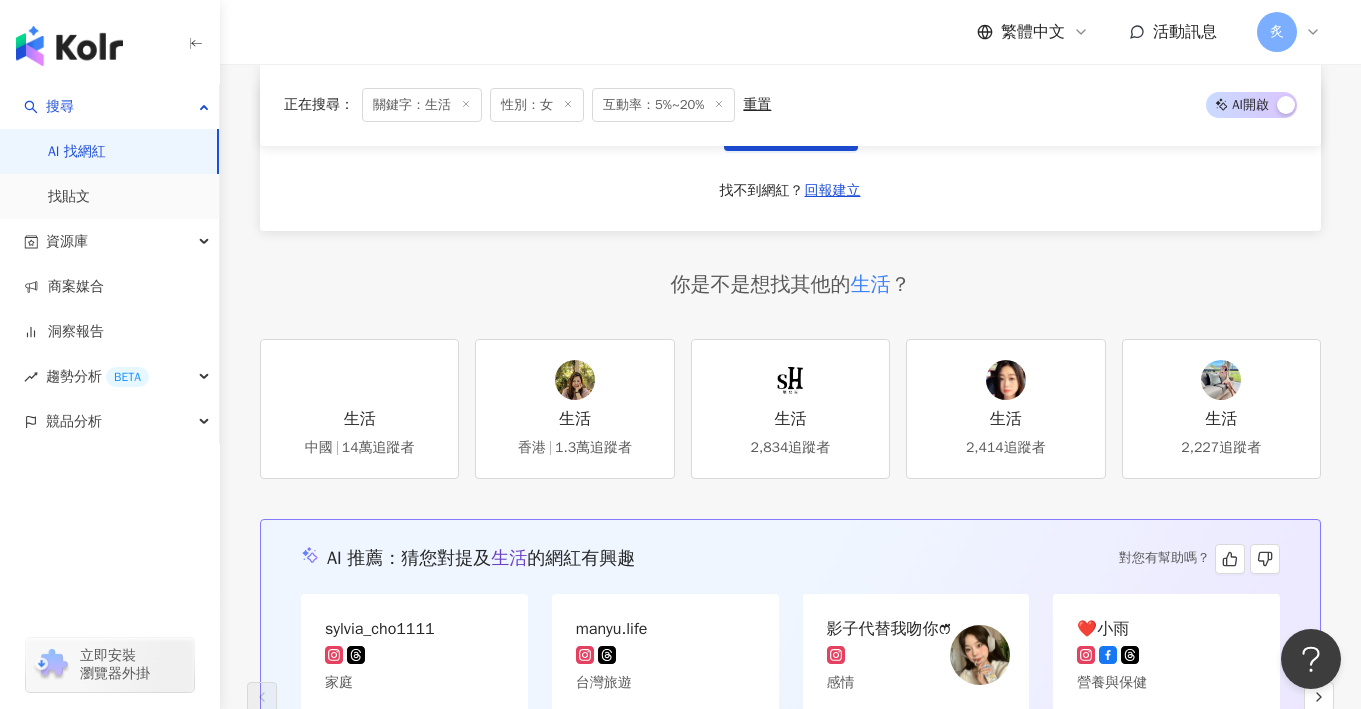 scroll, scrollTop: 1892, scrollLeft: 0, axis: vertical 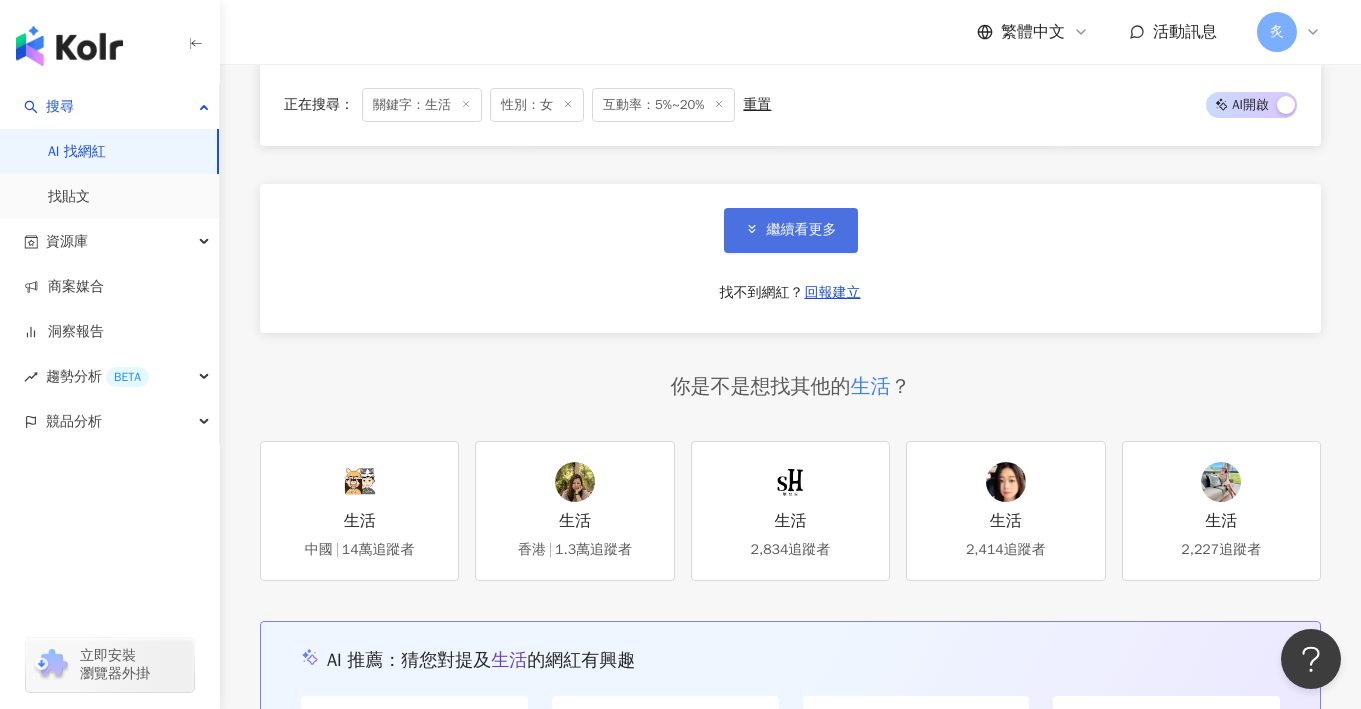click on "繼續看更多" at bounding box center (802, 230) 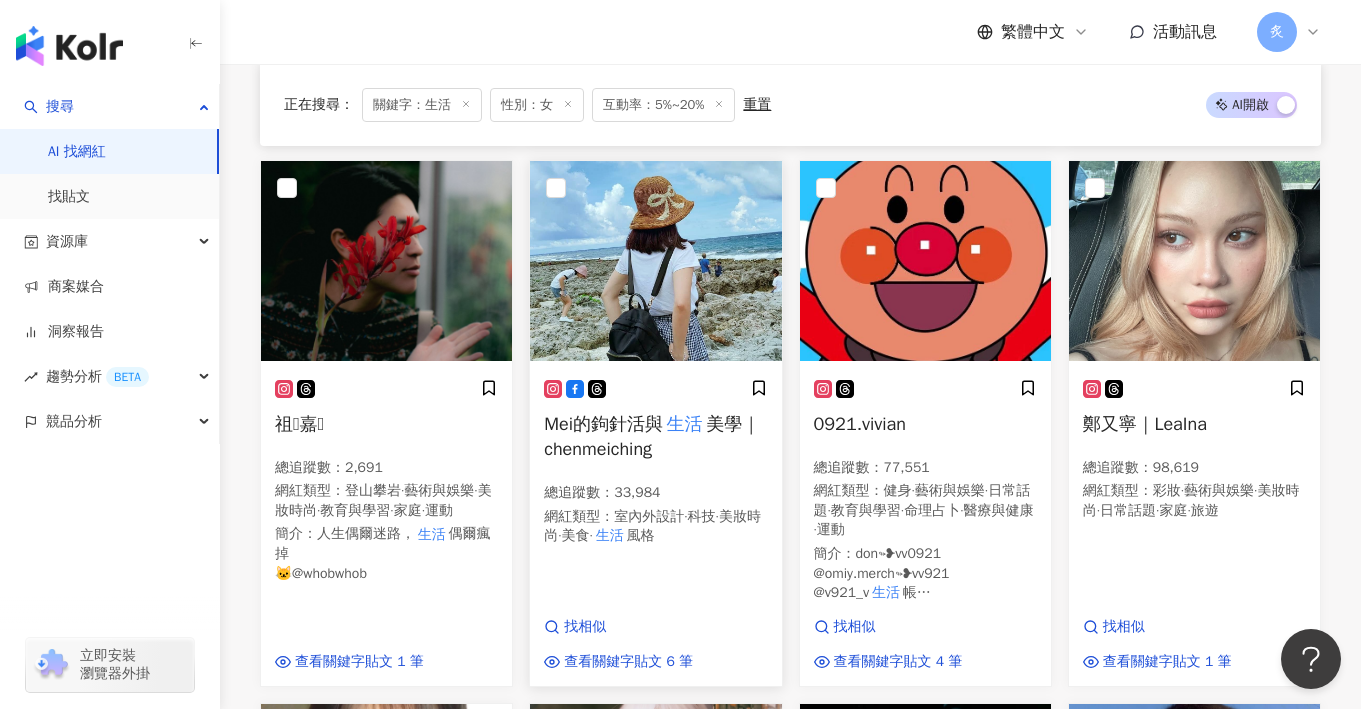 click on "Mei的鉤針活與" at bounding box center [603, 424] 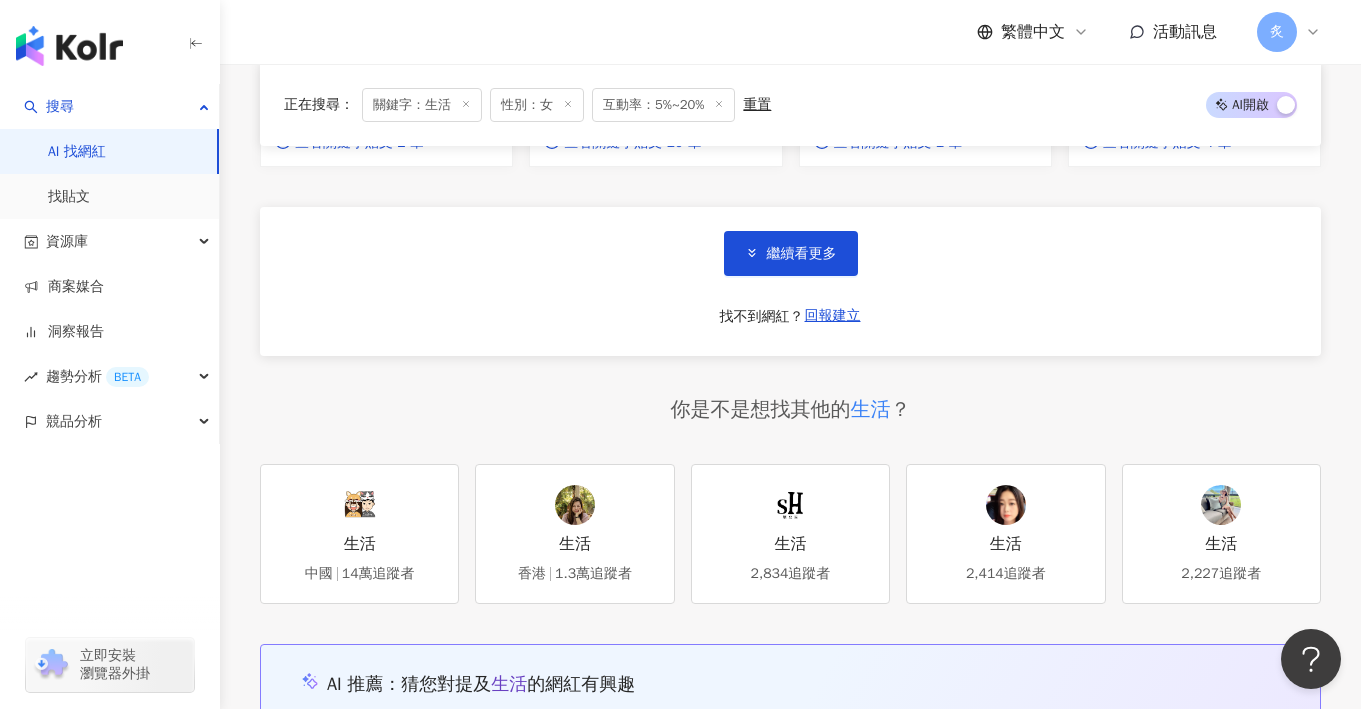 scroll, scrollTop: 3421, scrollLeft: 0, axis: vertical 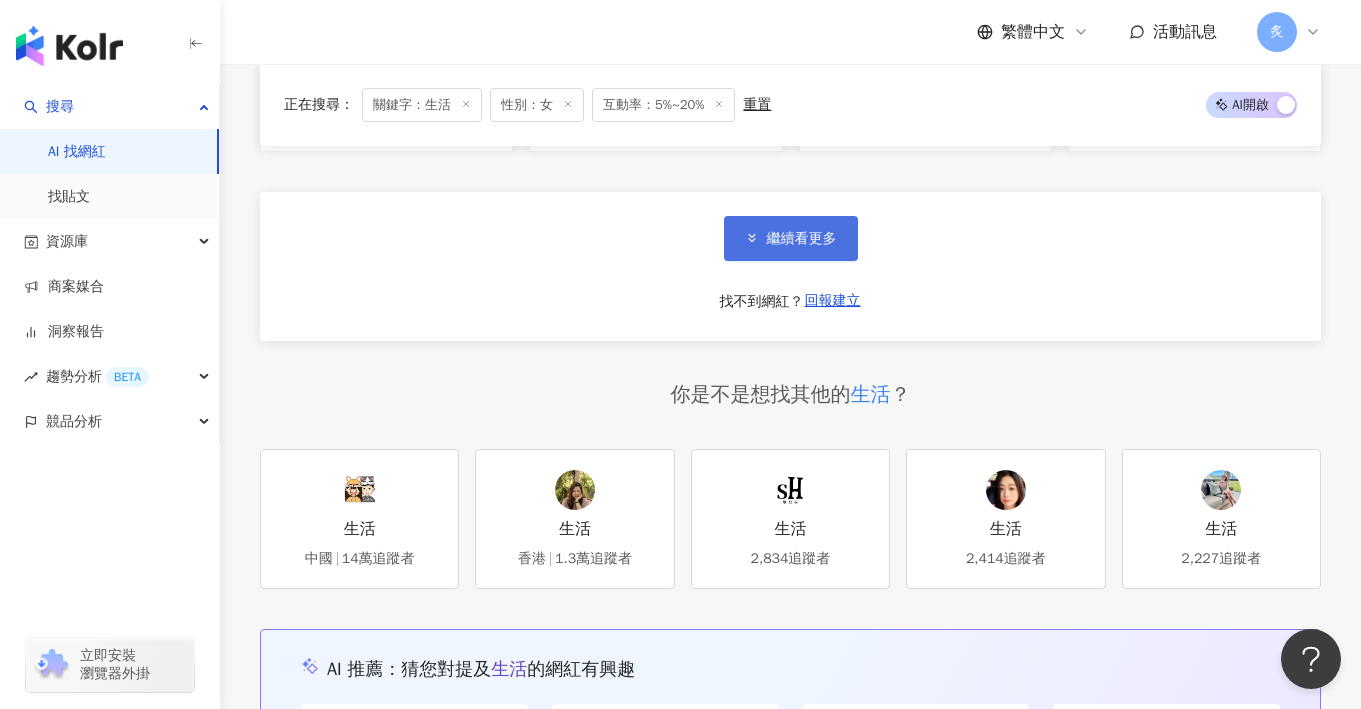 click on "繼續看更多" at bounding box center (802, 239) 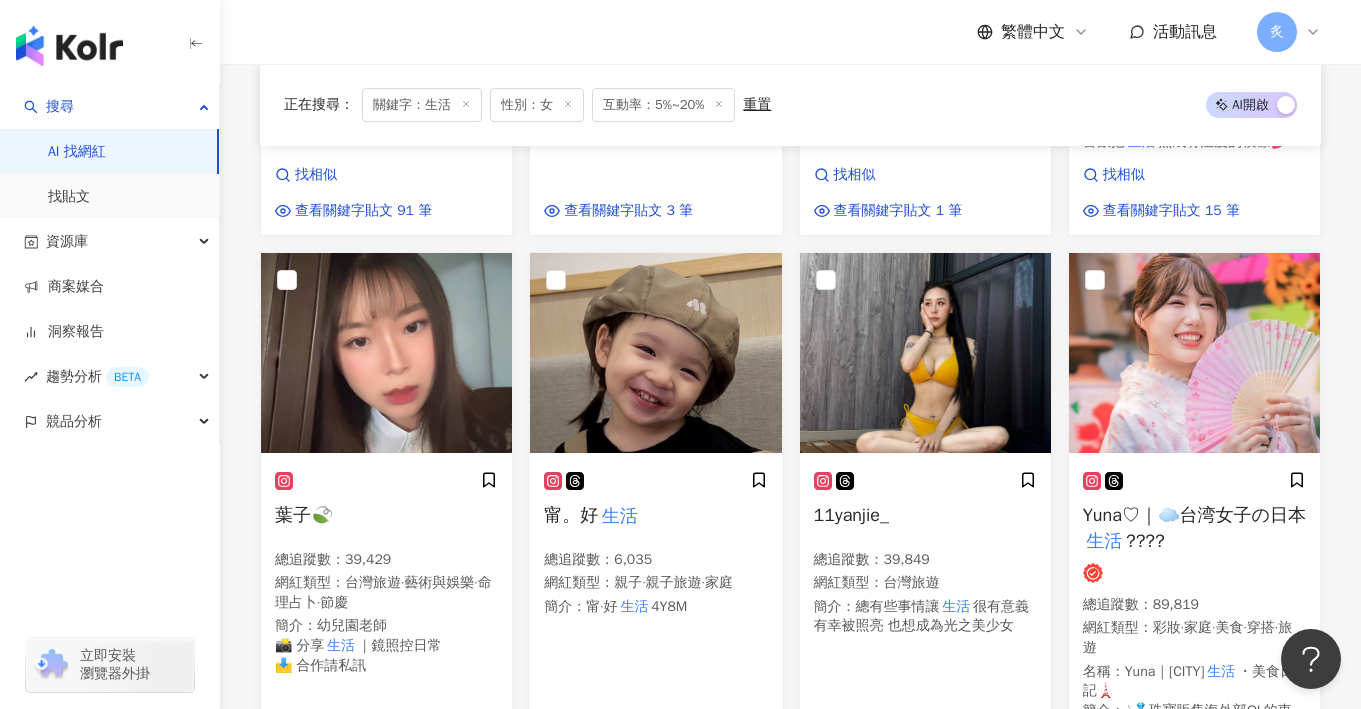 scroll, scrollTop: 0, scrollLeft: 0, axis: both 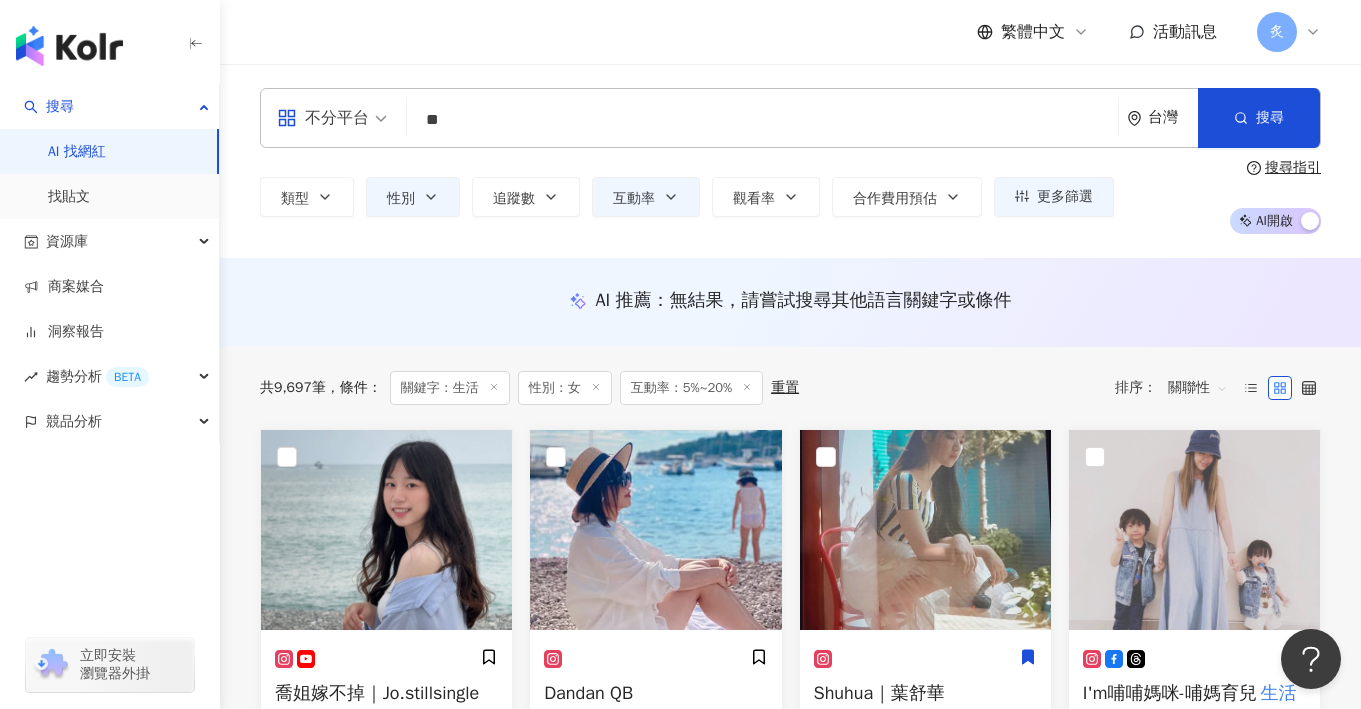 click on "**" at bounding box center (762, 120) 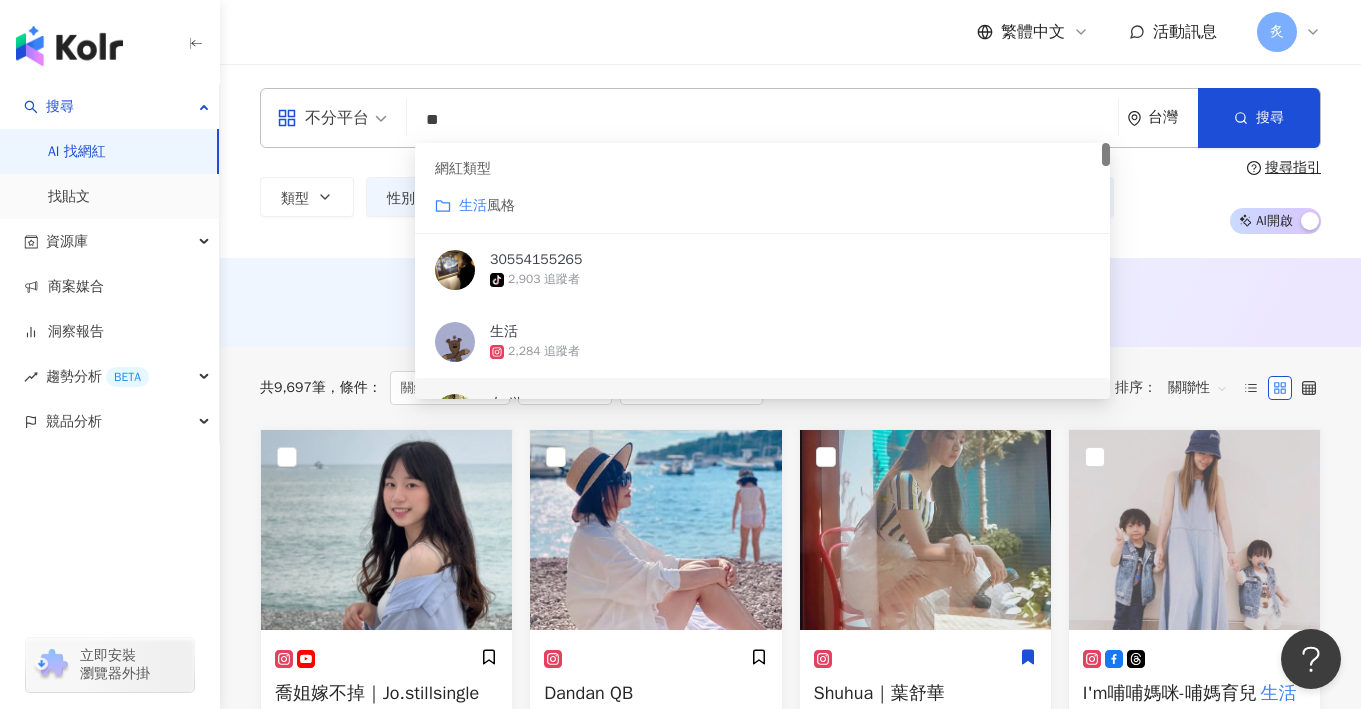 type on "*" 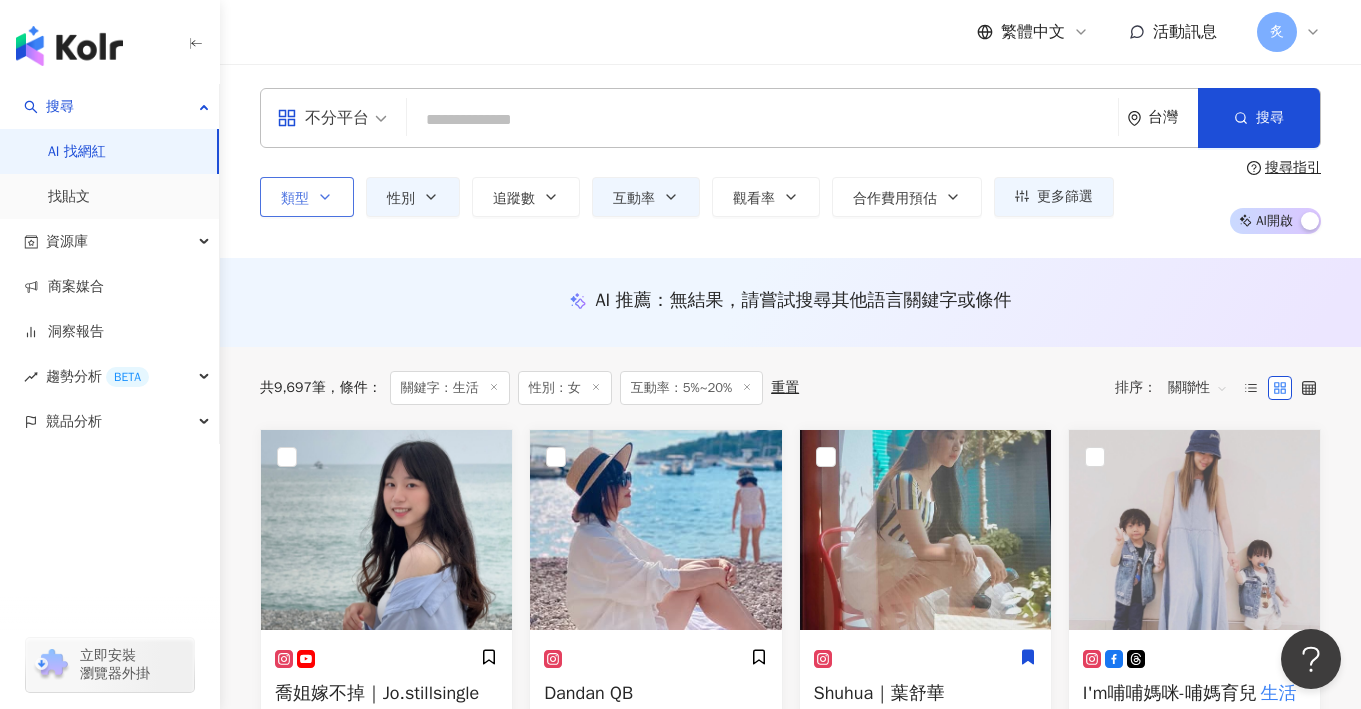 click on "類型" at bounding box center [307, 197] 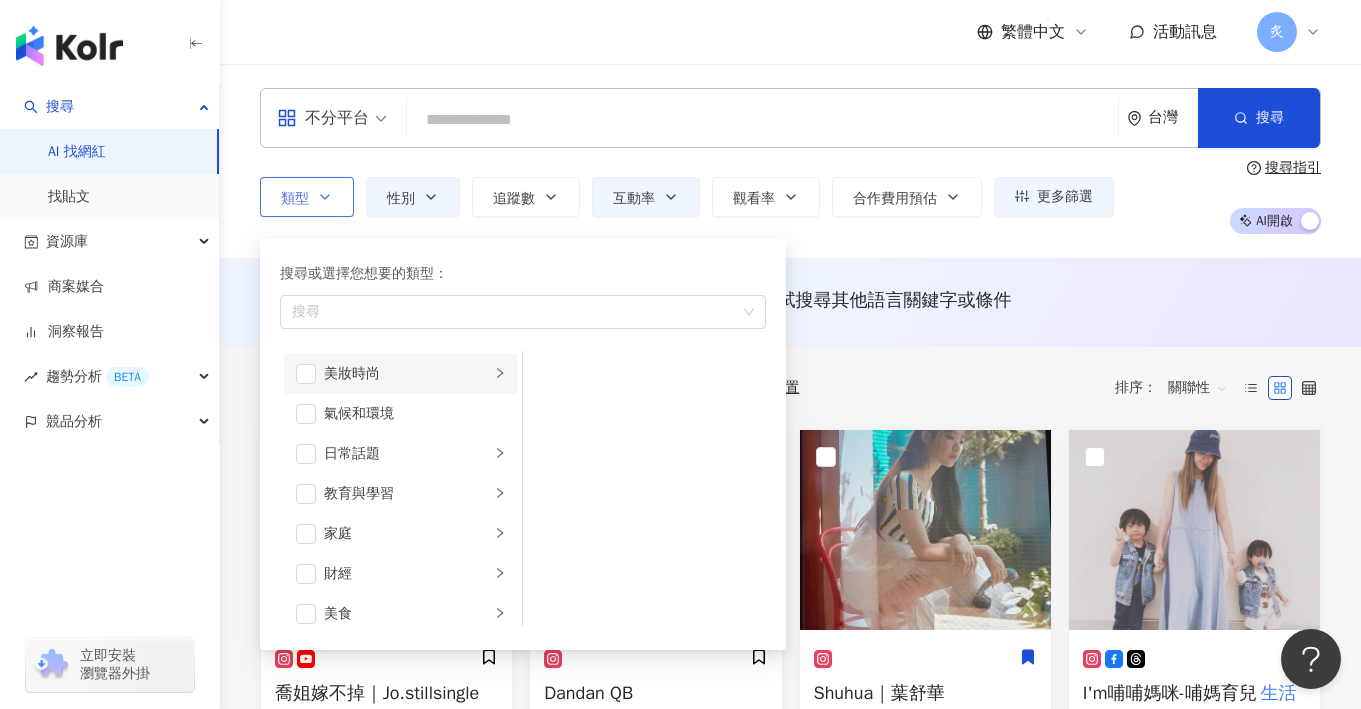 scroll, scrollTop: 43, scrollLeft: 0, axis: vertical 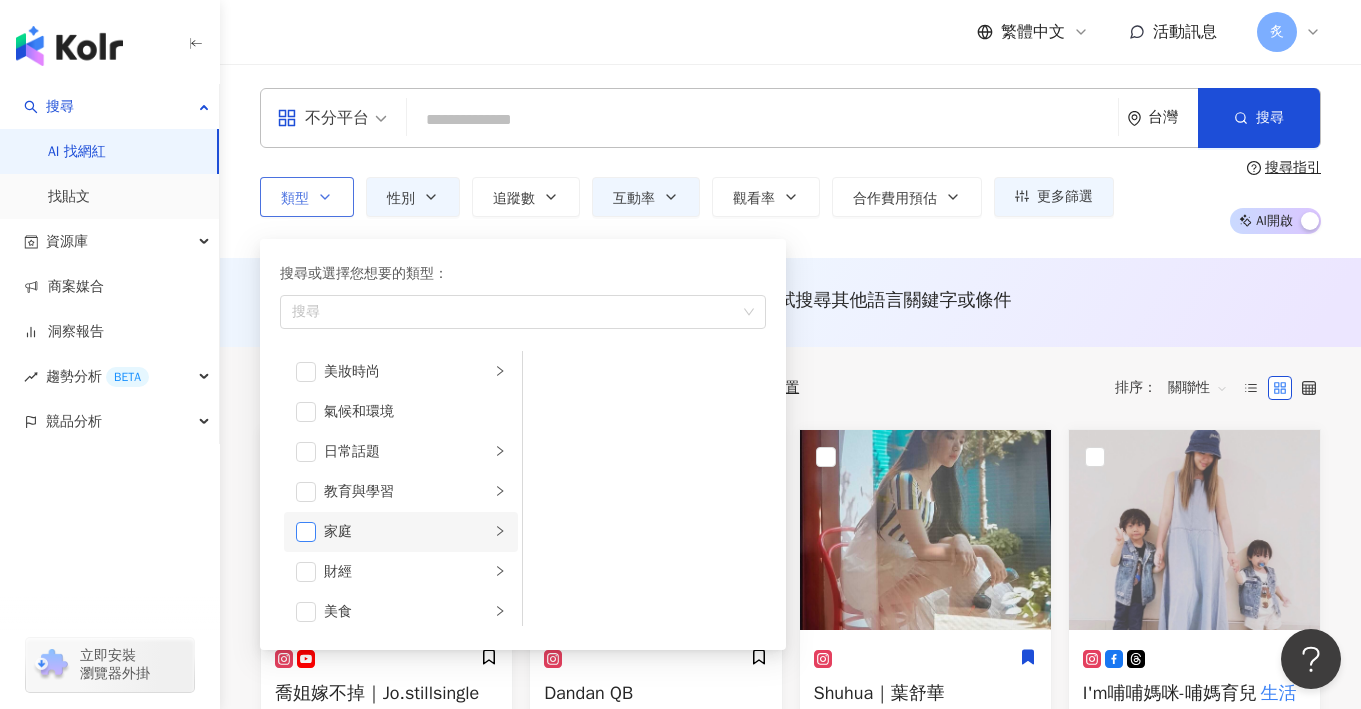 click at bounding box center [306, 532] 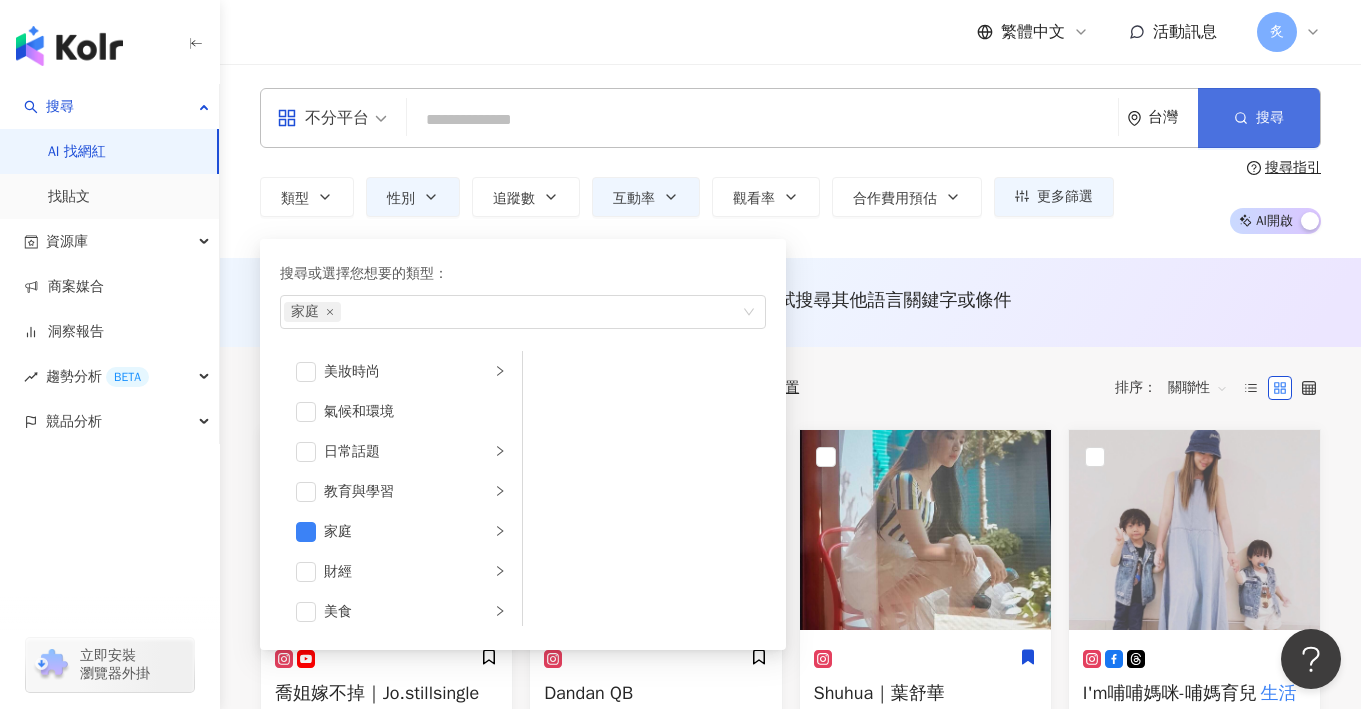 click on "搜尋" at bounding box center [1259, 118] 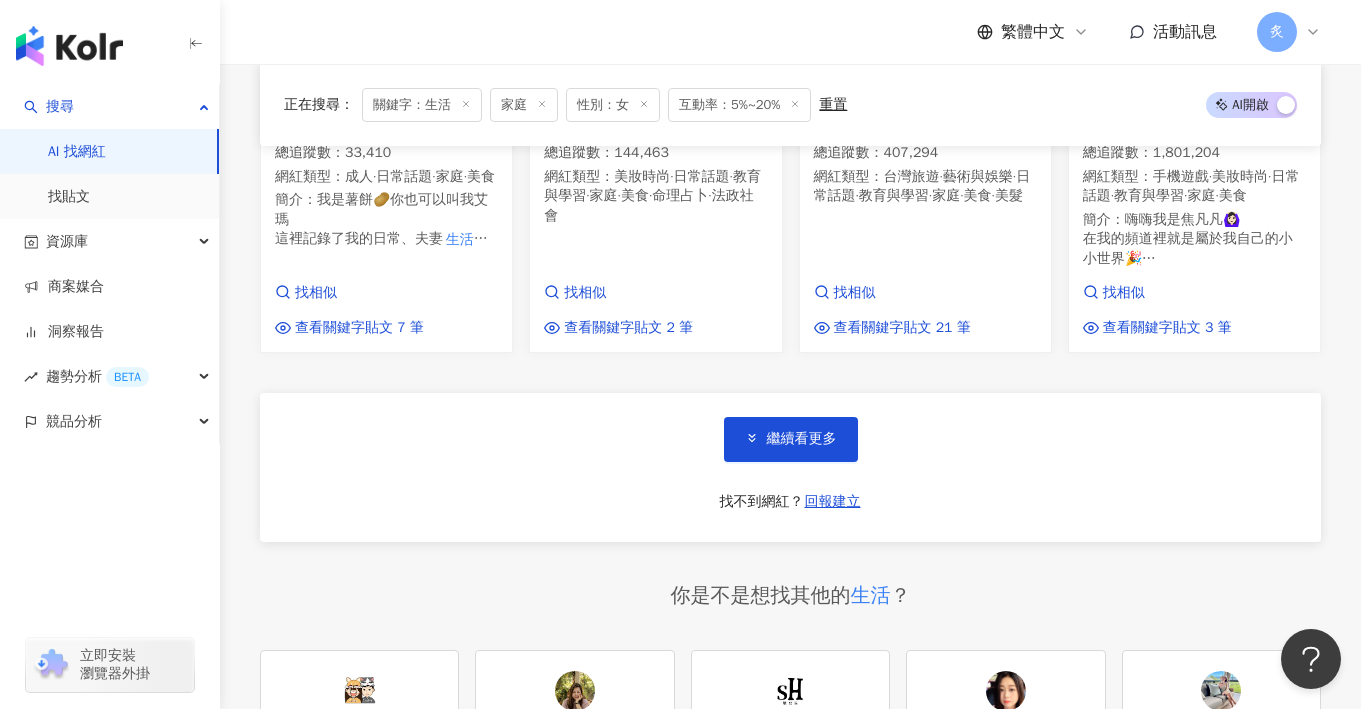 scroll, scrollTop: 6336, scrollLeft: 0, axis: vertical 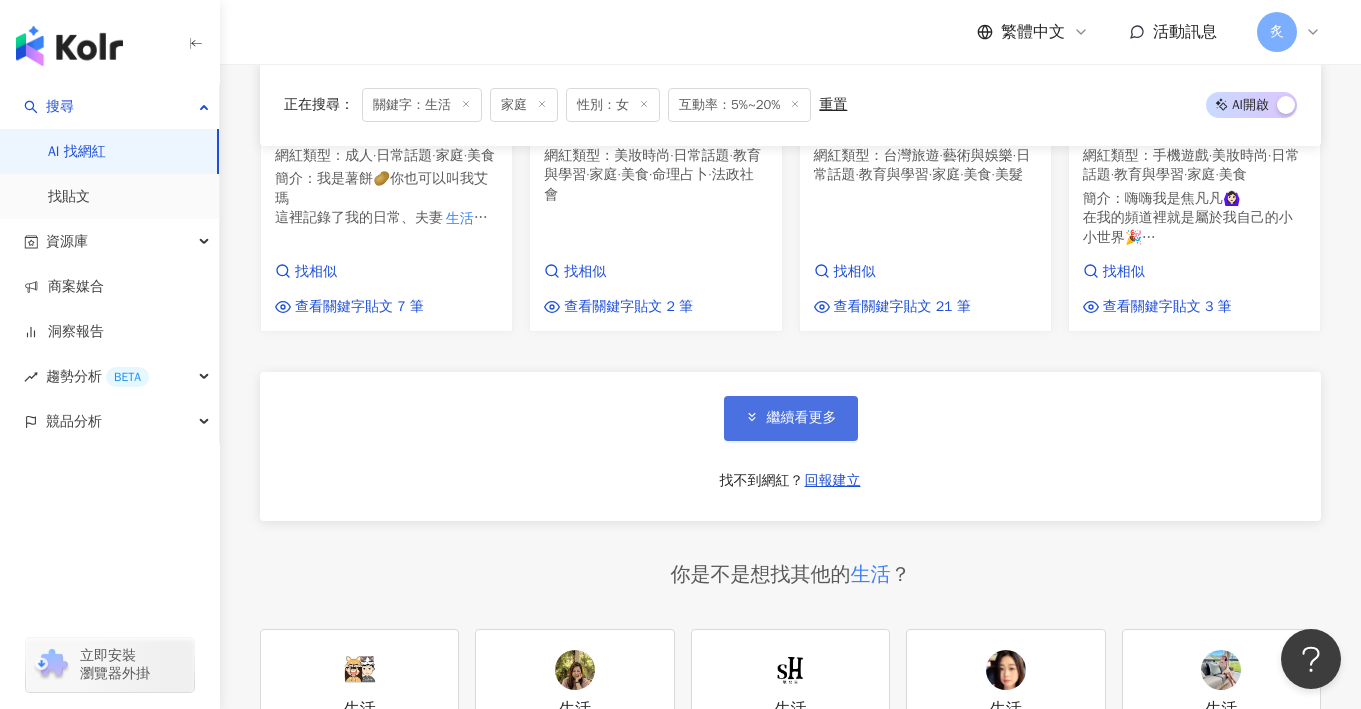 click on "繼續看更多" at bounding box center (791, 418) 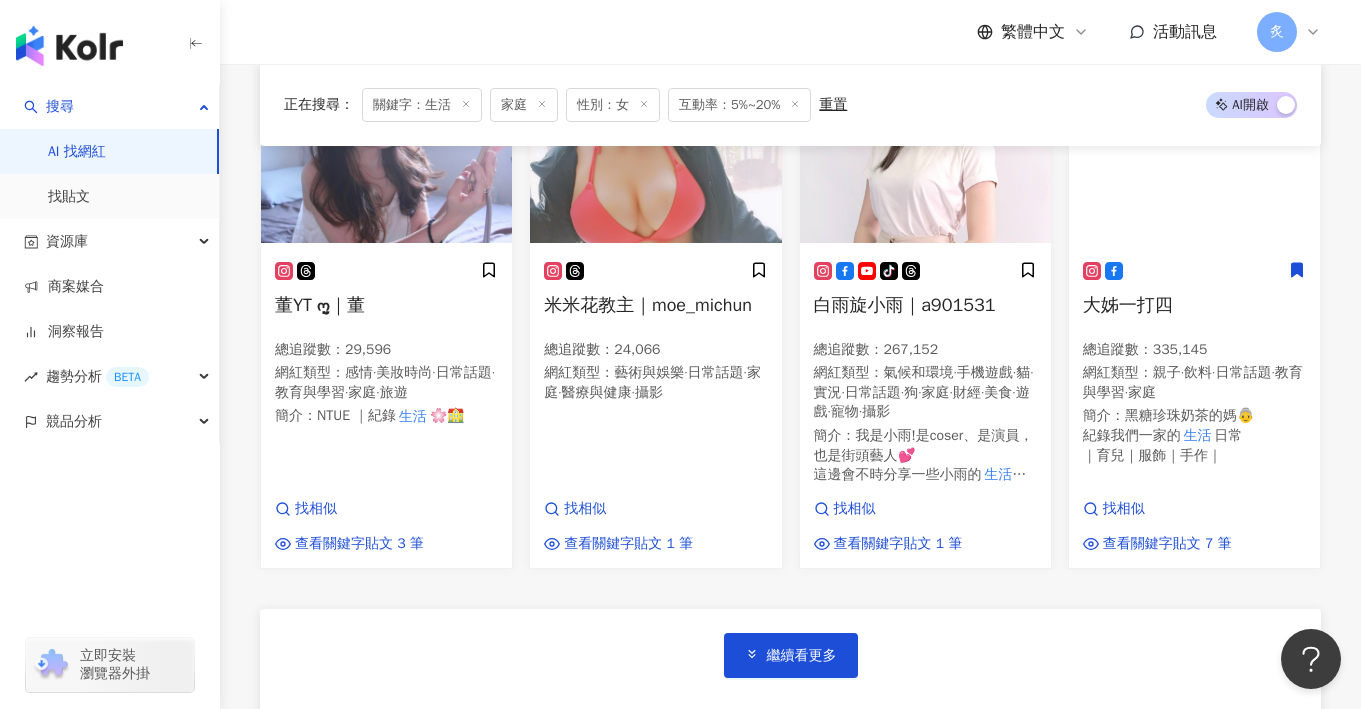 scroll, scrollTop: 7613, scrollLeft: 0, axis: vertical 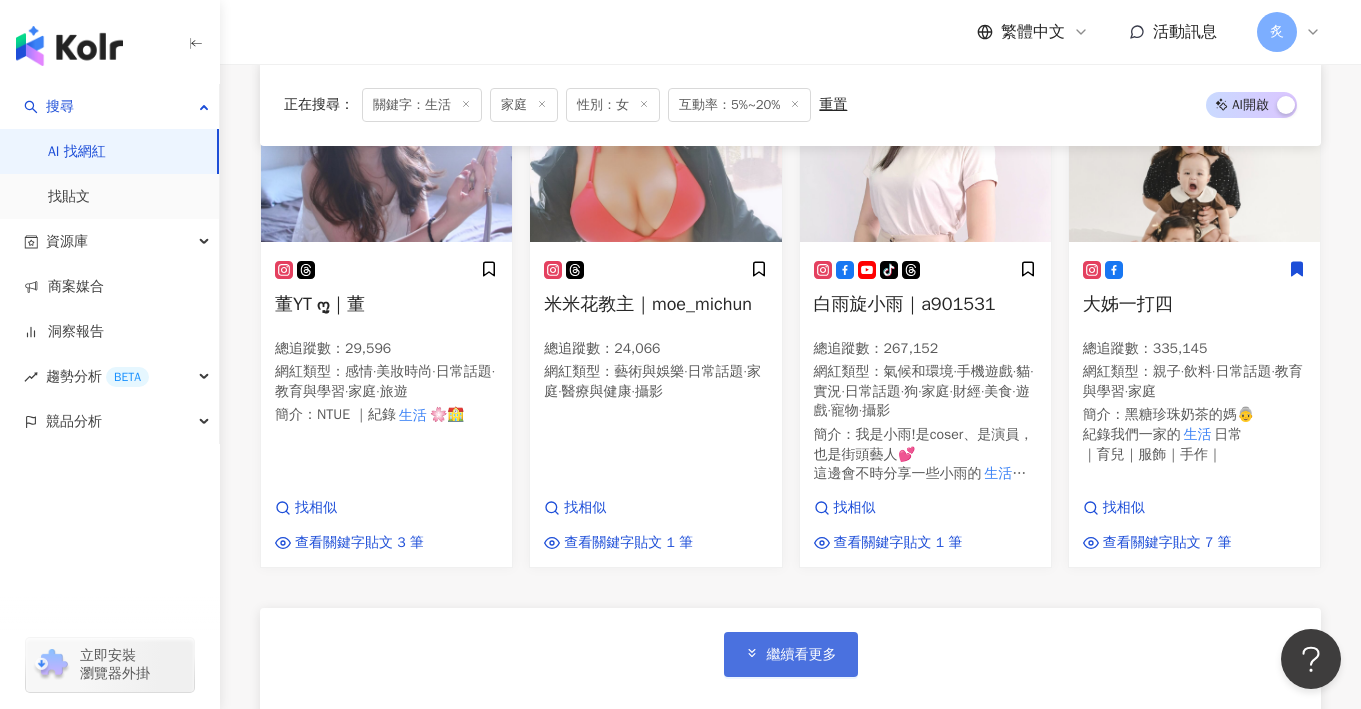 click on "繼續看更多" at bounding box center [802, 655] 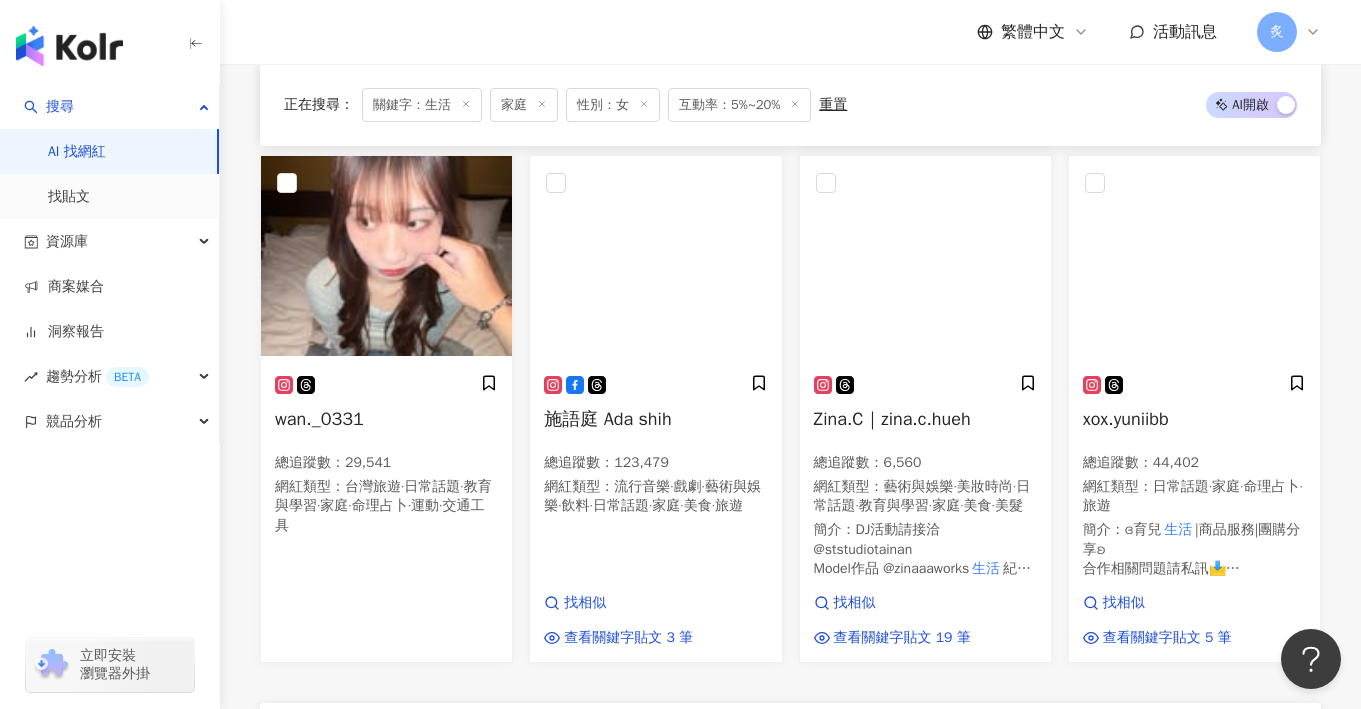 scroll, scrollTop: 9415, scrollLeft: 0, axis: vertical 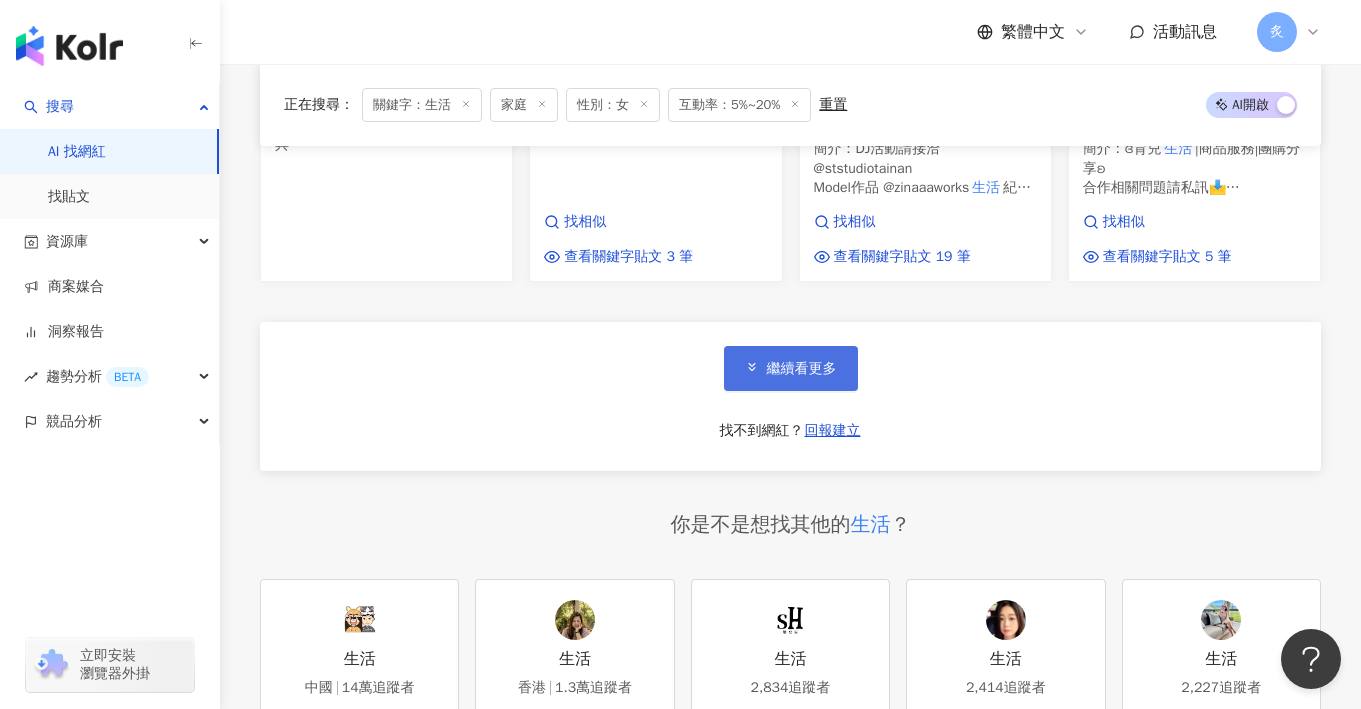 click on "繼續看更多" at bounding box center [791, 368] 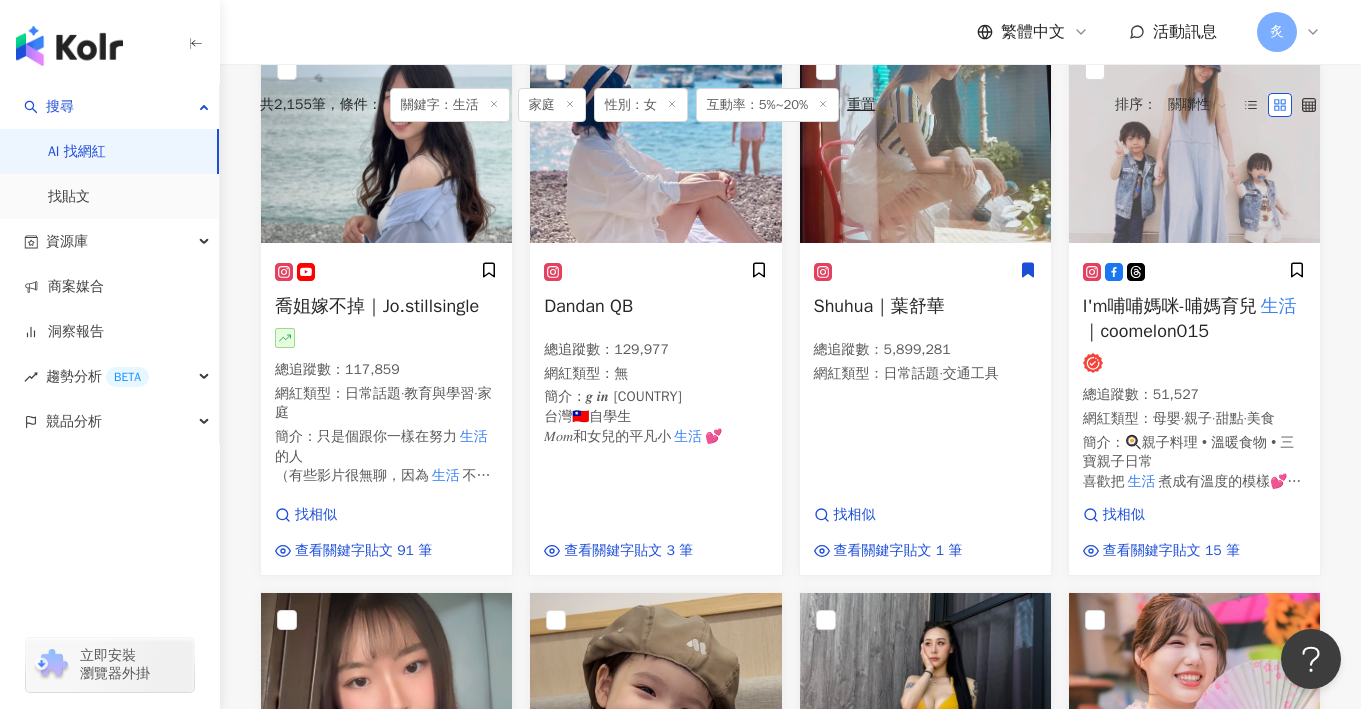 scroll, scrollTop: 0, scrollLeft: 0, axis: both 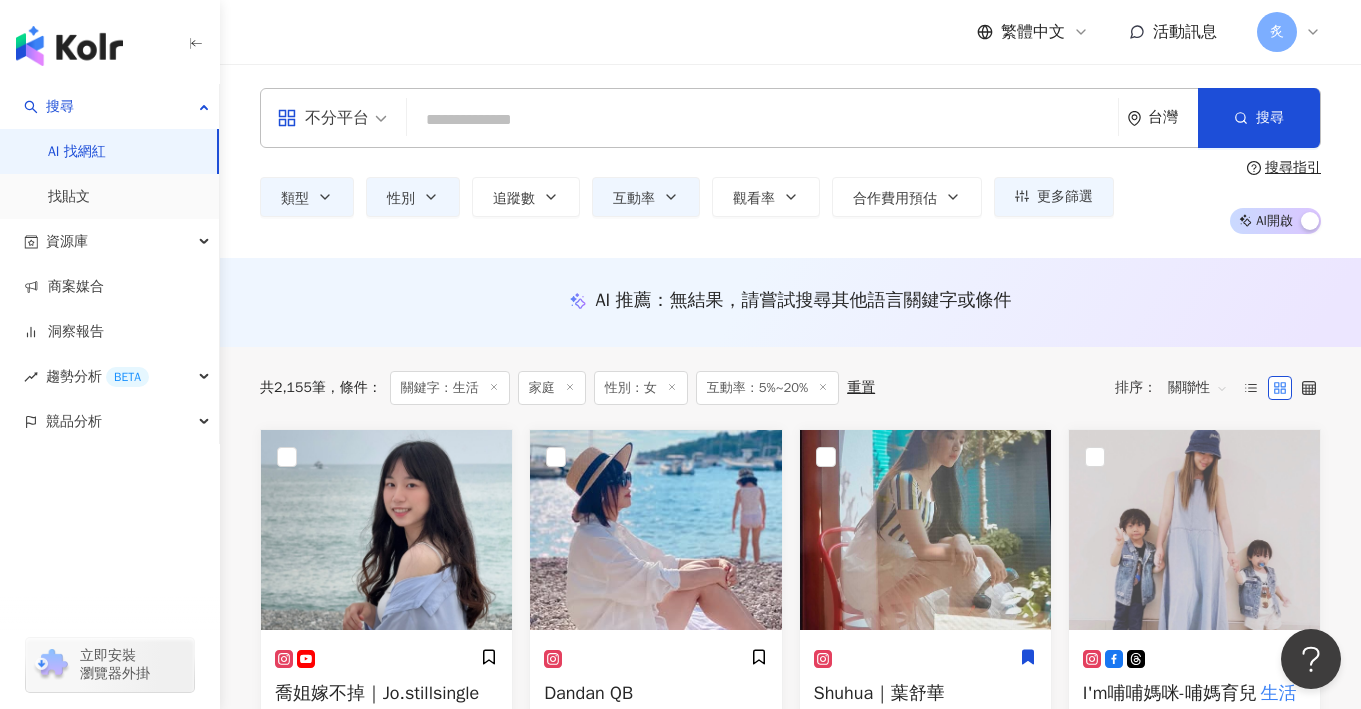click at bounding box center [762, 120] 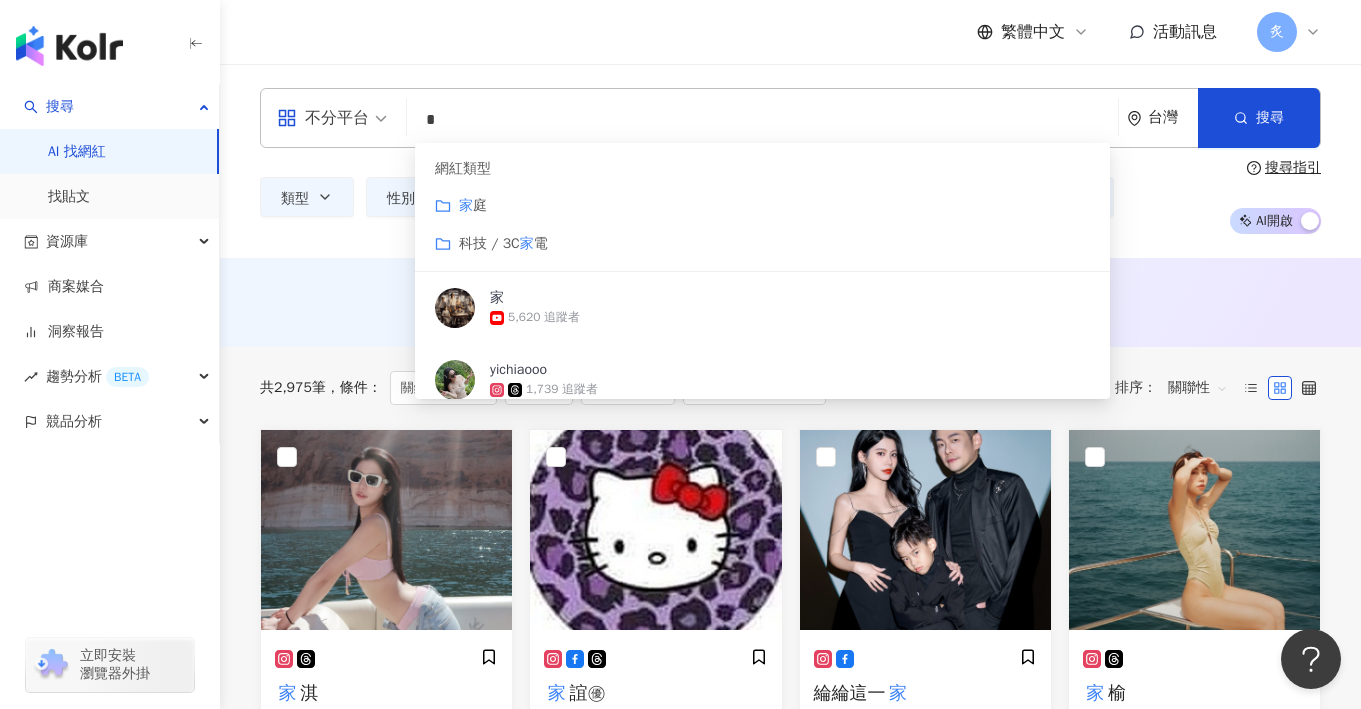type on "*" 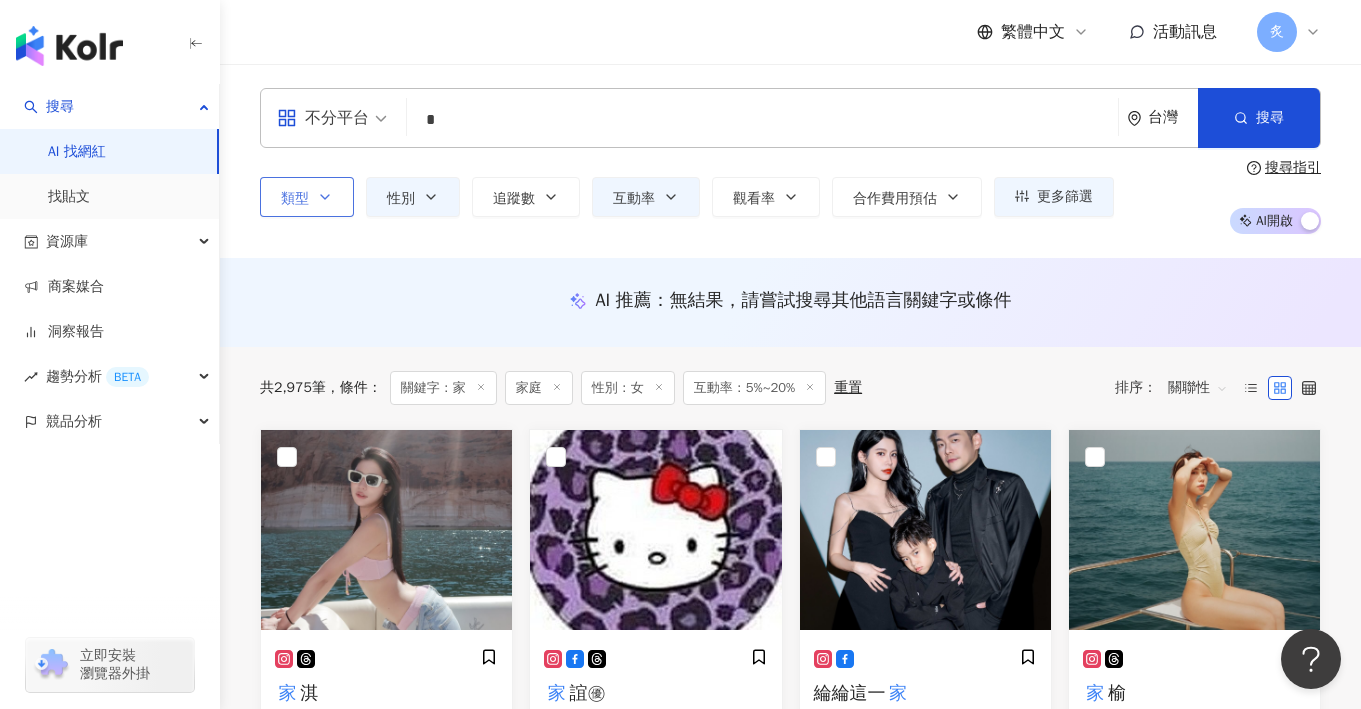 click on "類型" at bounding box center (307, 197) 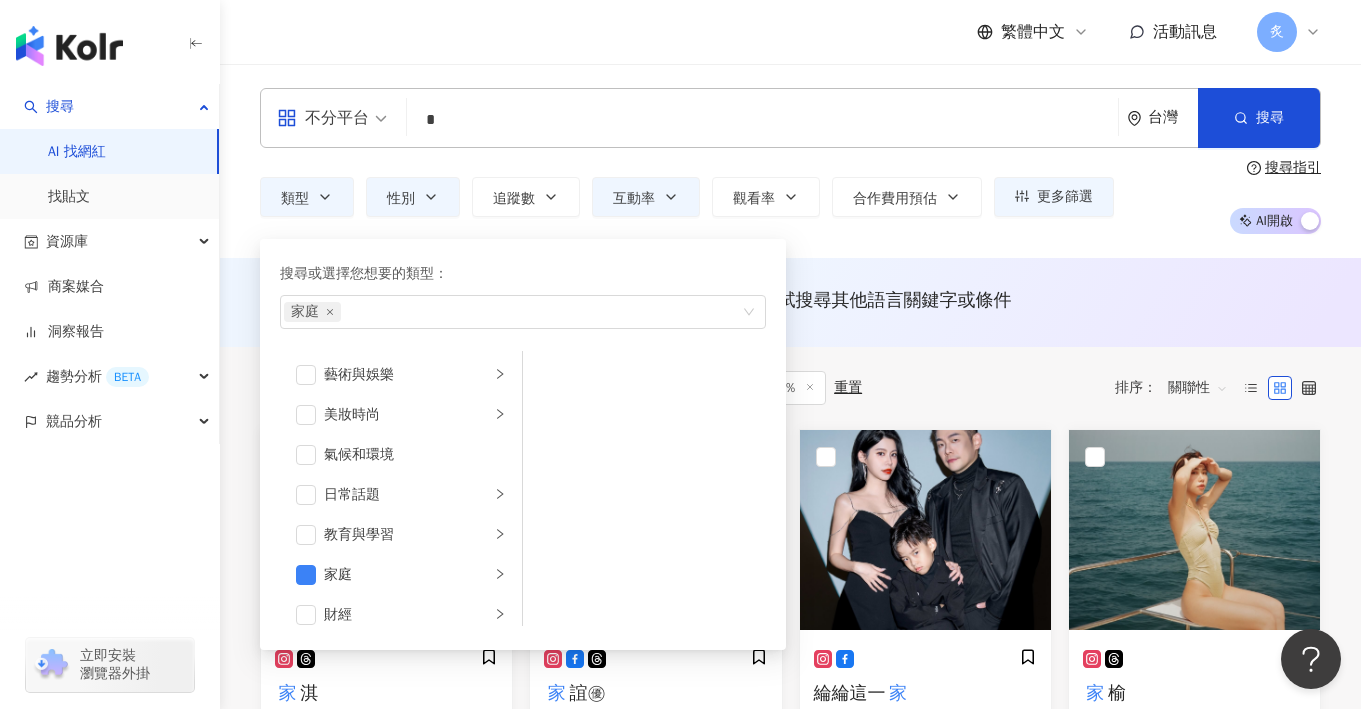 click on "*" at bounding box center (762, 120) 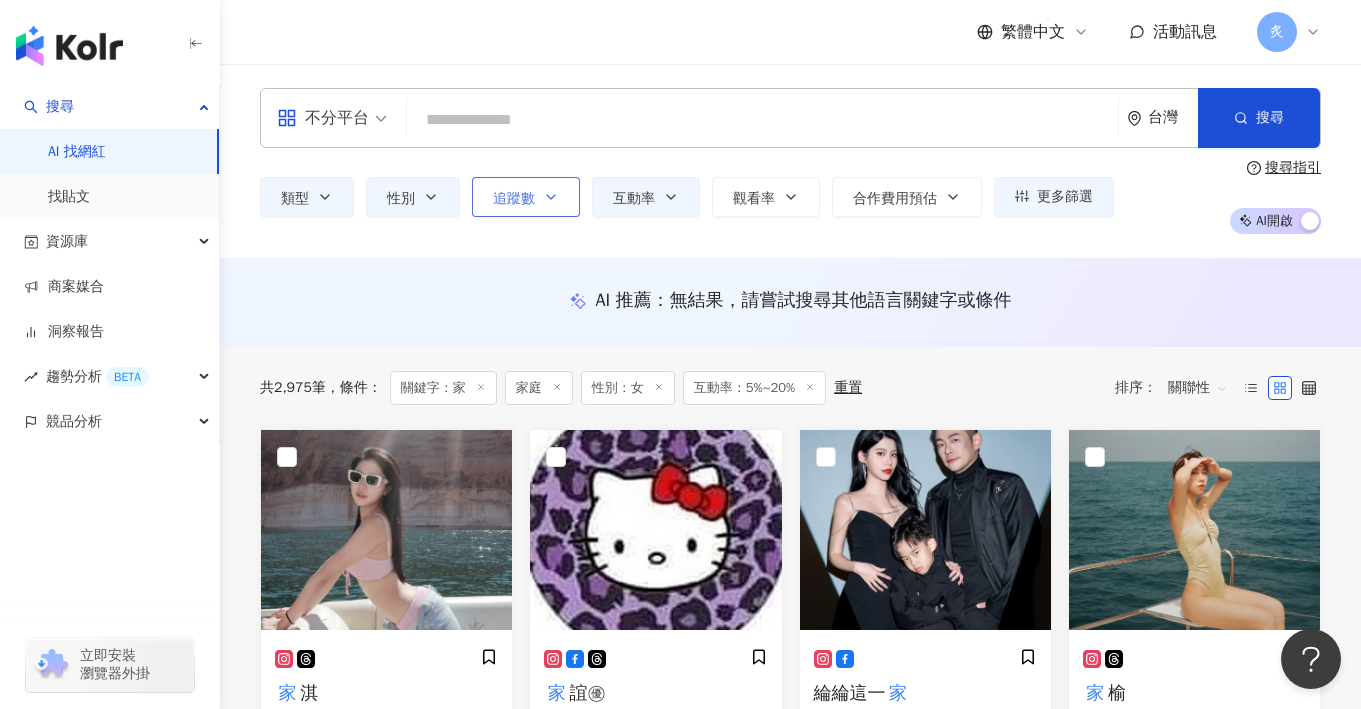 type 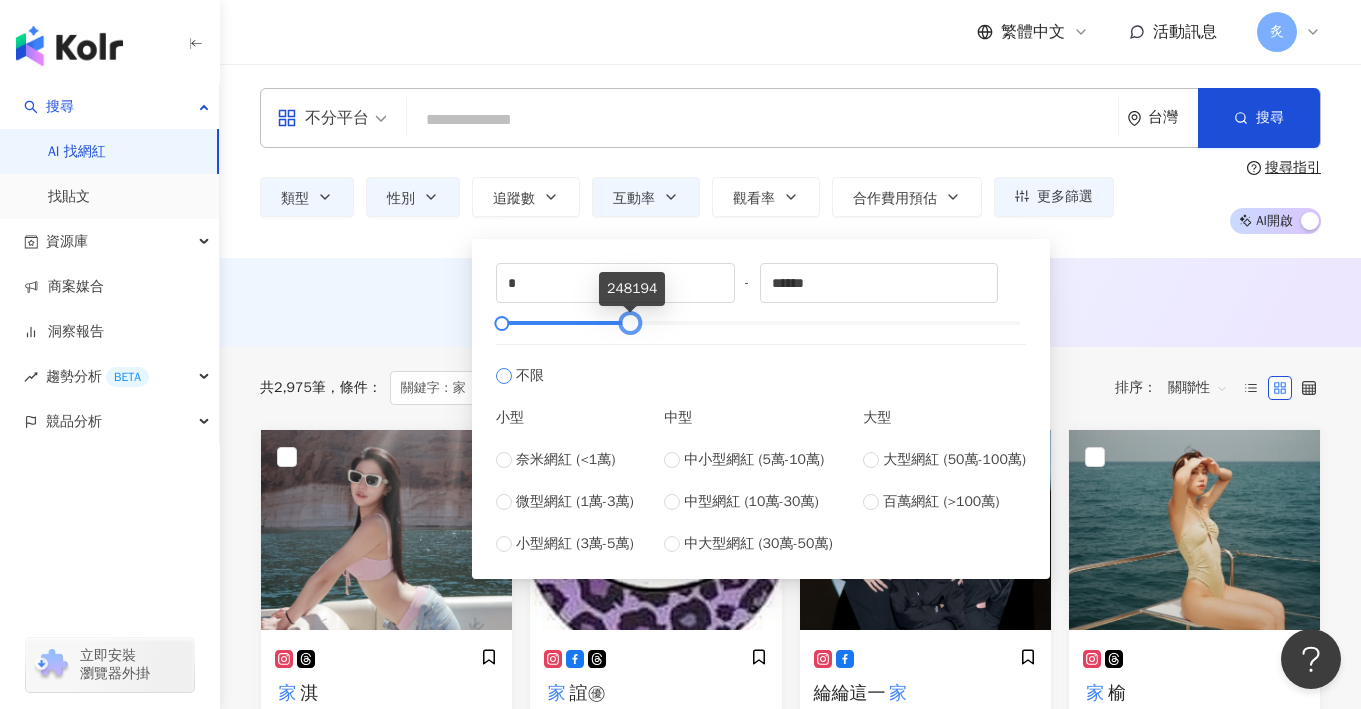 type on "******" 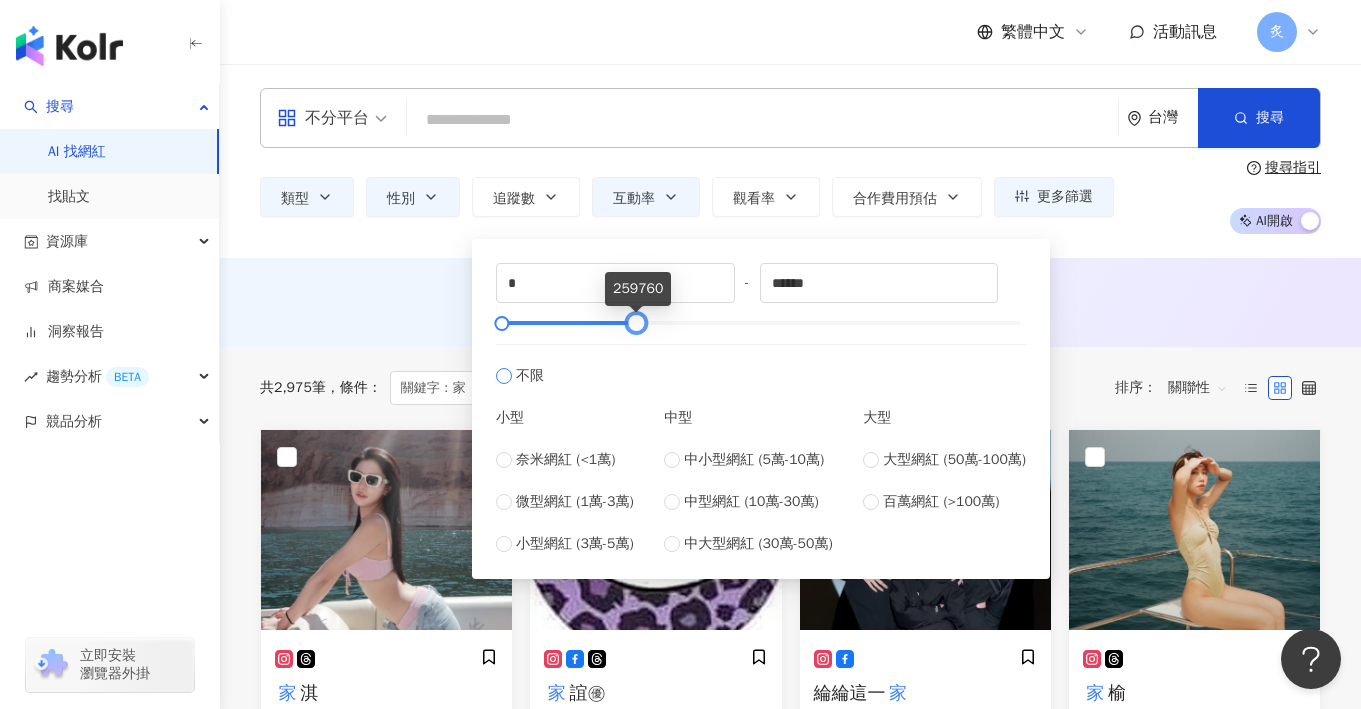 drag, startPoint x: 1021, startPoint y: 318, endPoint x: 637, endPoint y: 371, distance: 387.6403 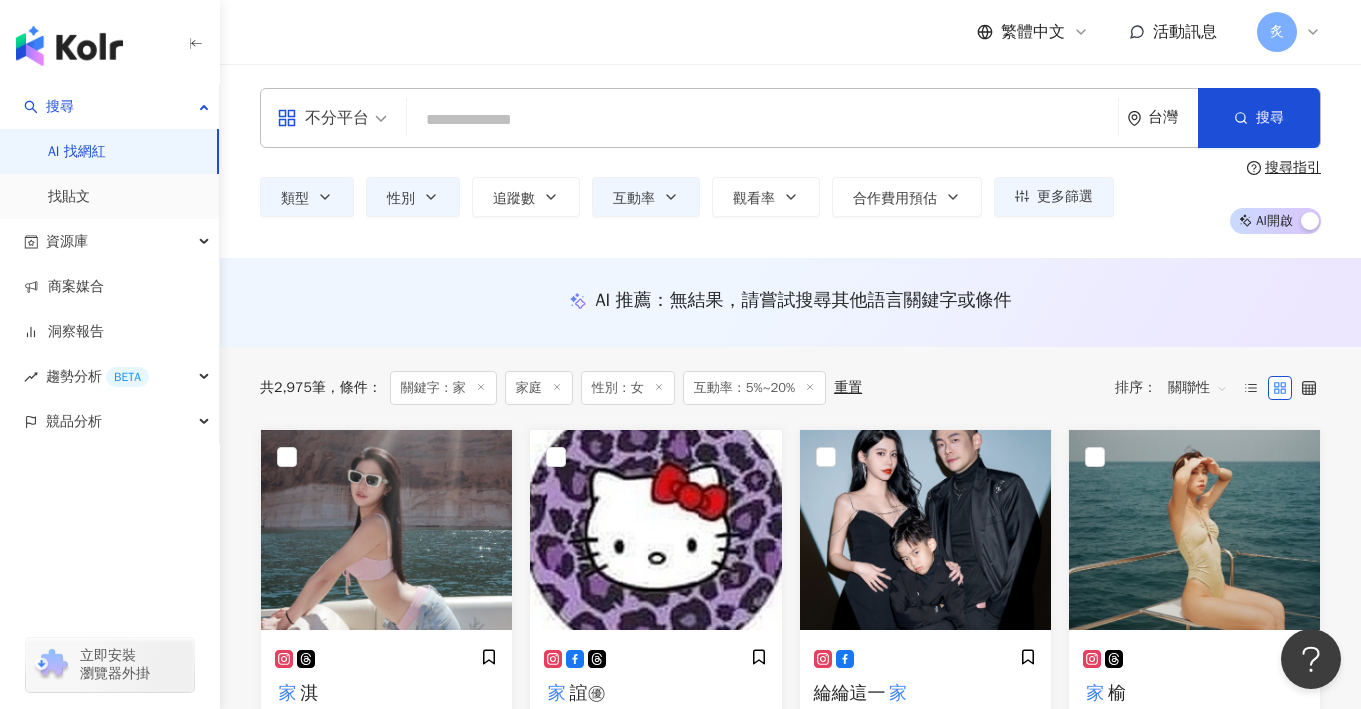click on "AI 推薦 ： 無結果，請嘗試搜尋其他語言關鍵字或條件" at bounding box center (790, 302) 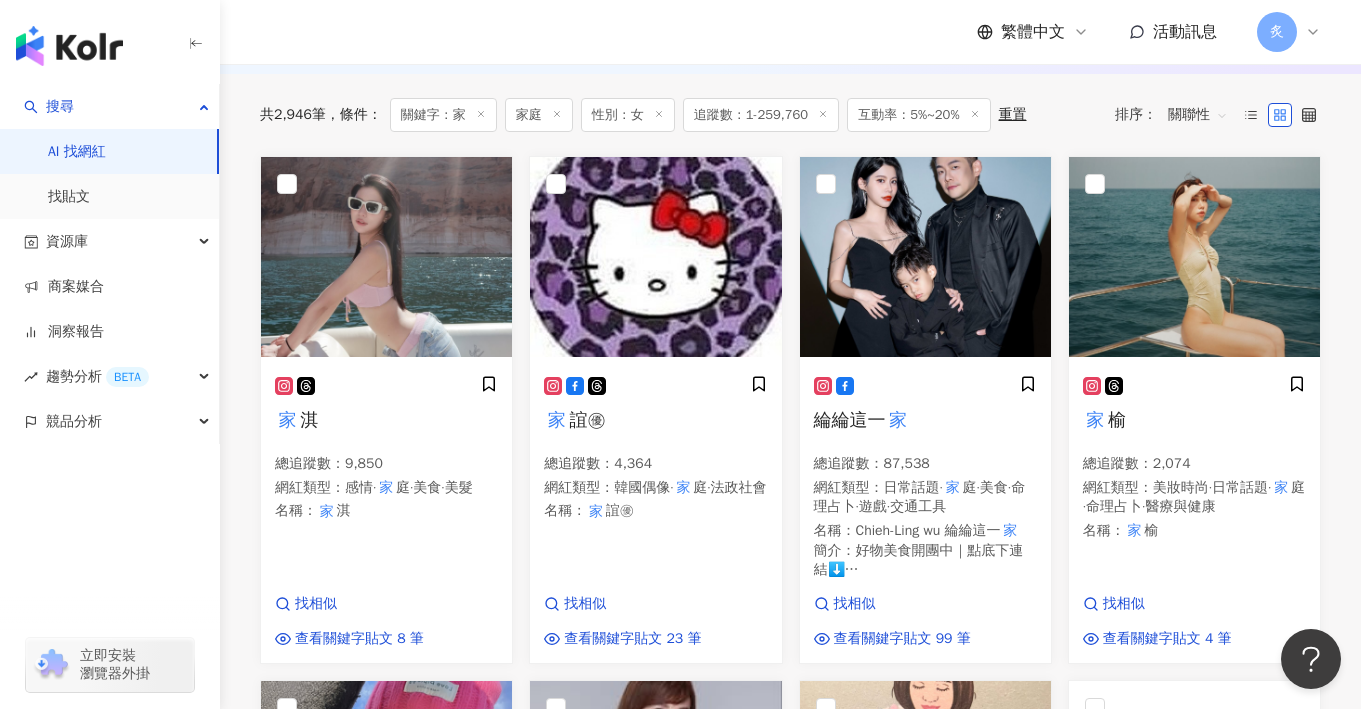 scroll, scrollTop: 0, scrollLeft: 0, axis: both 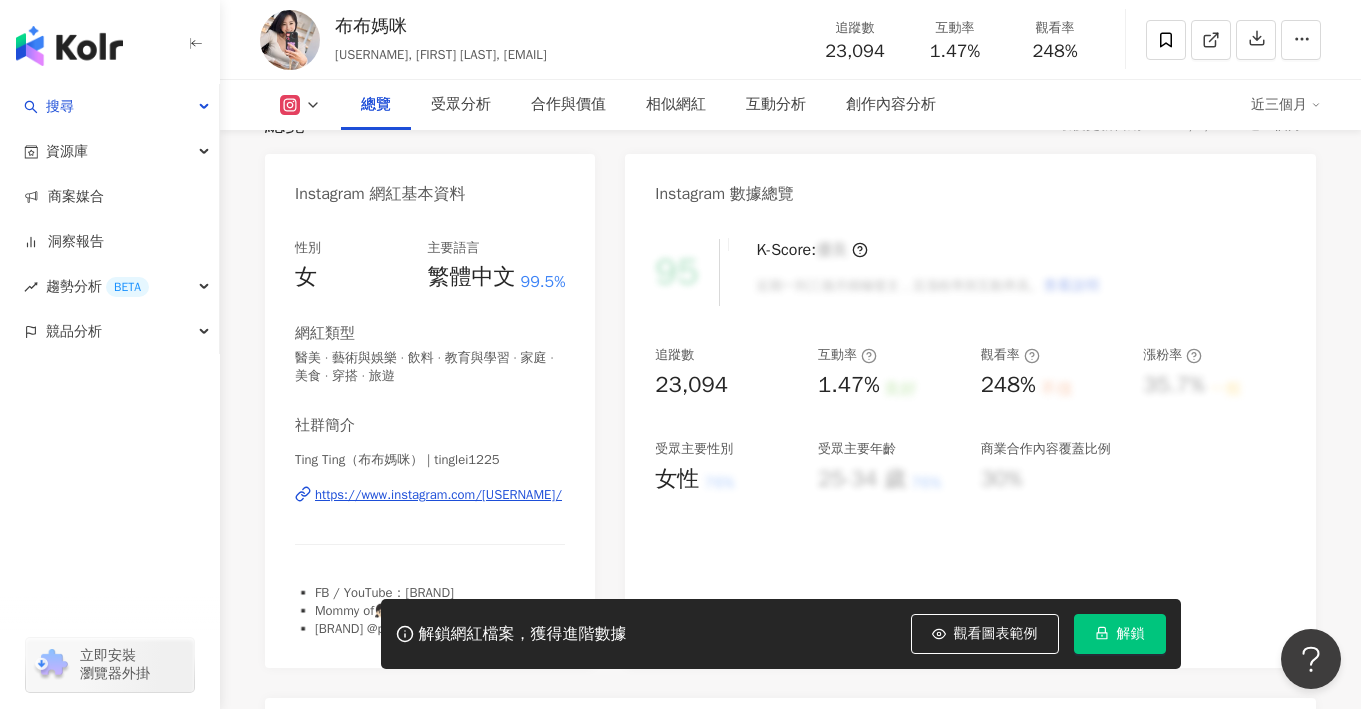 click on "https://www.instagram.com/tinglei1225/" at bounding box center (438, 495) 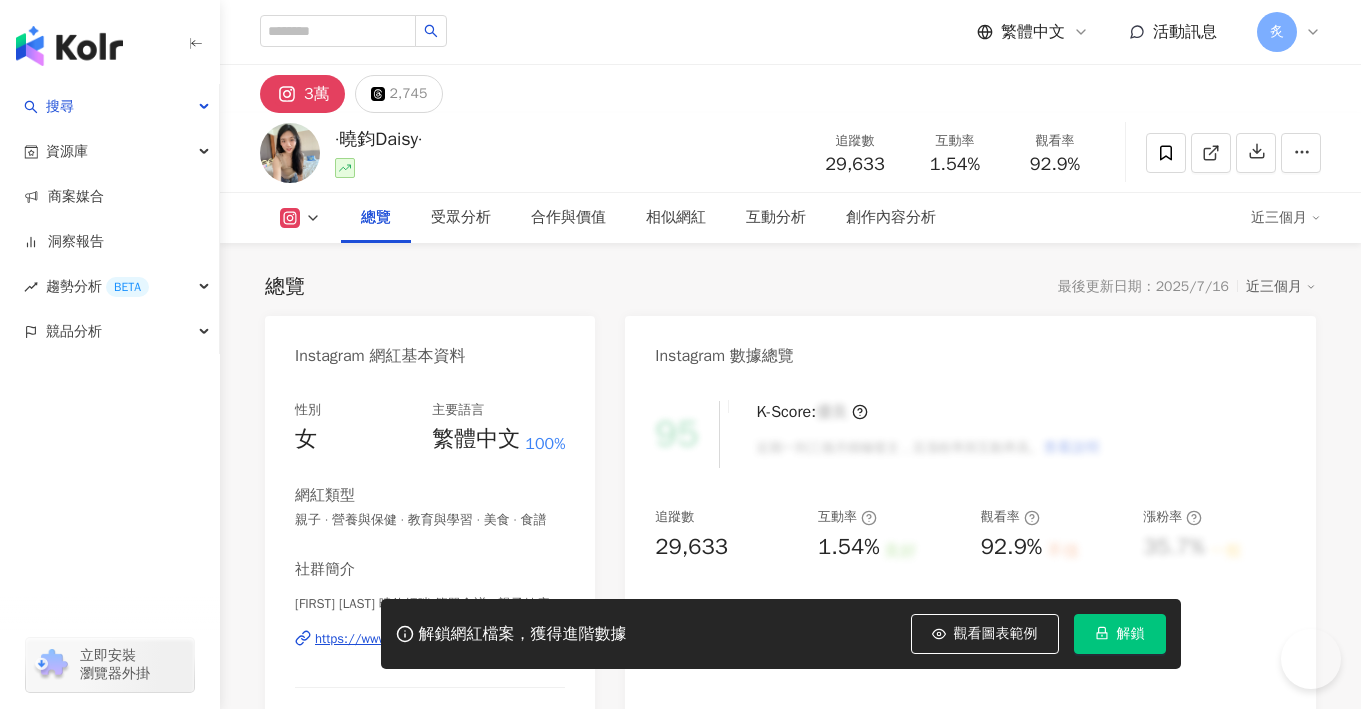 click on "解鎖網紅檔案，獲得進階數據 觀看圖表範例 解鎖" at bounding box center [680, 634] 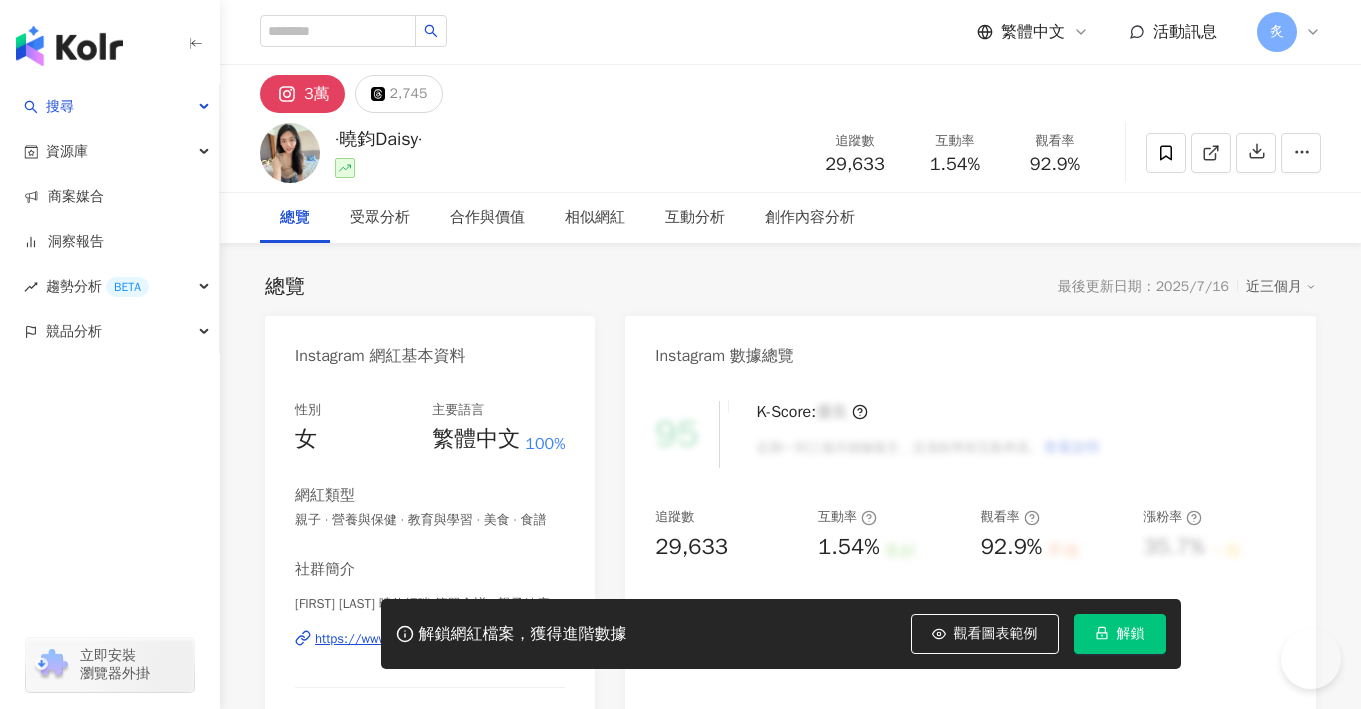 scroll, scrollTop: 0, scrollLeft: 0, axis: both 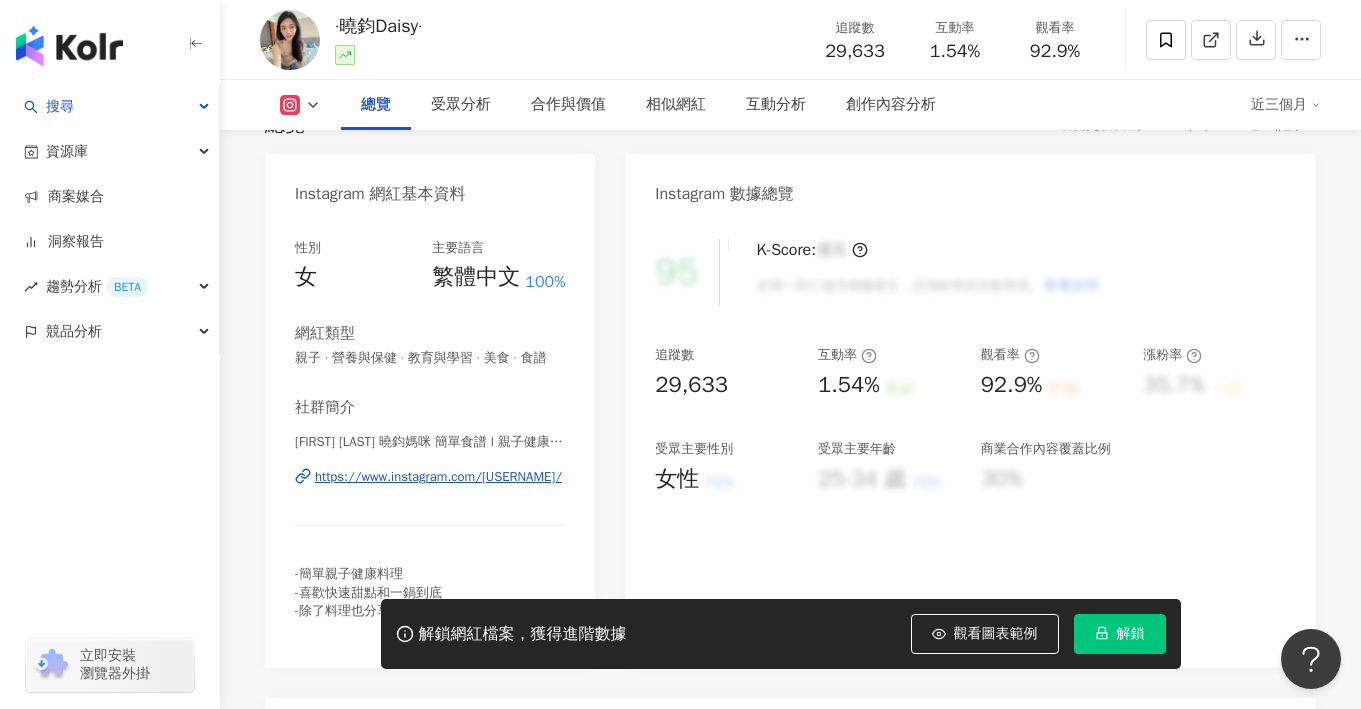 click on "https://www.instagram.com/daisy731106/" at bounding box center [438, 477] 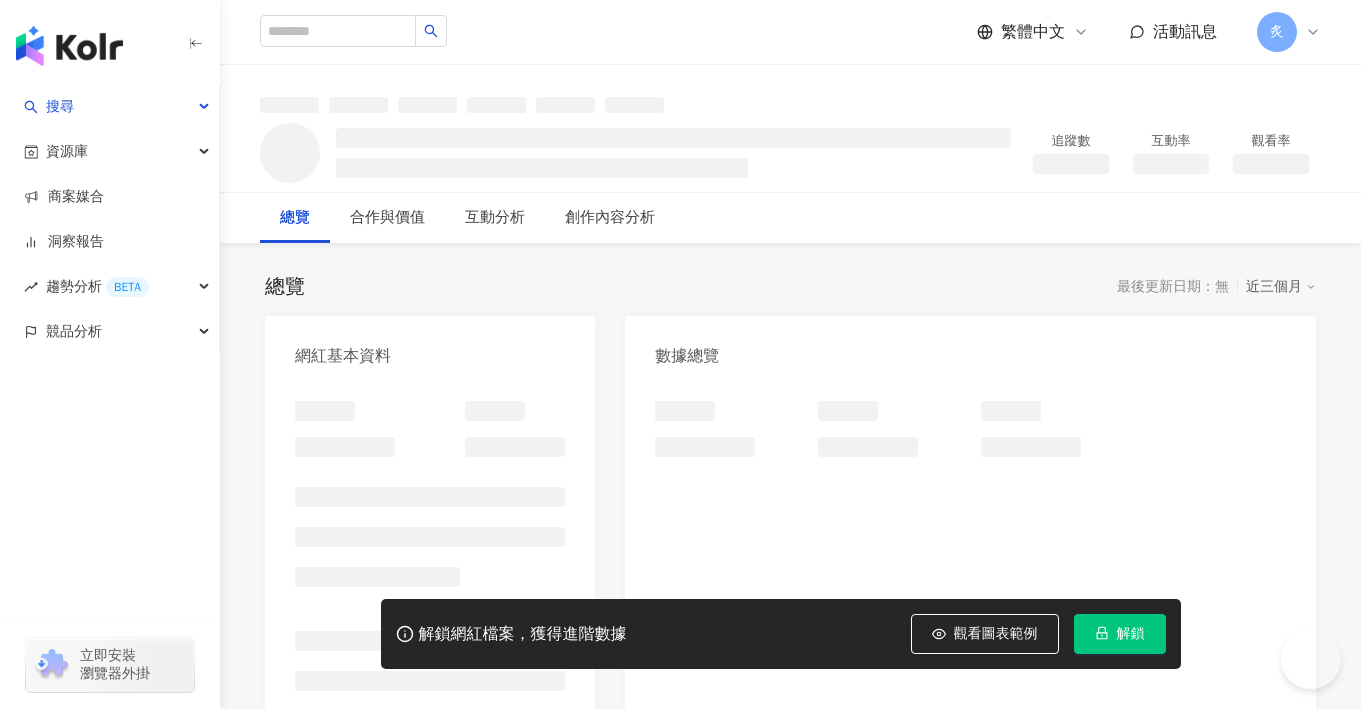 scroll, scrollTop: 0, scrollLeft: 0, axis: both 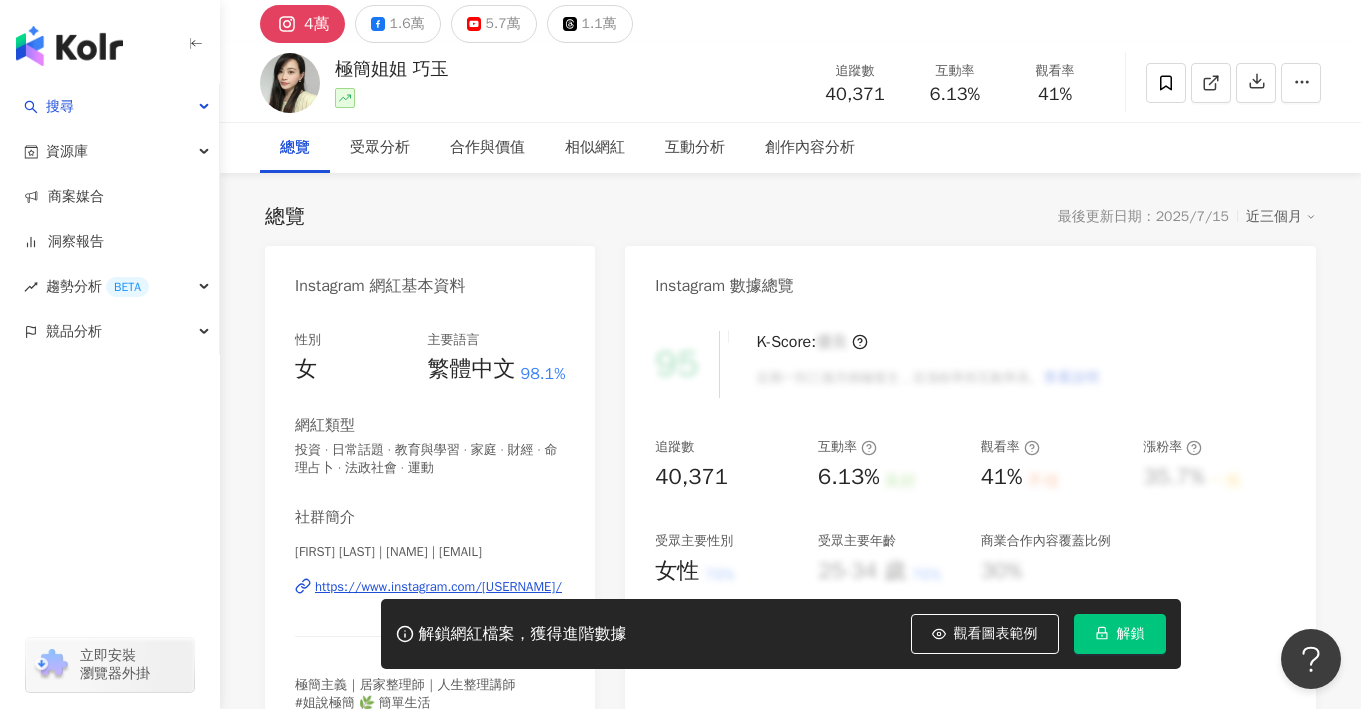 click on "https://www.instagram.com/chiao_talk/" at bounding box center [438, 587] 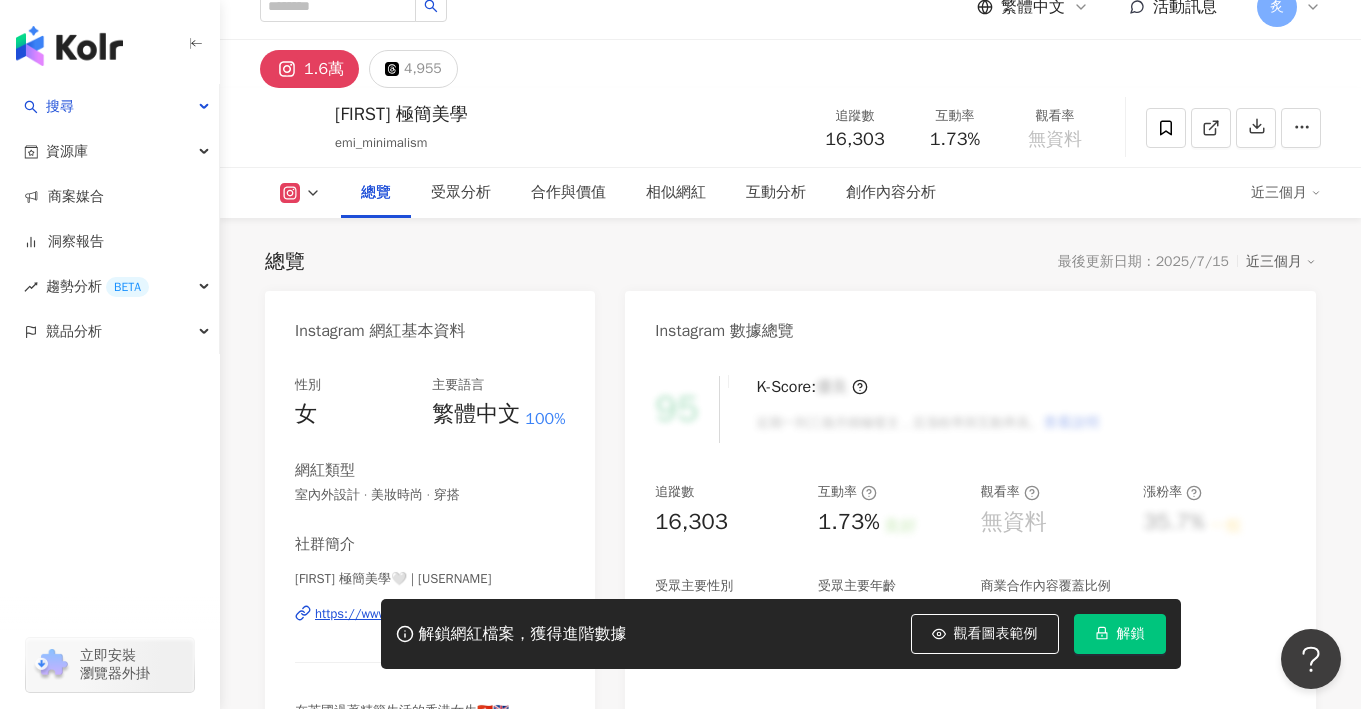 scroll, scrollTop: 119, scrollLeft: 0, axis: vertical 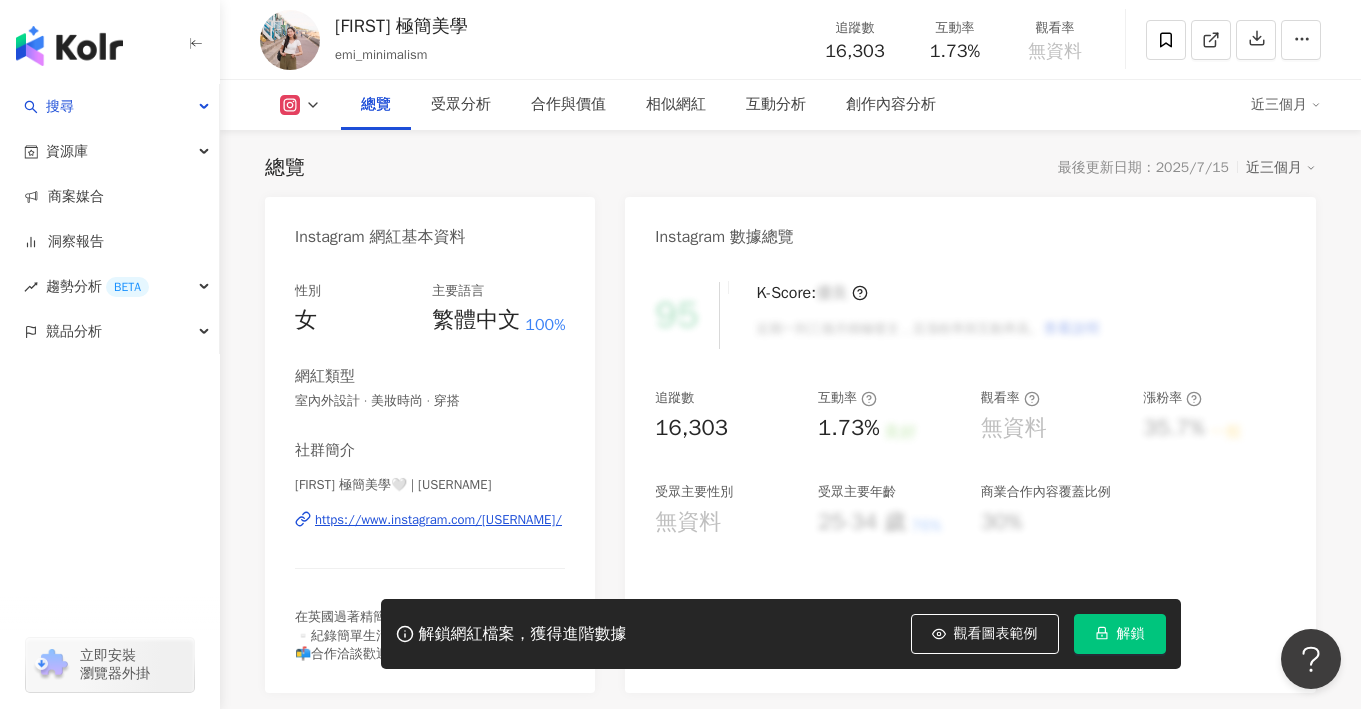click on "https://www.instagram.com/emi_minimalism/" at bounding box center [438, 520] 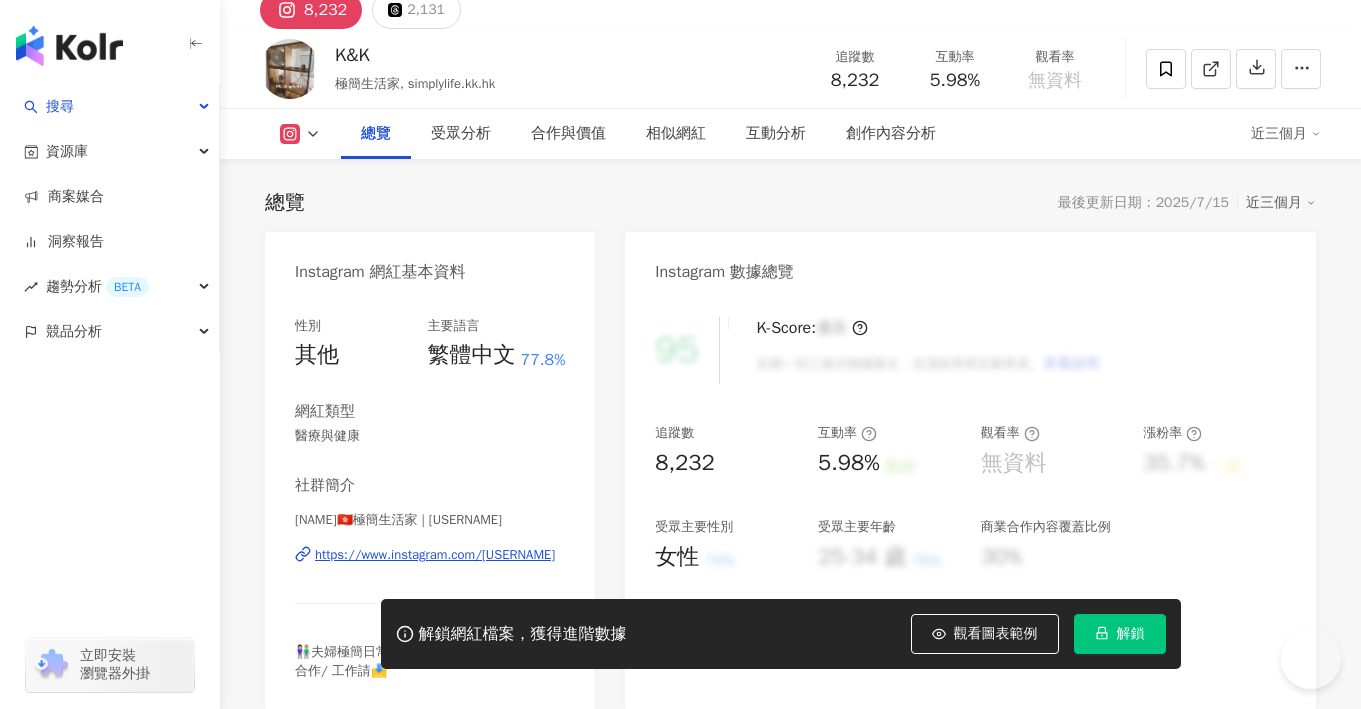 scroll, scrollTop: 152, scrollLeft: 0, axis: vertical 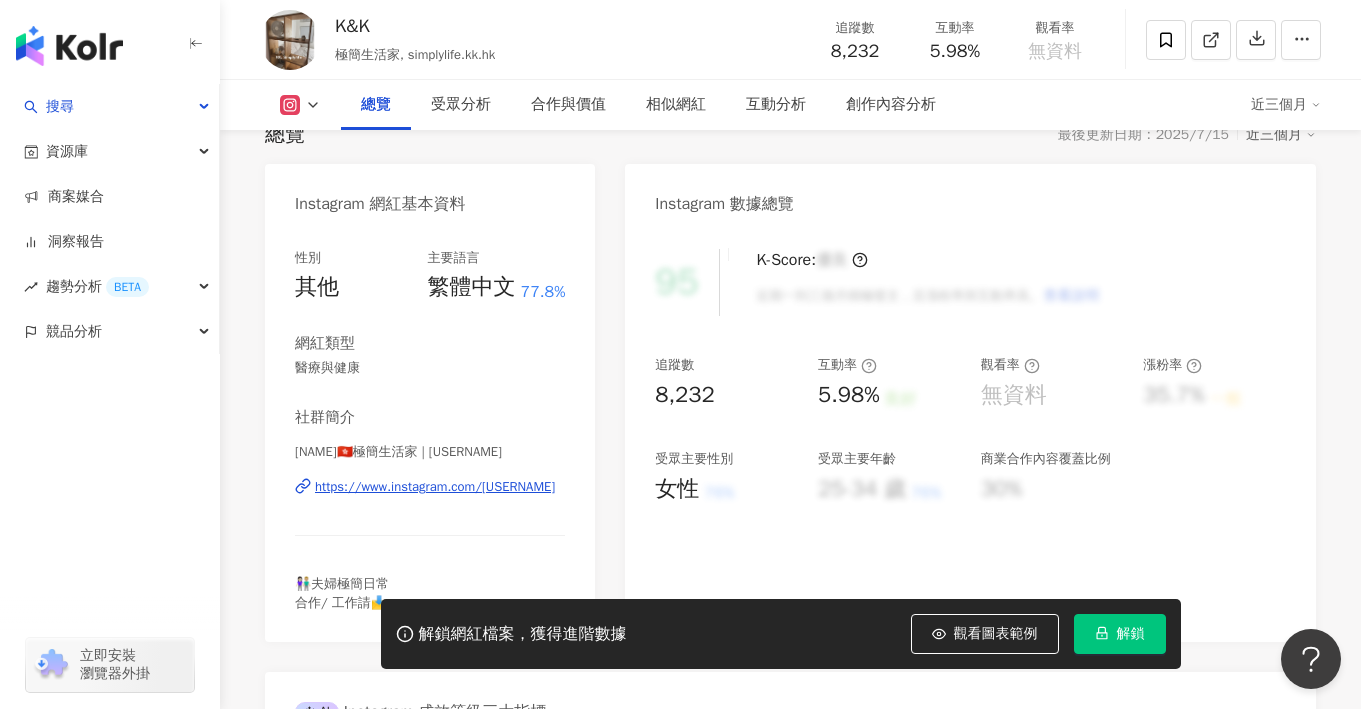 click on "https://www.instagram.com/kk.simplylife/" at bounding box center (435, 487) 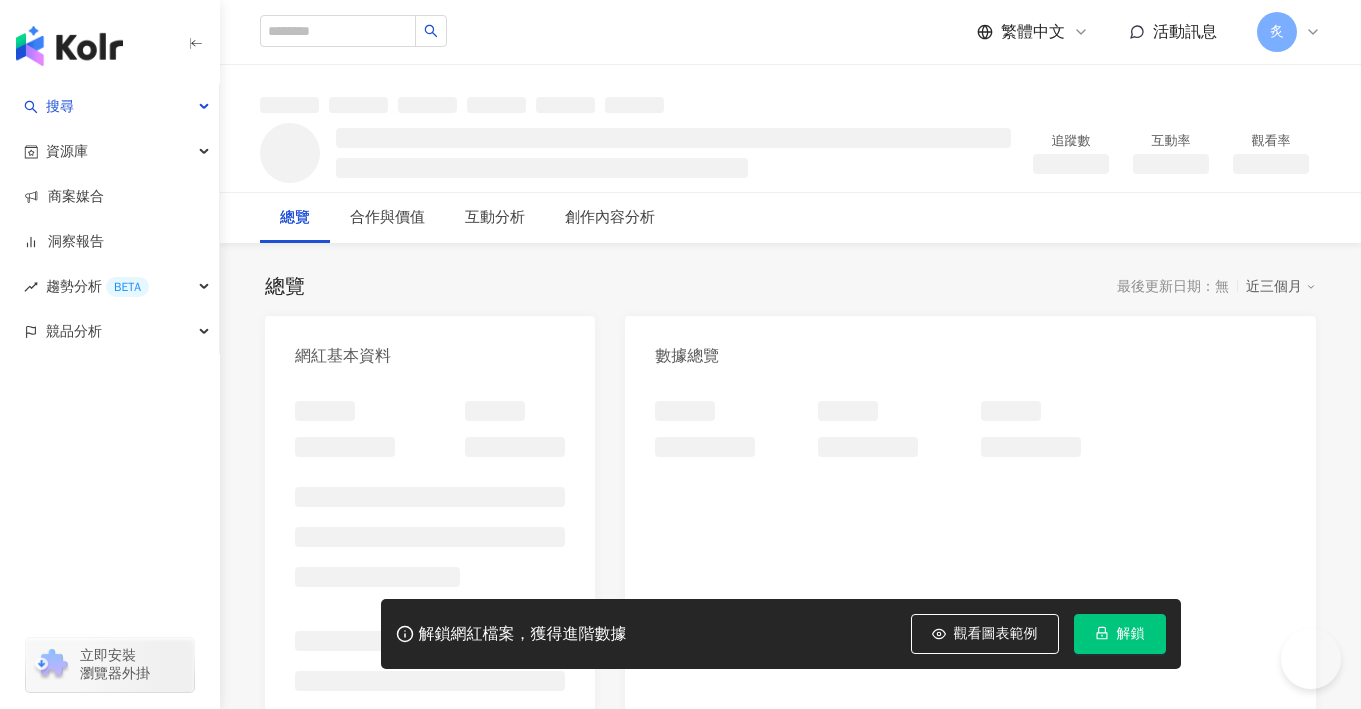scroll, scrollTop: 0, scrollLeft: 0, axis: both 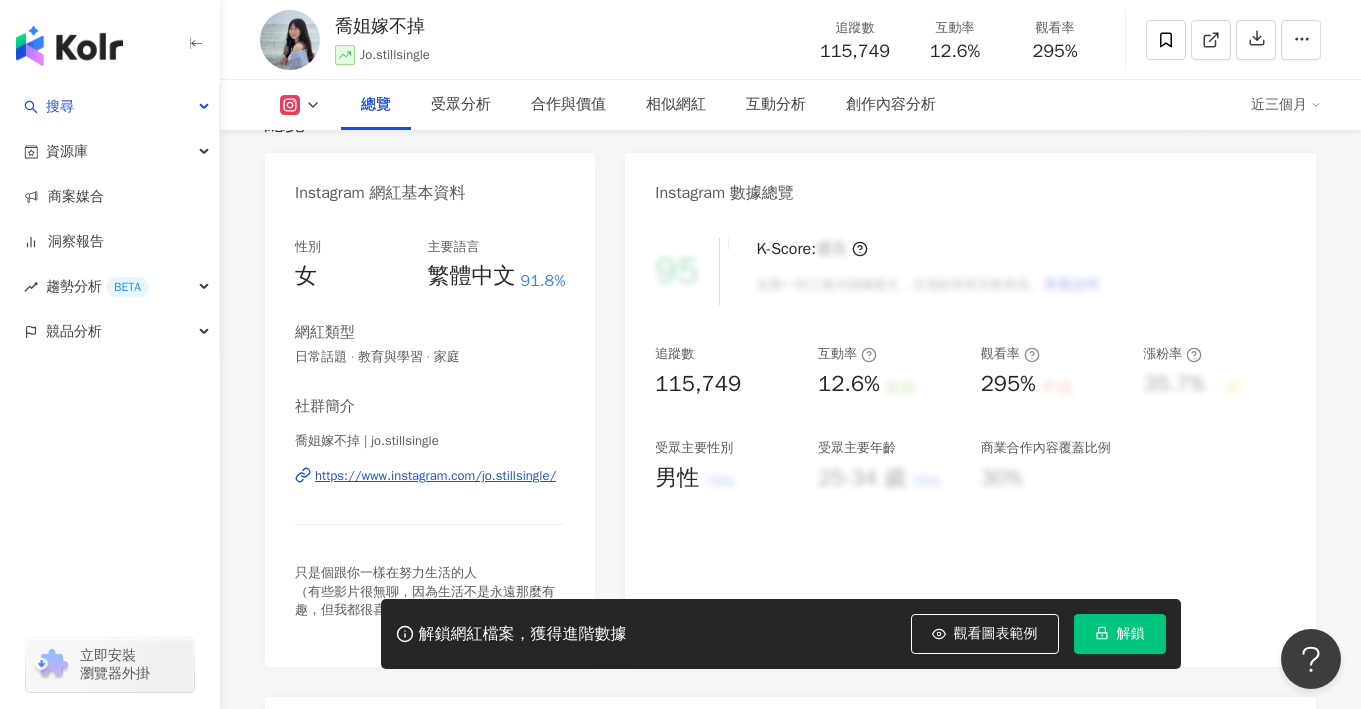 click on "https://www.instagram.com/jo.stillsingle/" at bounding box center (435, 476) 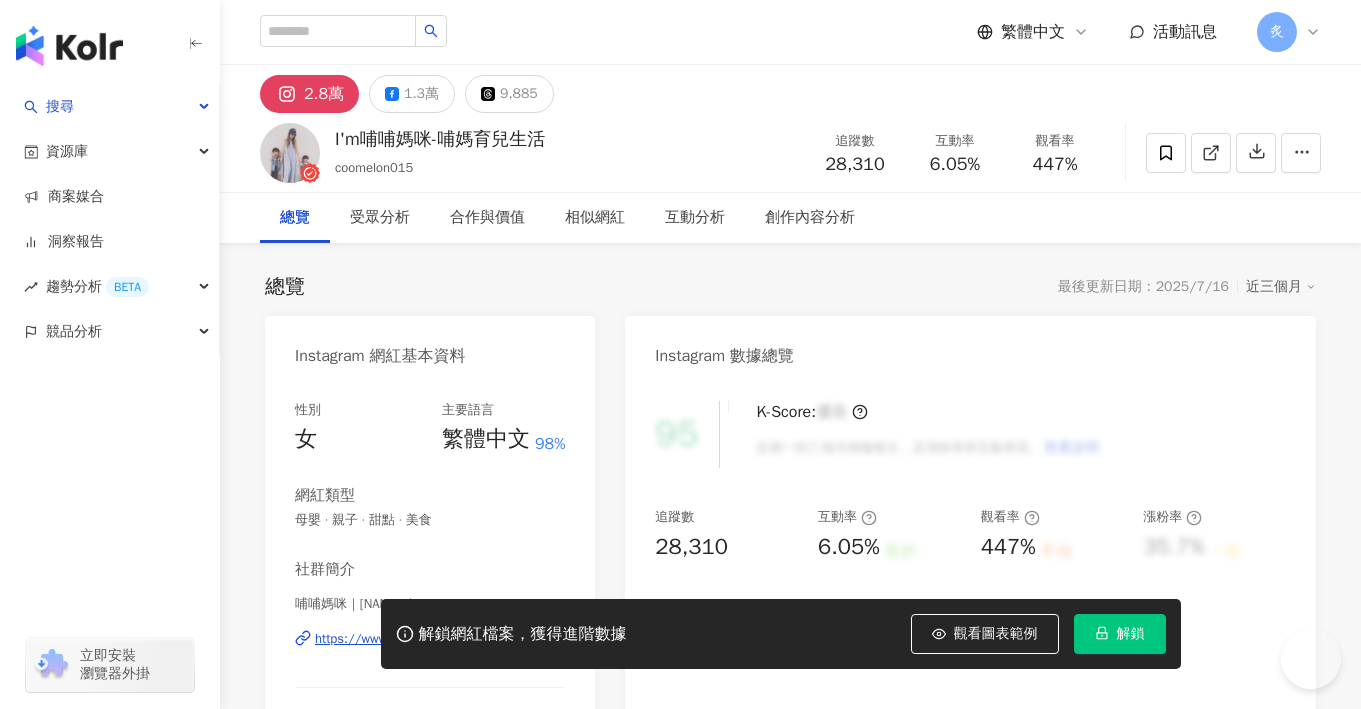 scroll, scrollTop: 0, scrollLeft: 0, axis: both 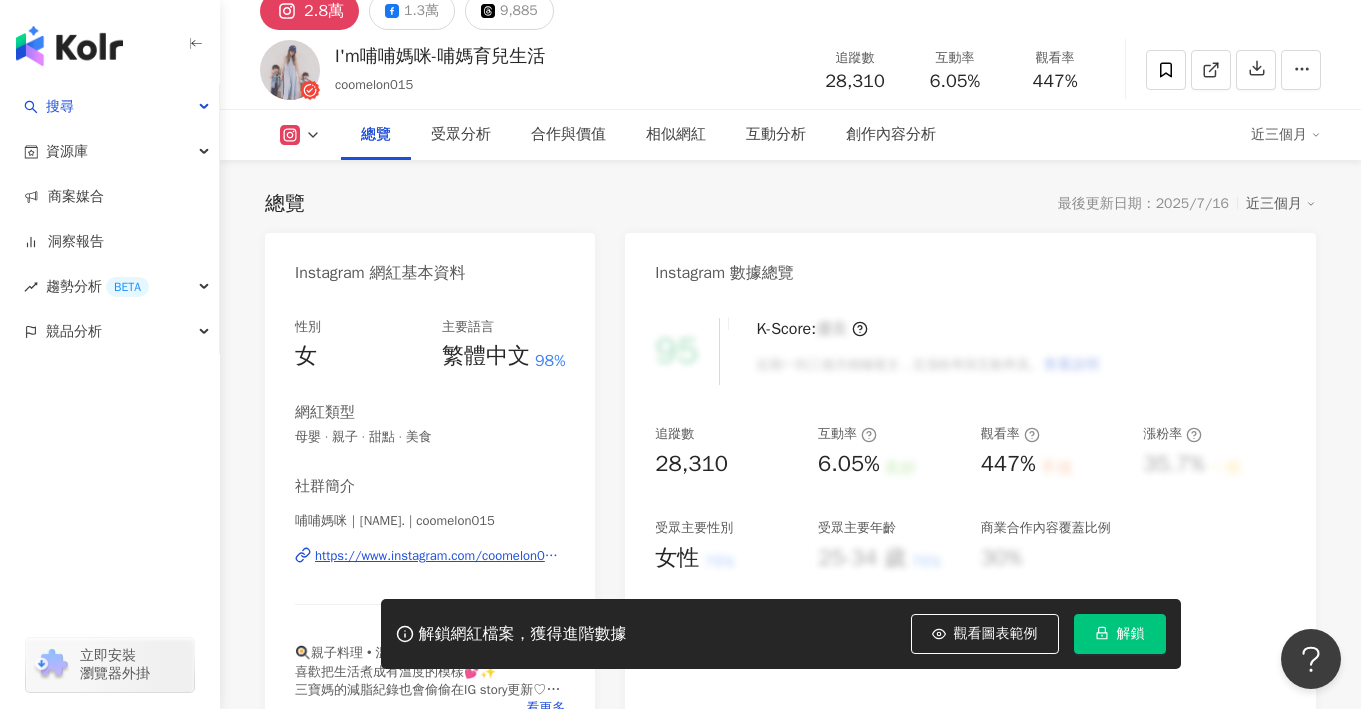 click on "https://www.instagram.com/coomelon015/" at bounding box center [440, 556] 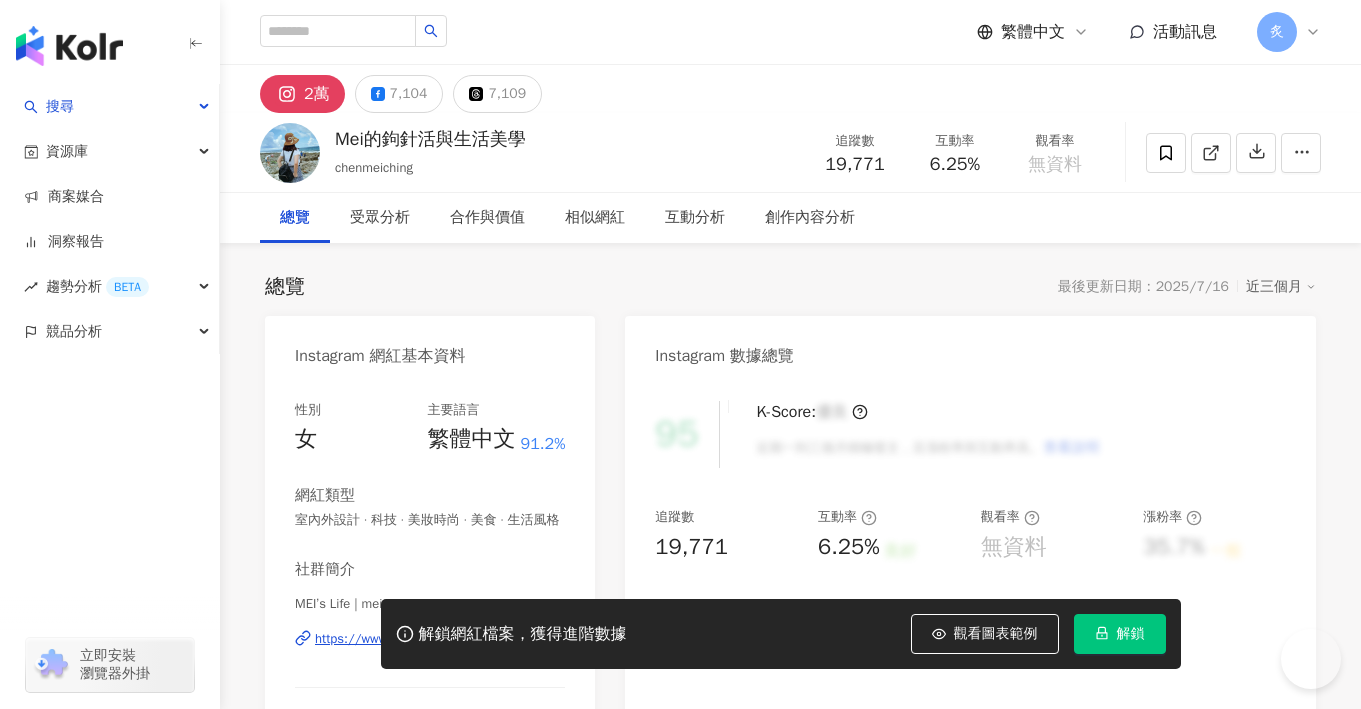 scroll, scrollTop: 0, scrollLeft: 0, axis: both 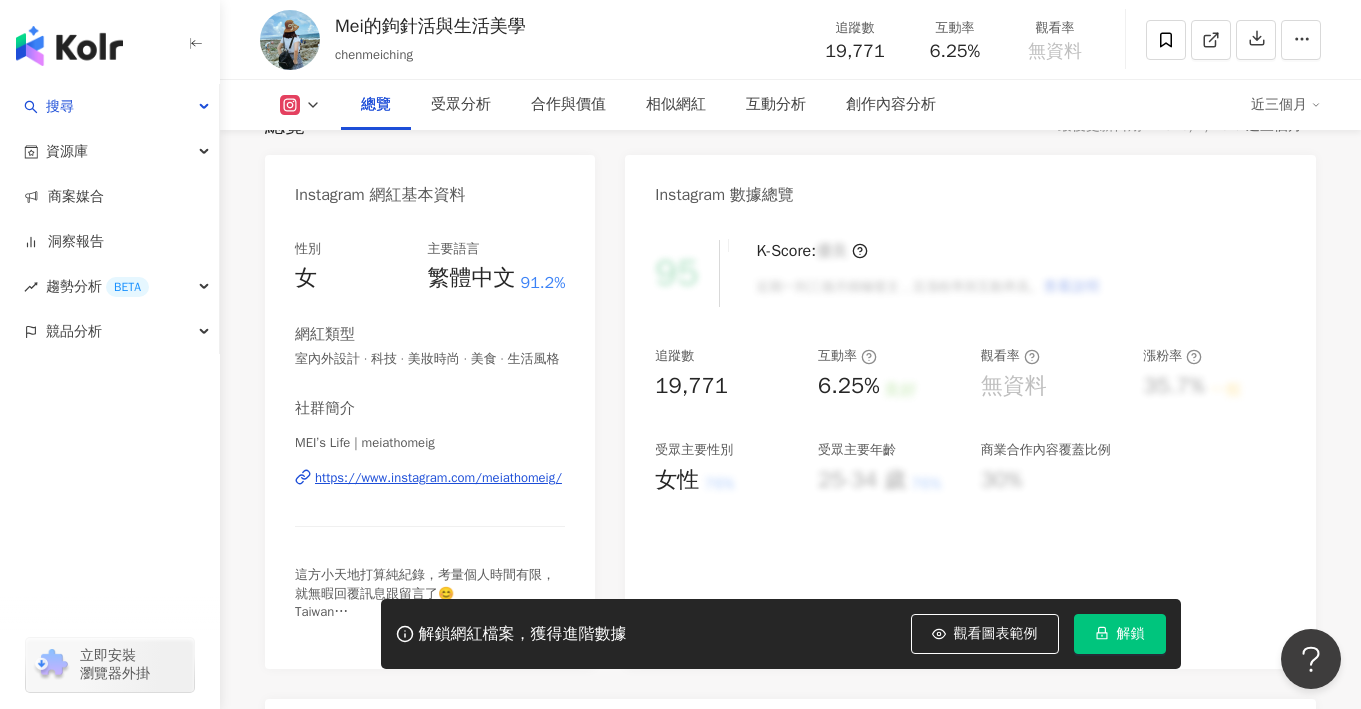 click on "https://www.instagram.com/meiathomeig/" at bounding box center (438, 478) 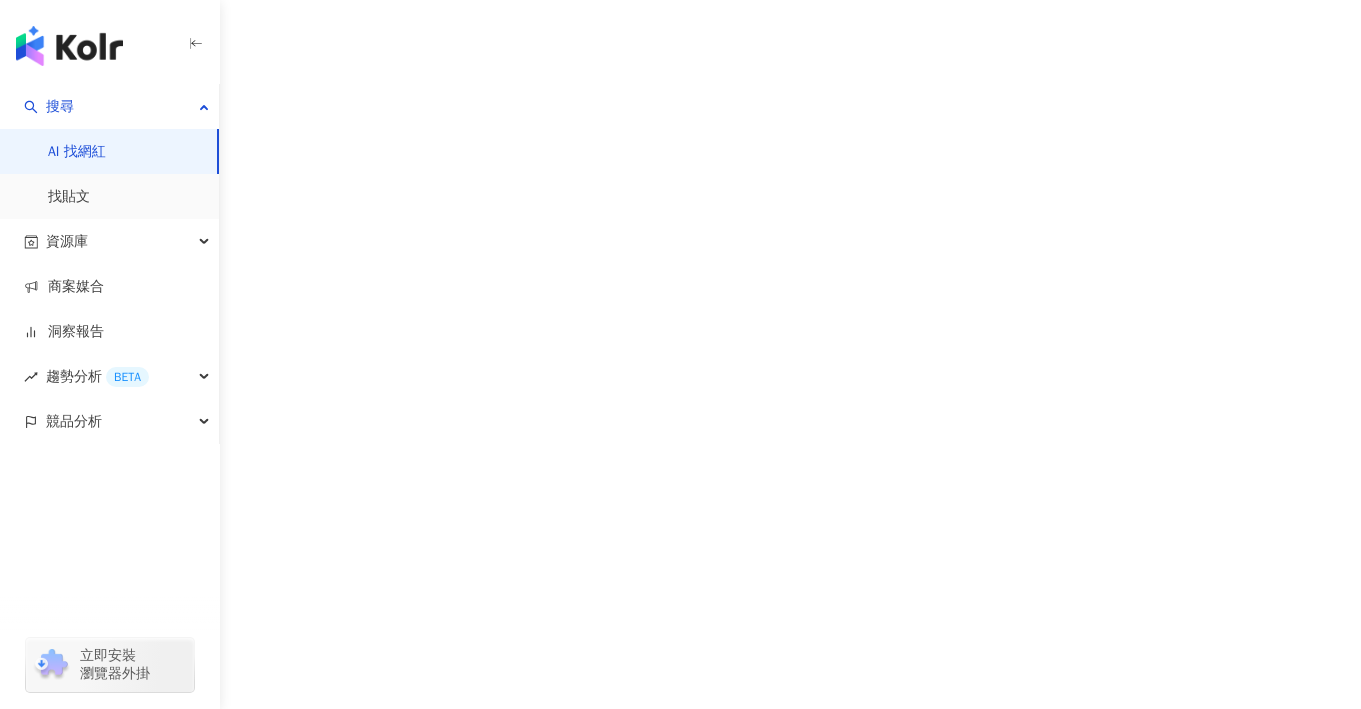 scroll, scrollTop: 0, scrollLeft: 0, axis: both 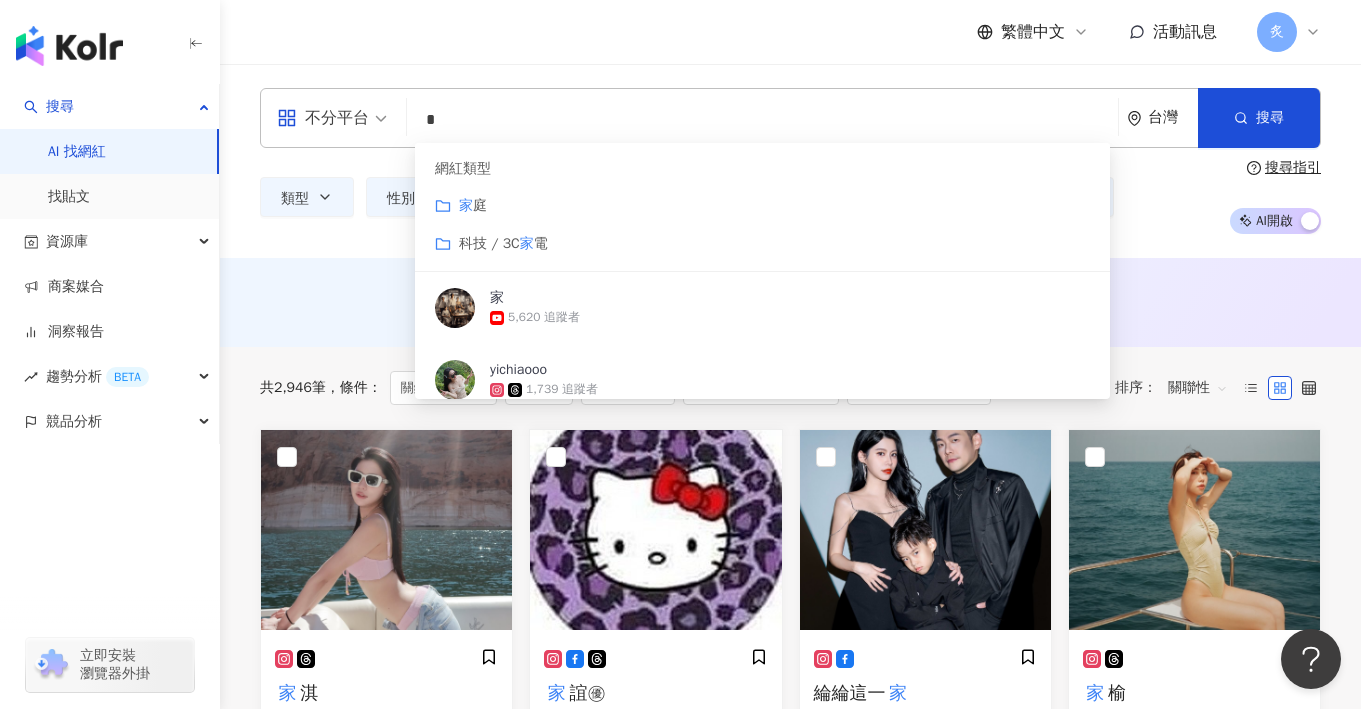 click on "AI 推薦 ： 無結果，請嘗試搜尋其他語言關鍵字或條件" at bounding box center [790, 302] 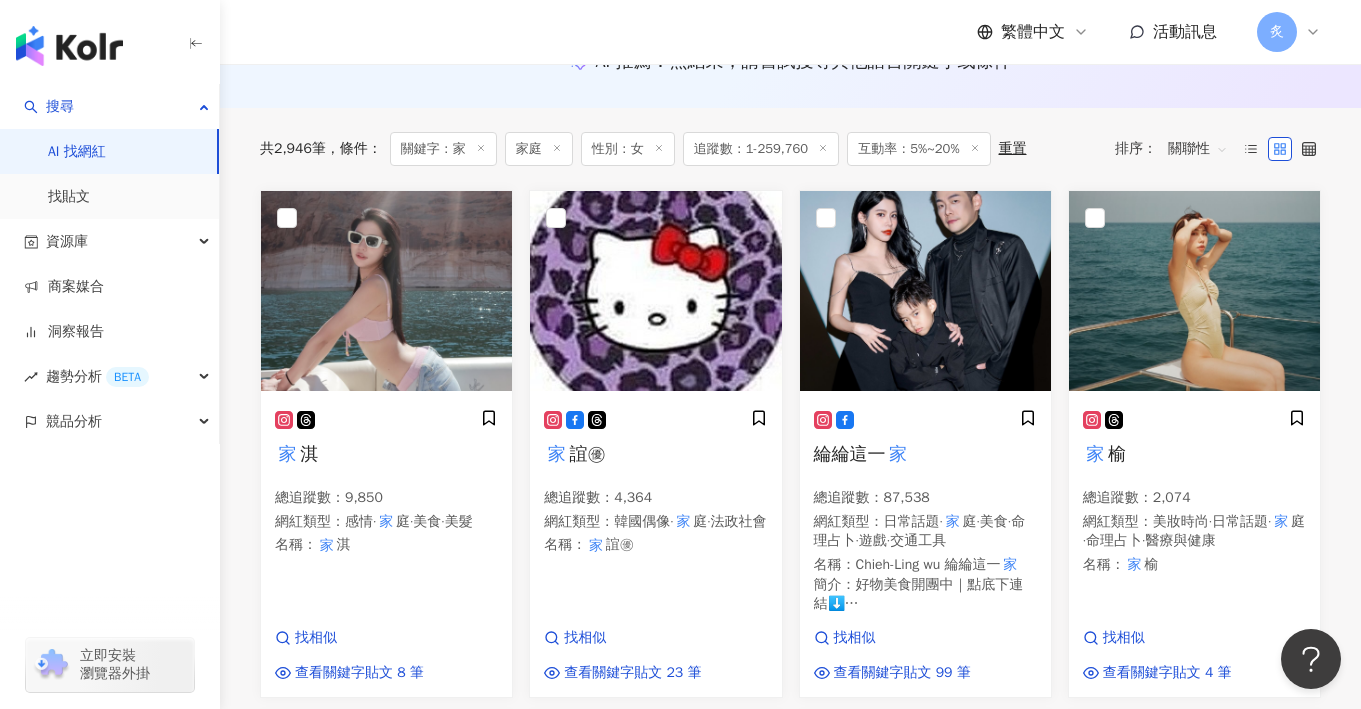 scroll, scrollTop: 0, scrollLeft: 0, axis: both 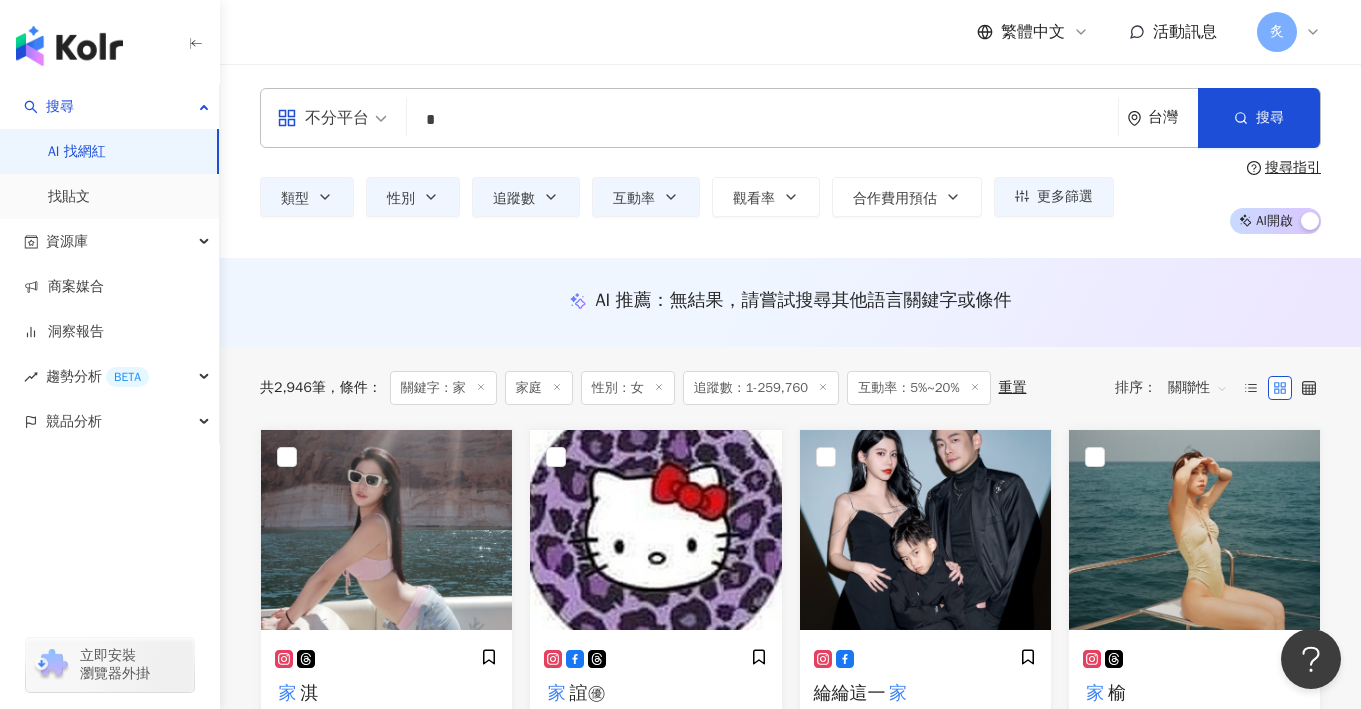 click on "關聯性" at bounding box center [1198, 388] 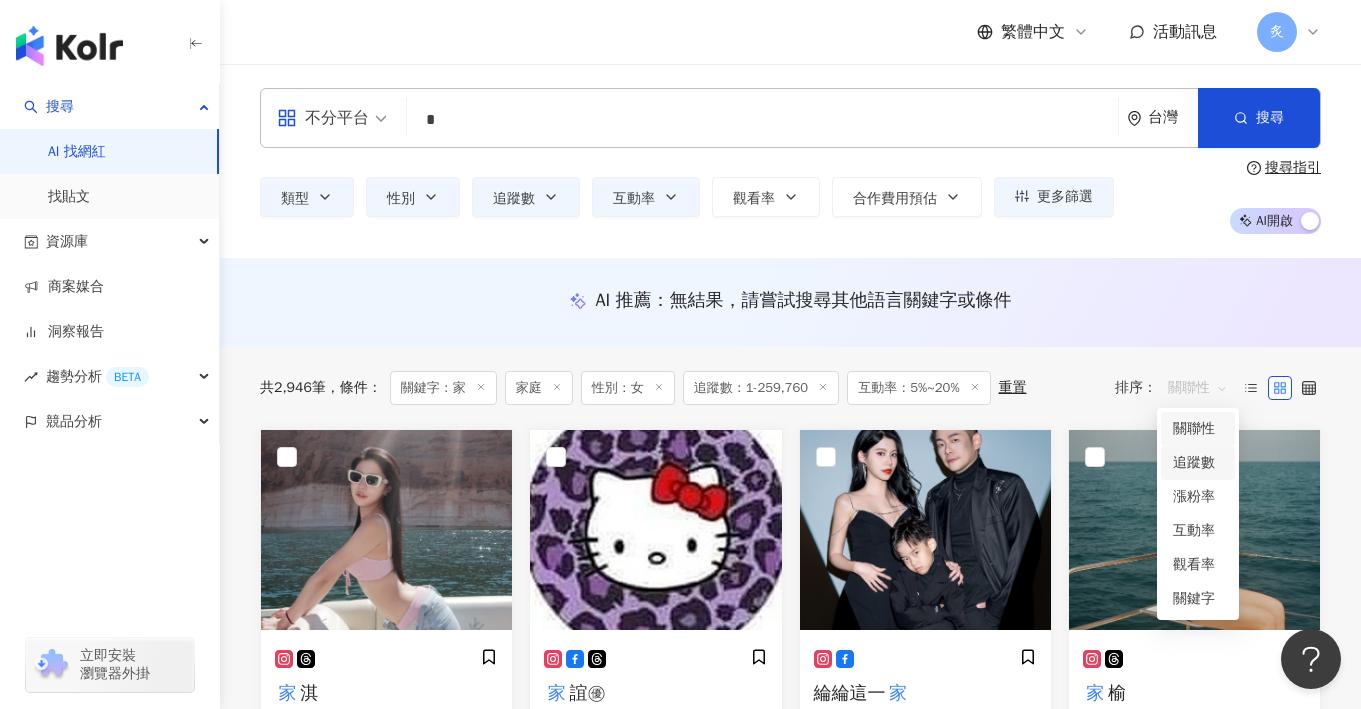 click on "追蹤數" at bounding box center [1198, 463] 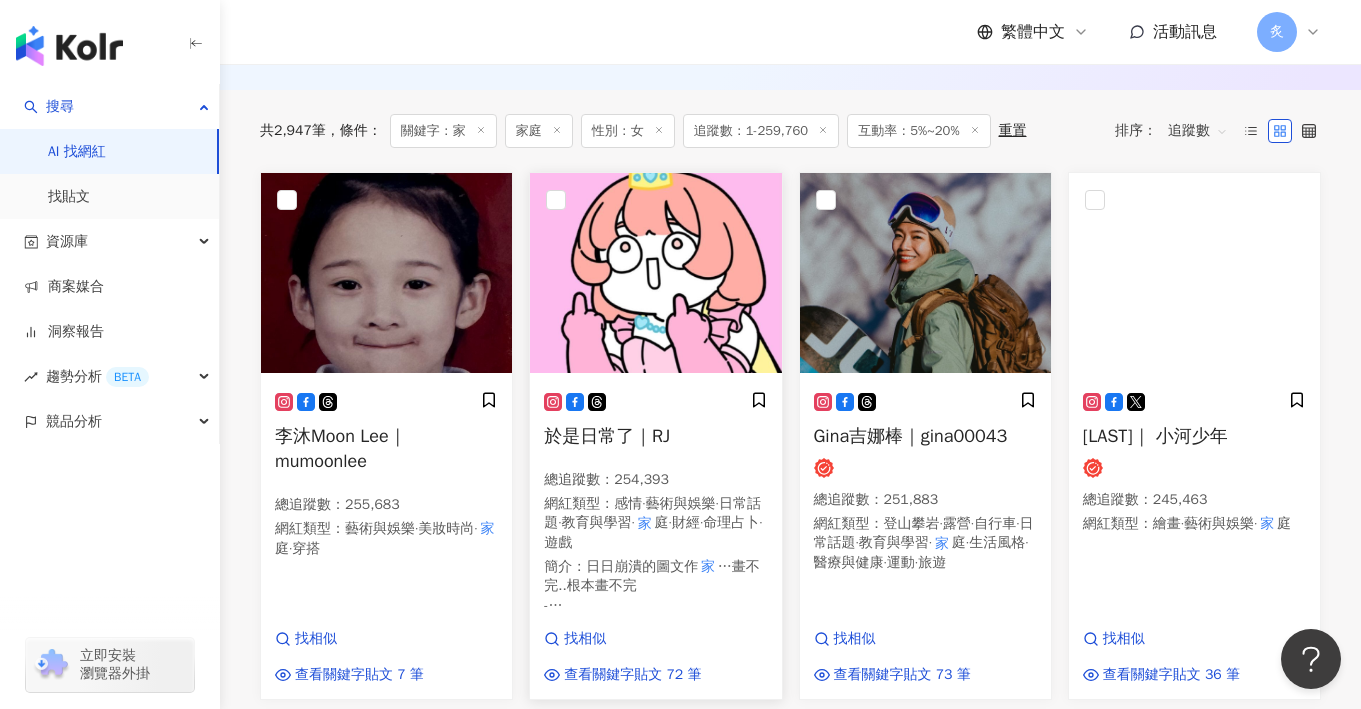 scroll, scrollTop: 262, scrollLeft: 0, axis: vertical 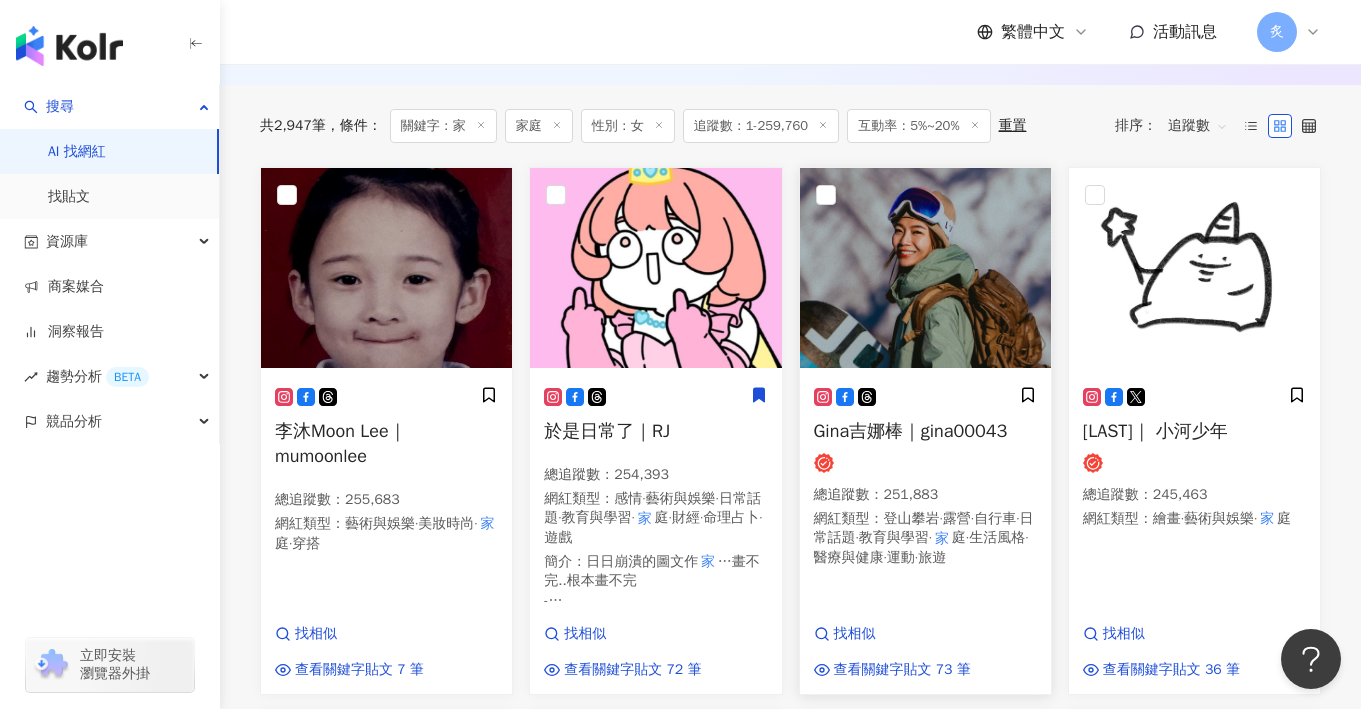 click on "Gina吉娜棒｜gina00043" at bounding box center [911, 431] 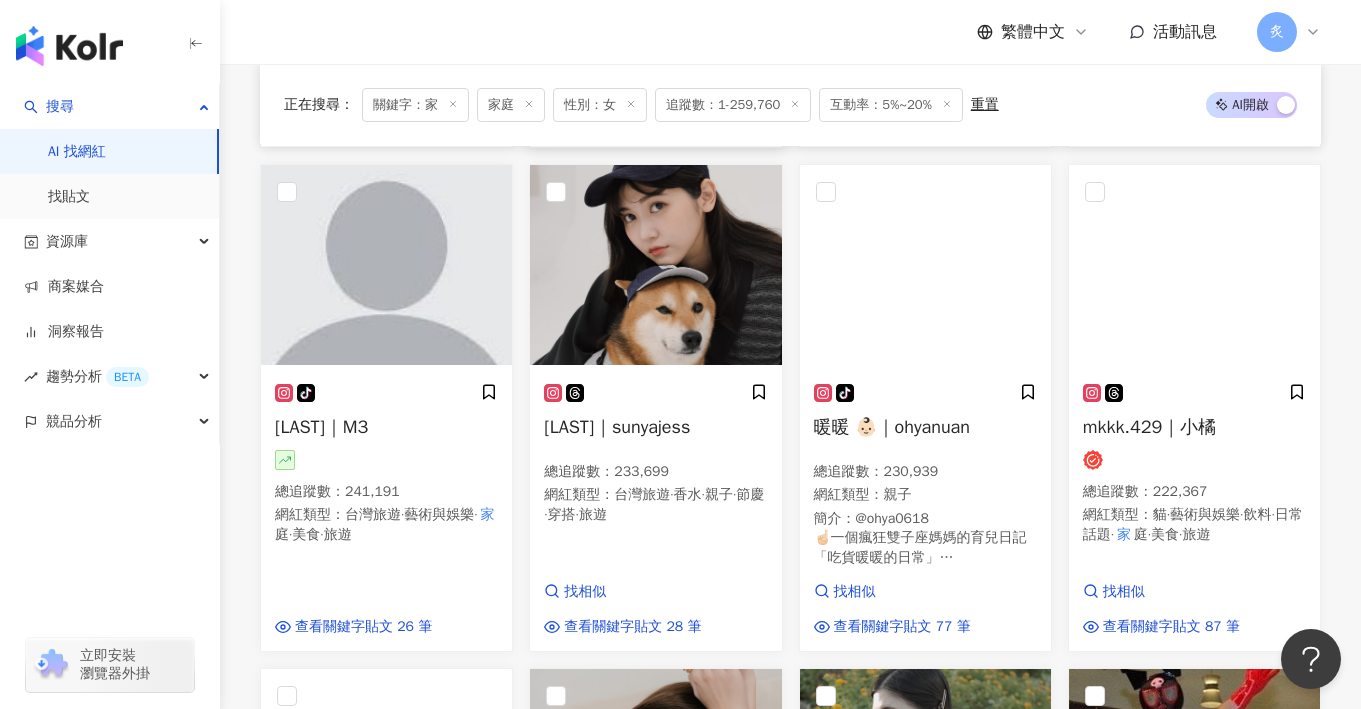 scroll, scrollTop: 815, scrollLeft: 0, axis: vertical 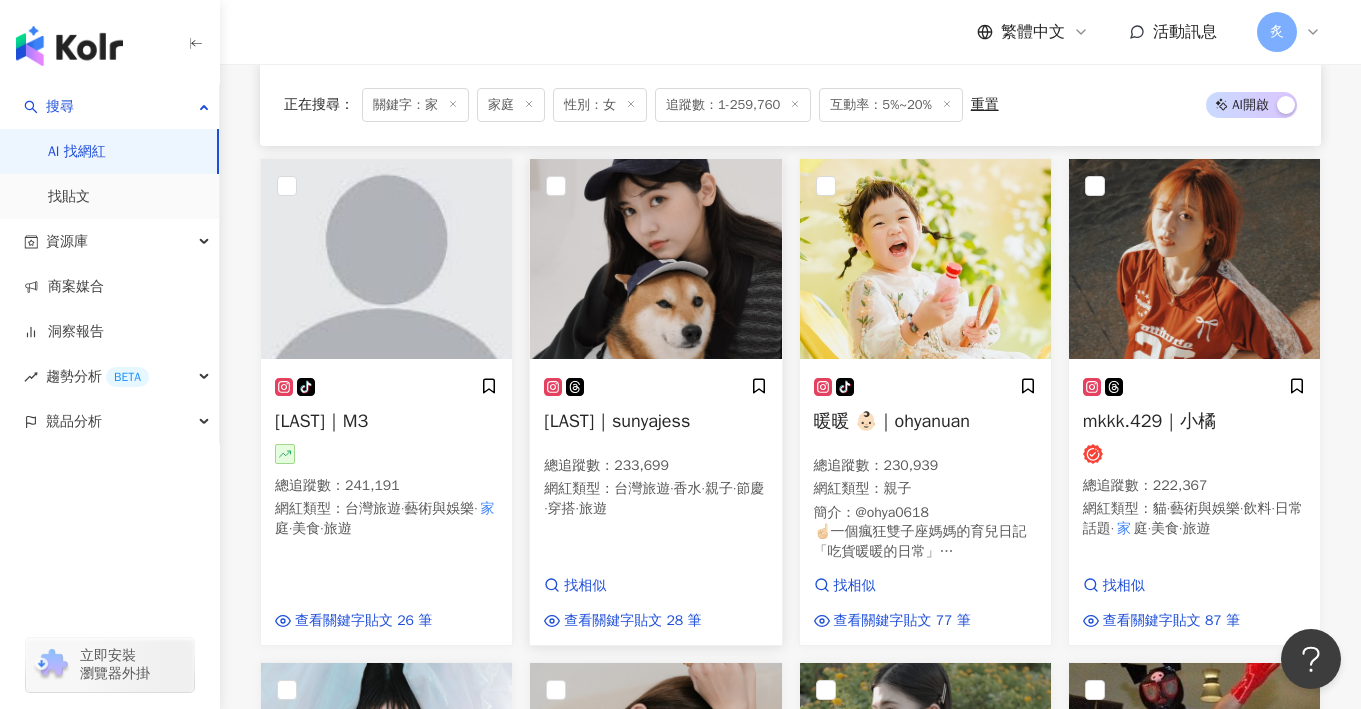 click on "陳俞丁｜sunyajess" at bounding box center [617, 421] 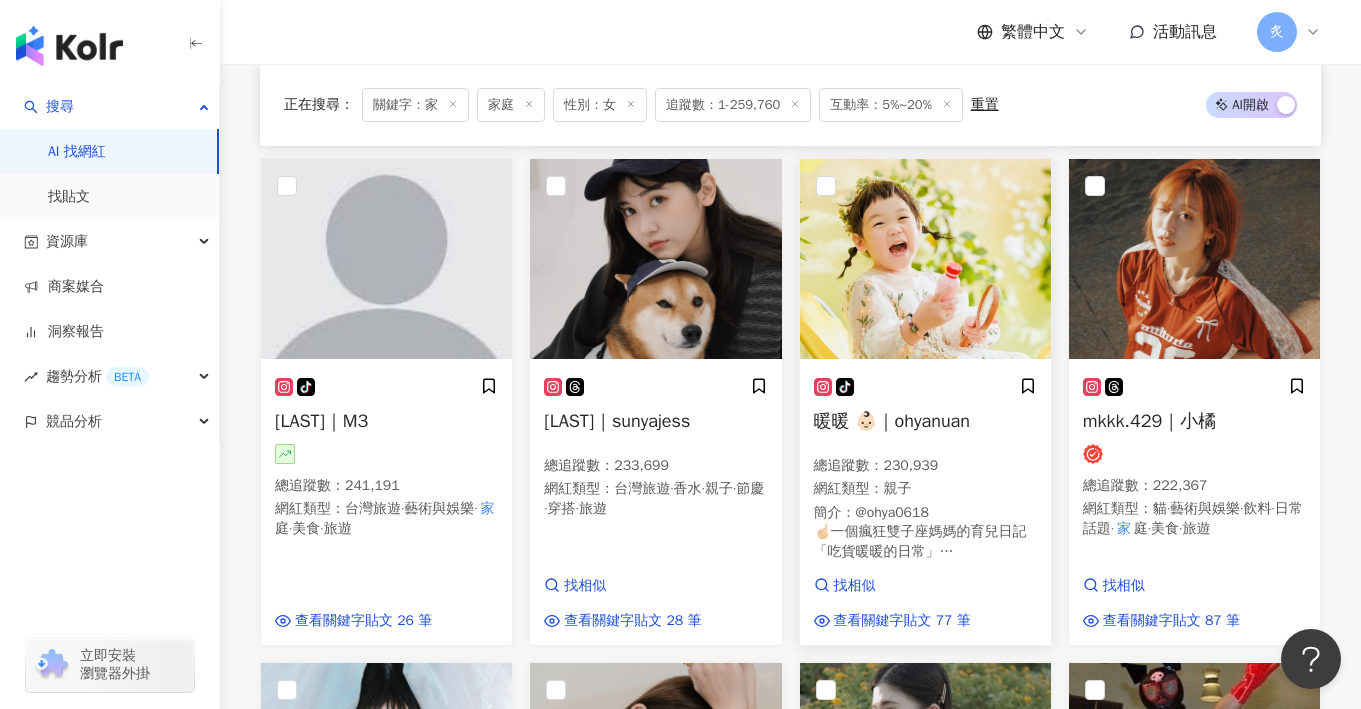click on "暖暖 👶🏻｜ohyanuan" at bounding box center [892, 421] 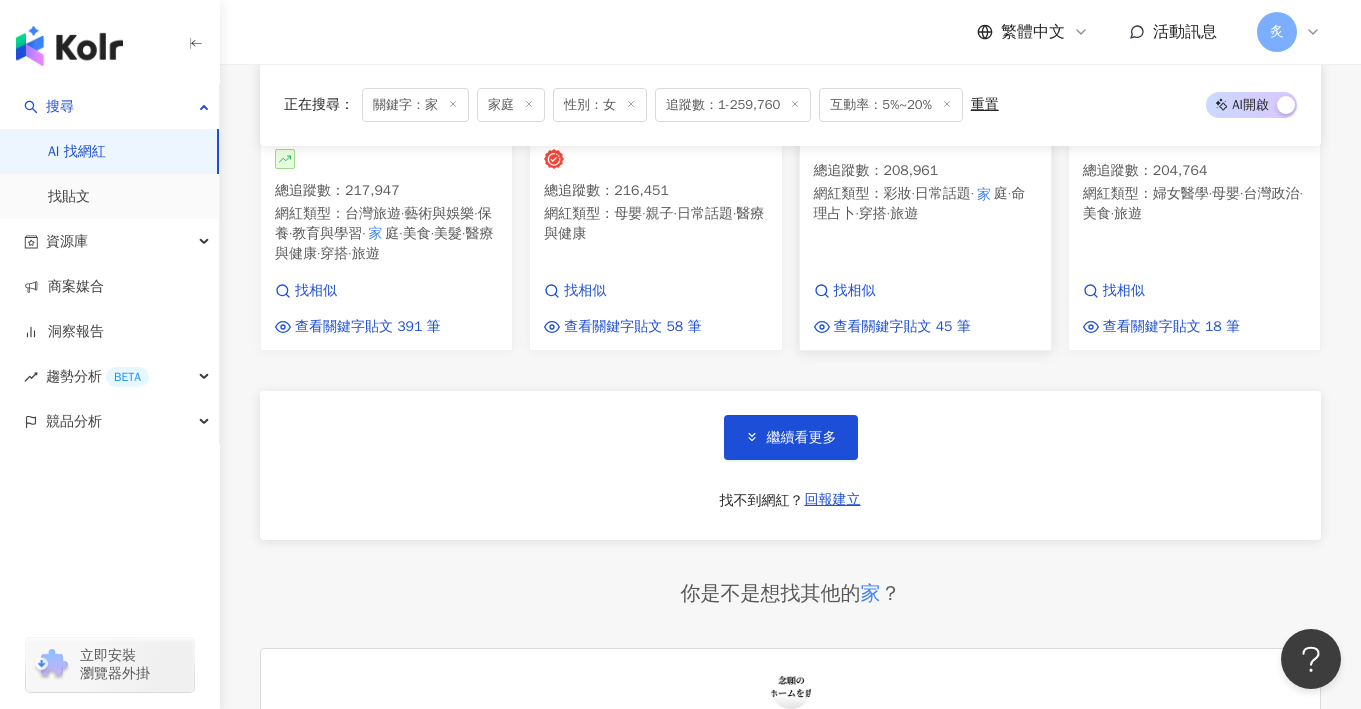 scroll, scrollTop: 1821, scrollLeft: 0, axis: vertical 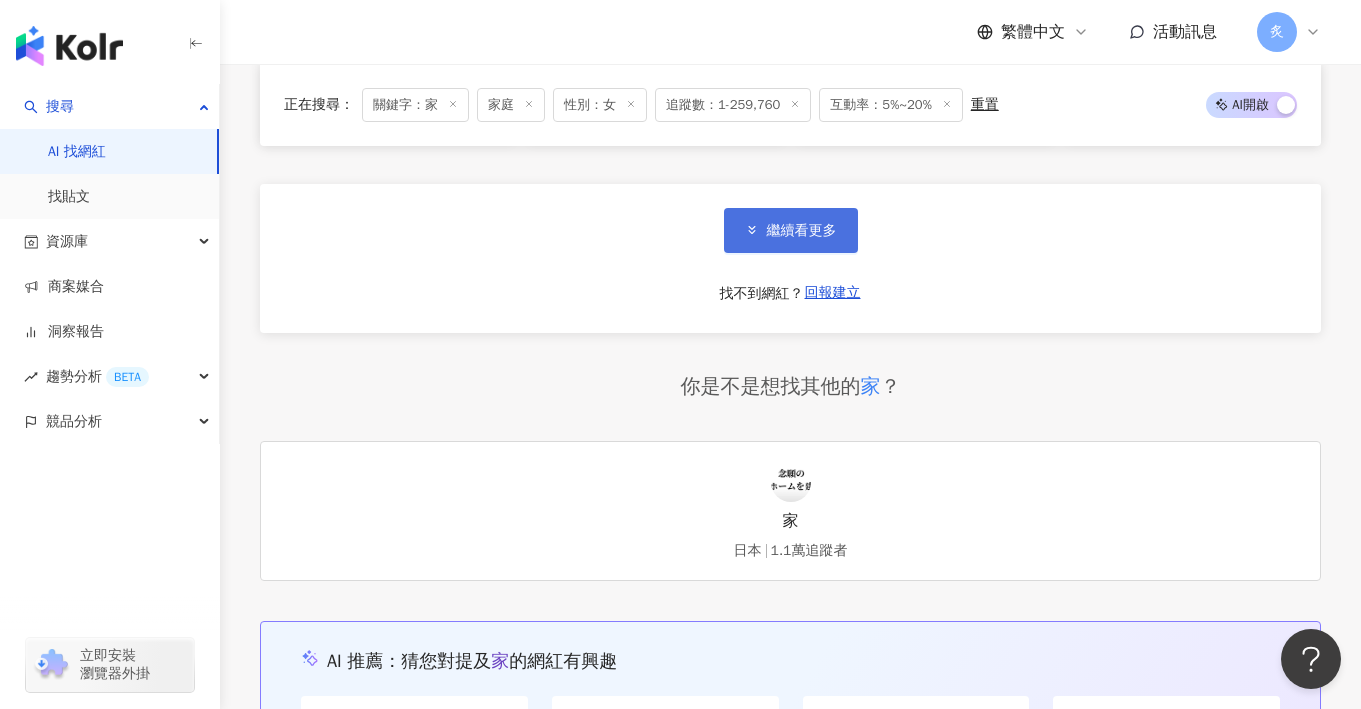 click on "繼續看更多" at bounding box center (802, 231) 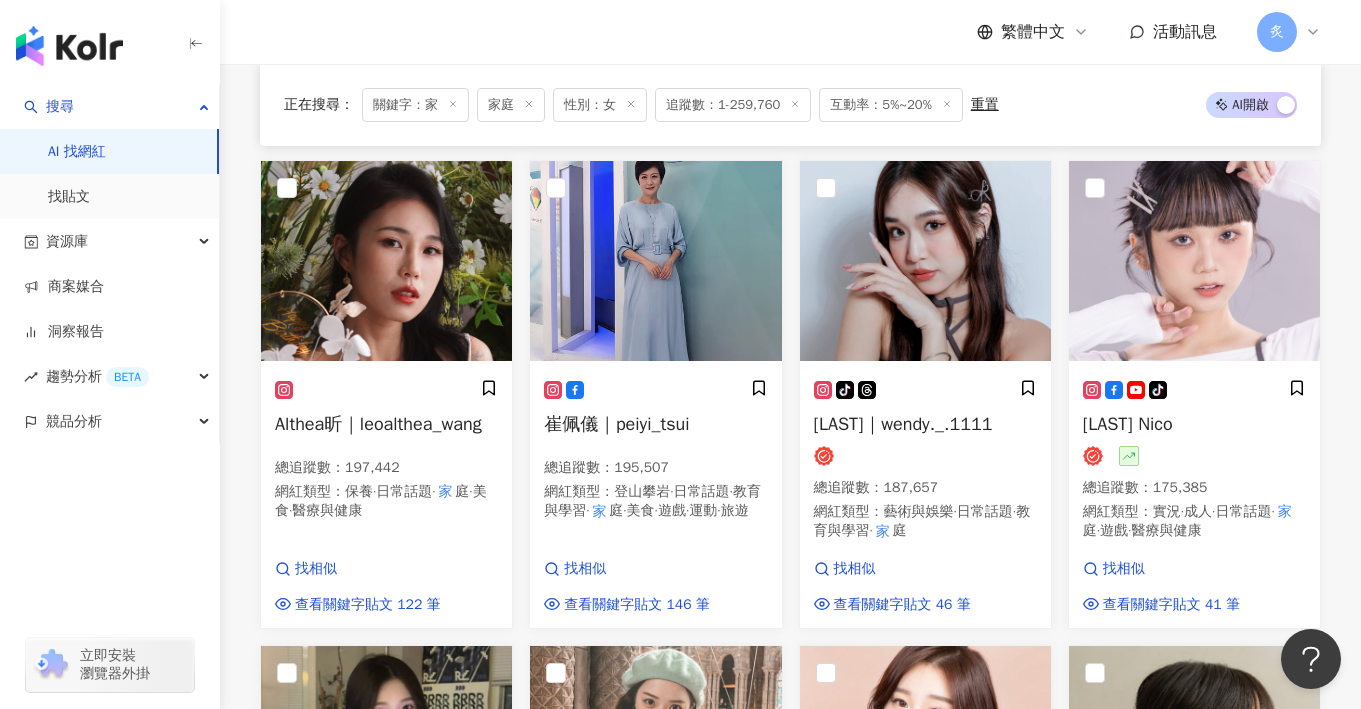 click on "tiktok-icon 彤｜wendy._.1111 總追蹤數 ： 187,657 網紅類型 ： 藝術與娛樂  ·  日常話題  ·  教育與學習  ·  家 庭 找相似 查看關鍵字貼文 46 筆" at bounding box center (925, 394) 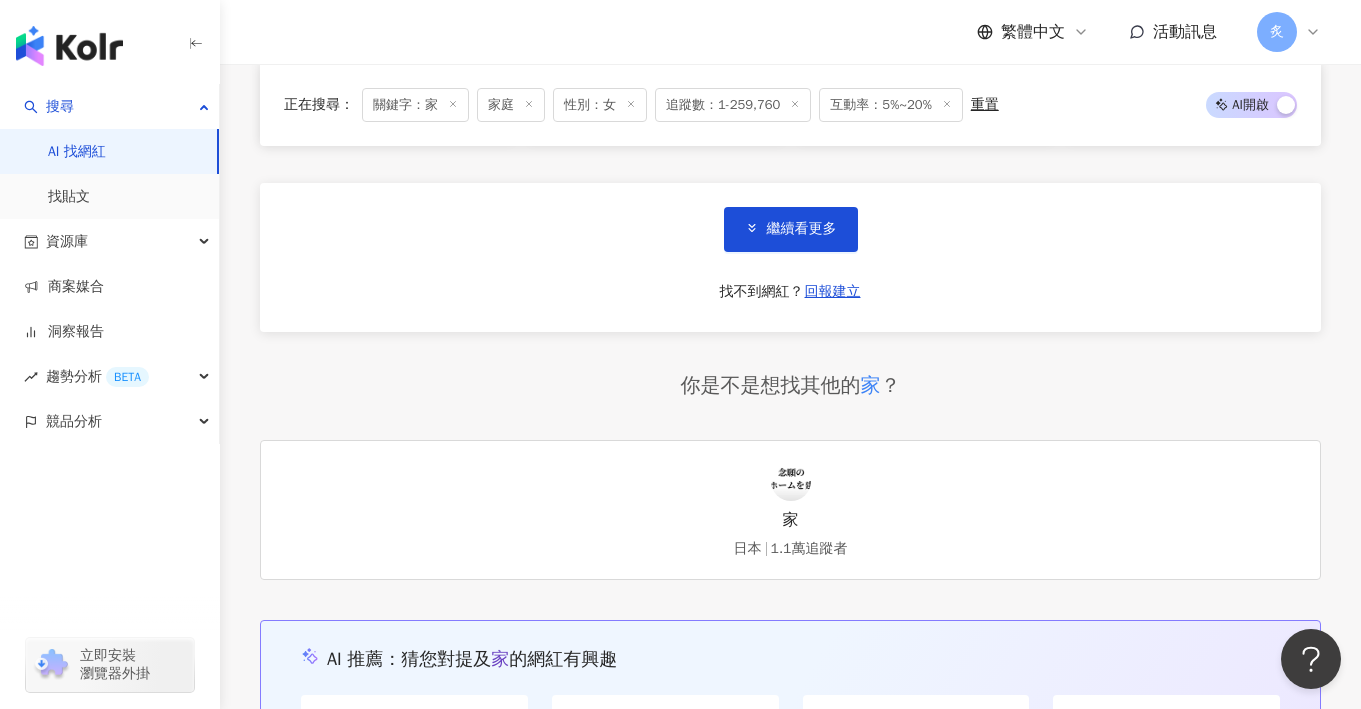 scroll, scrollTop: 3343, scrollLeft: 0, axis: vertical 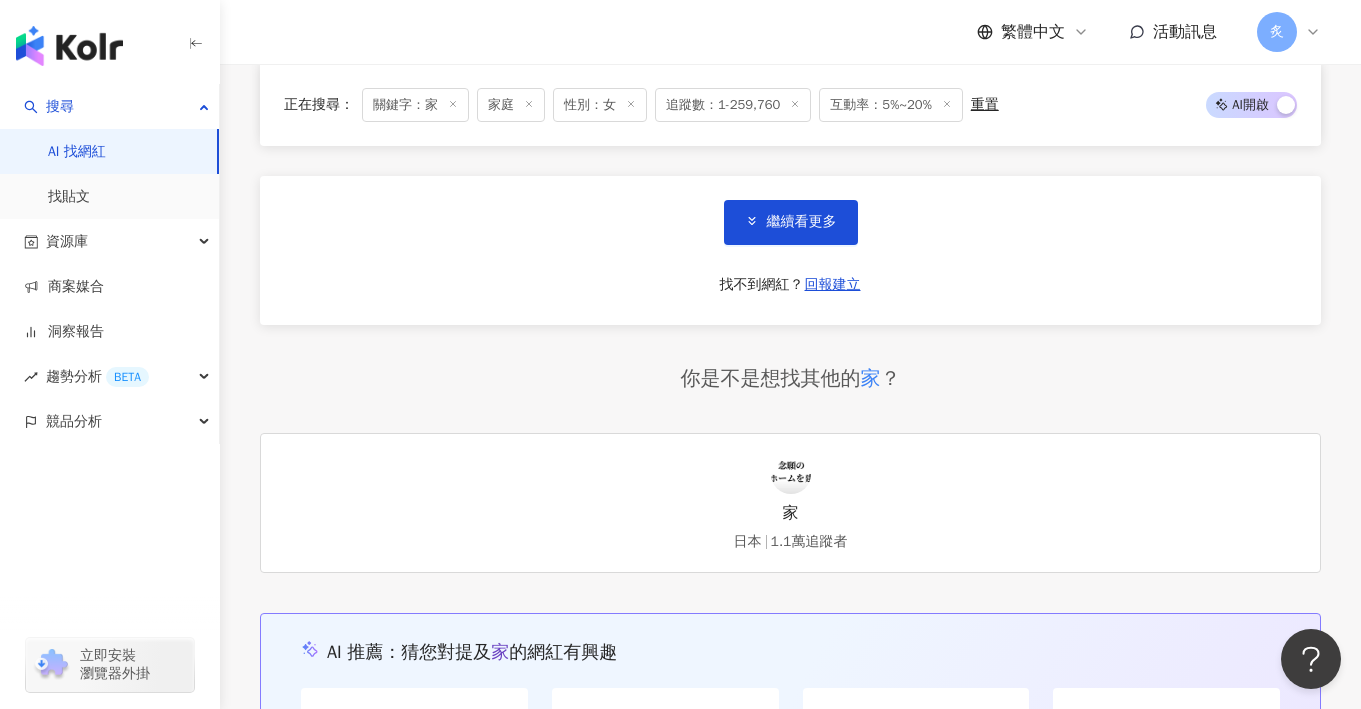 click on "繼續看更多" at bounding box center (802, 222) 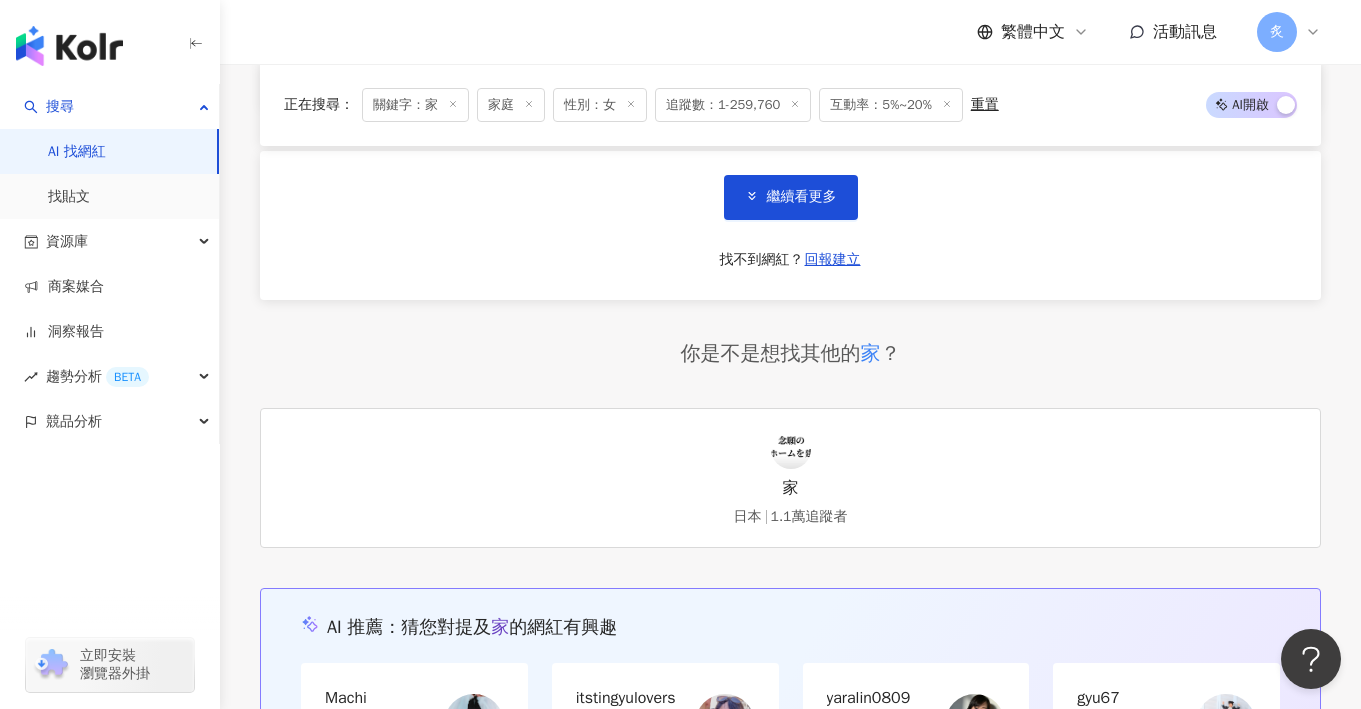scroll, scrollTop: 4817, scrollLeft: 0, axis: vertical 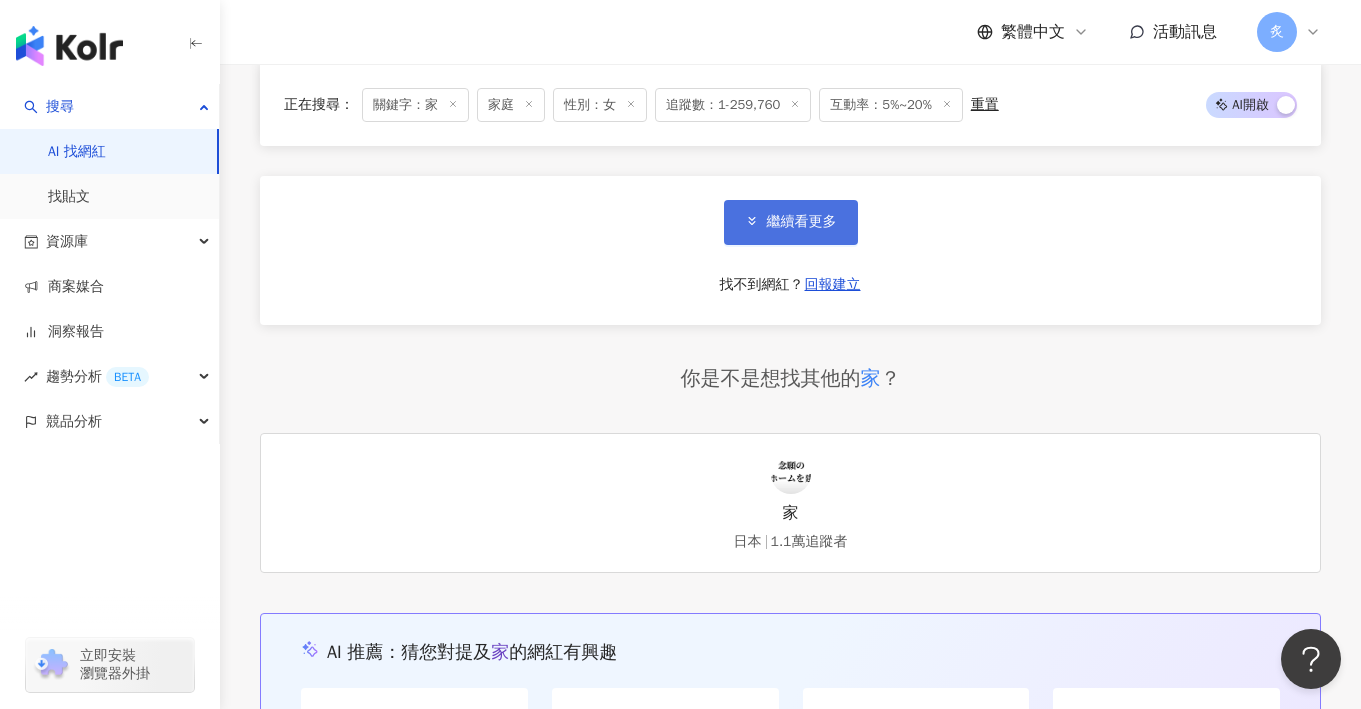 click on "繼續看更多" at bounding box center (802, 222) 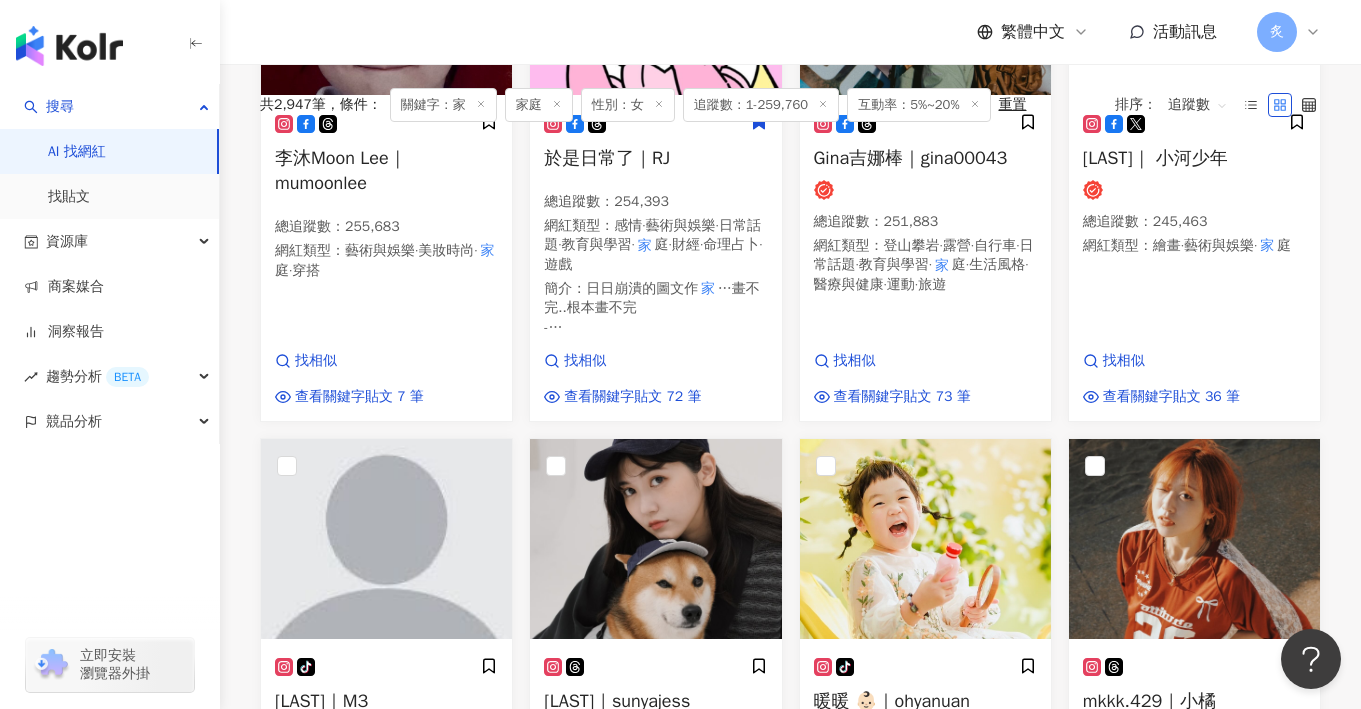scroll, scrollTop: 0, scrollLeft: 0, axis: both 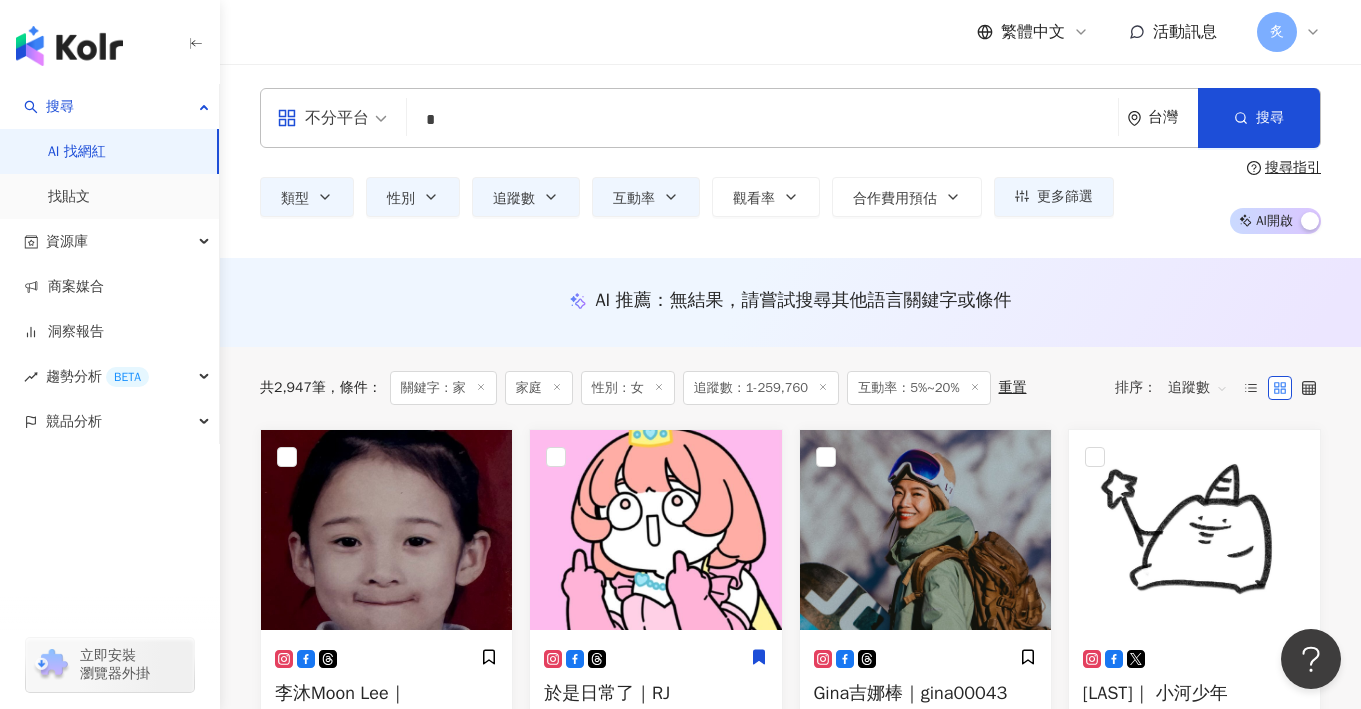 click on "*" at bounding box center [762, 120] 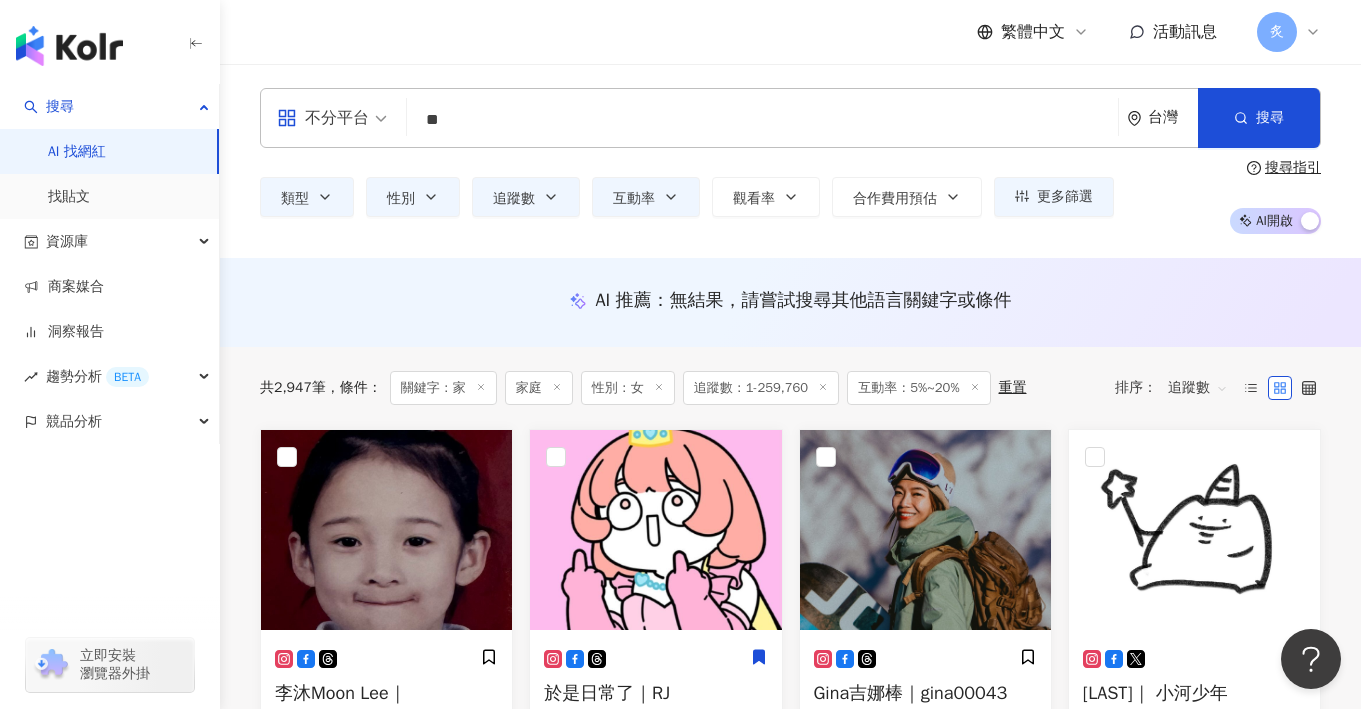 type on "*" 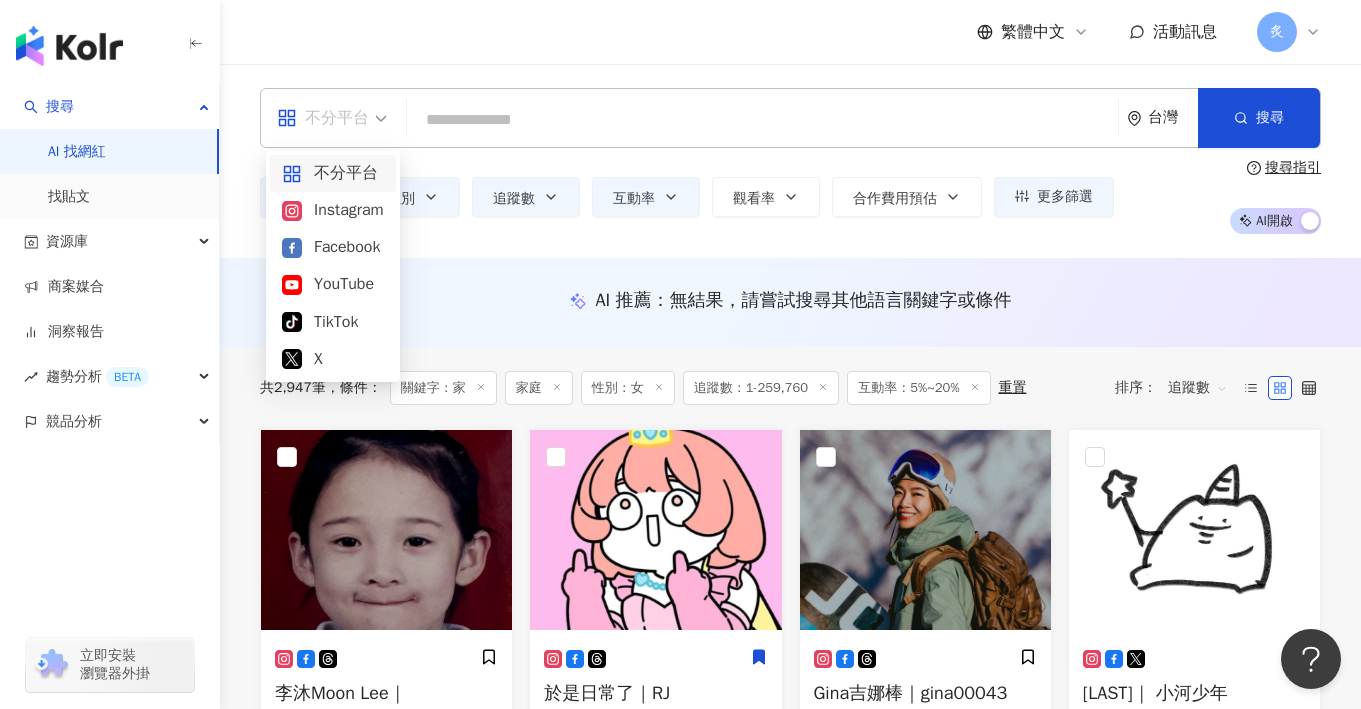 click on "不分平台" at bounding box center [332, 118] 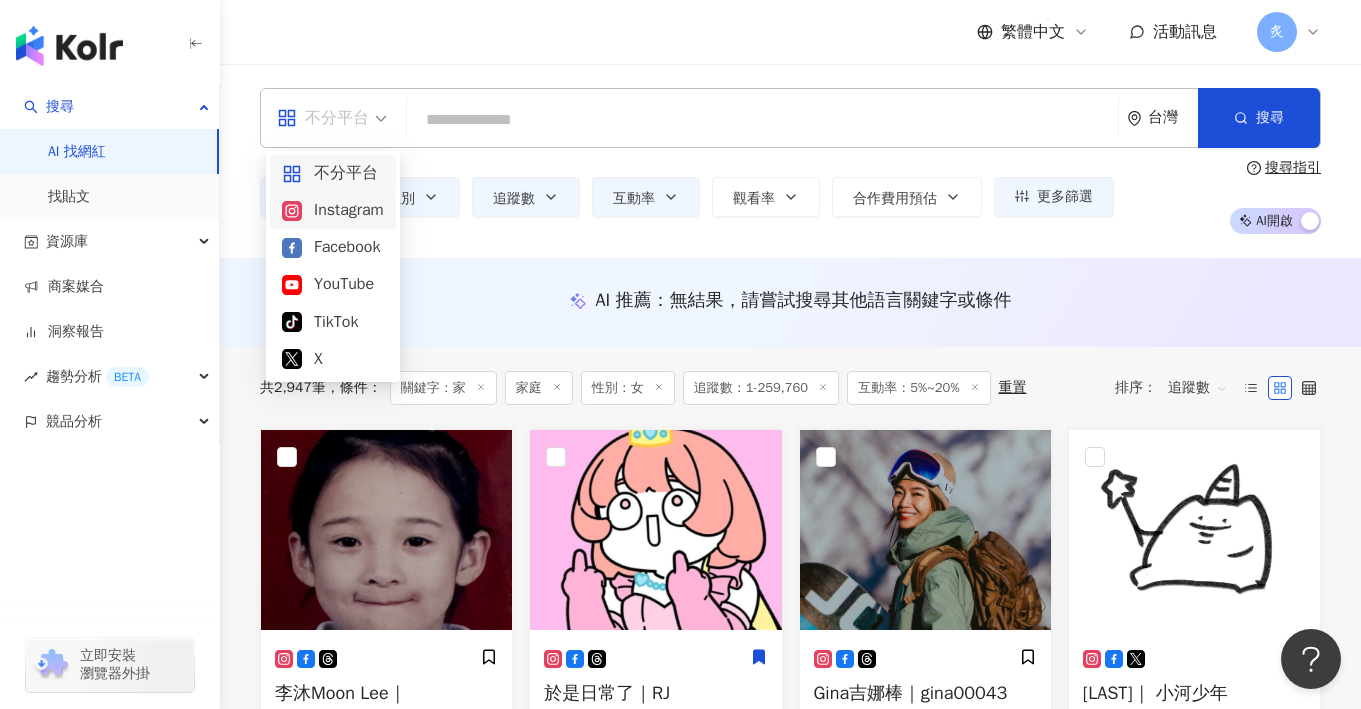 click on "不分平台 台灣 搜尋 customizedTag 網紅類型 家 庭 科技 / 3C 家 電 家 5,620   追蹤者 yichiaooo 1,739   追蹤者 家 tiktok-icon 11,200   追蹤者 類型 性別 追蹤數 互動率 觀看率 合作費用預估  更多篩選 搜尋指引 AI  開啟 AI  關閉" at bounding box center [790, 161] 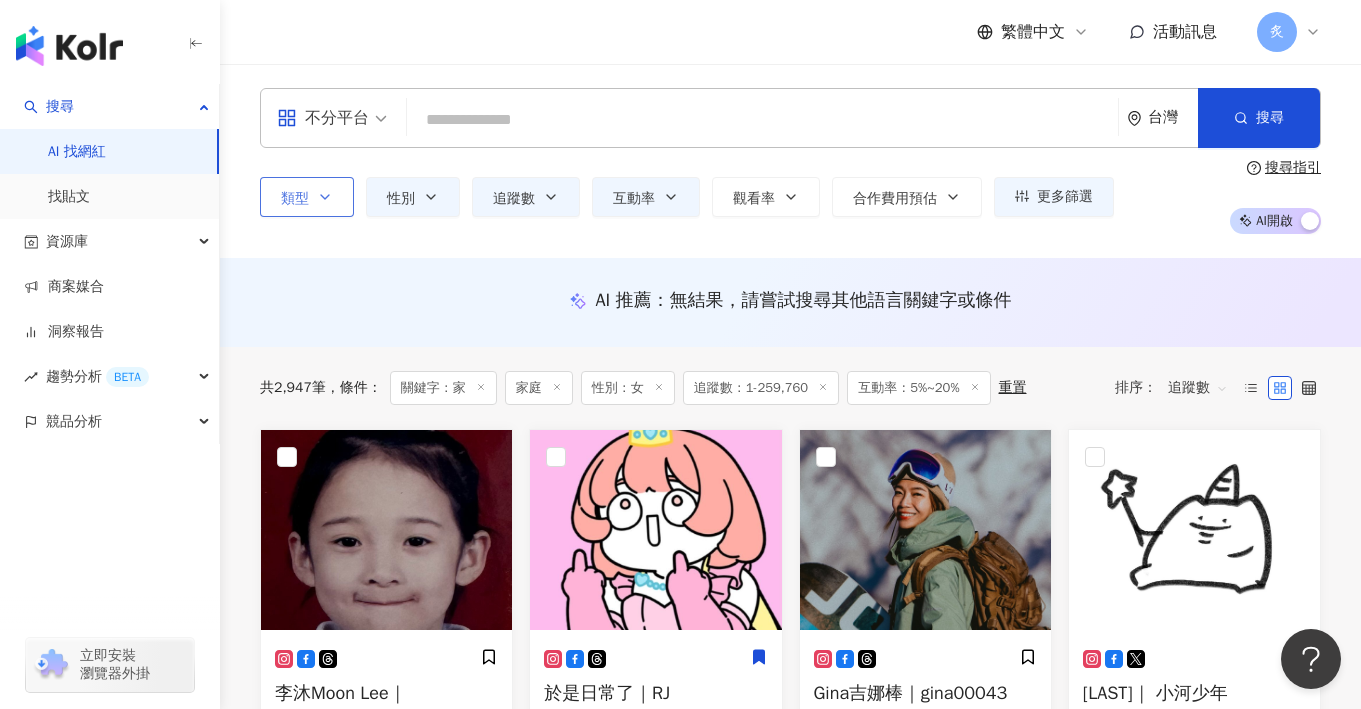 click 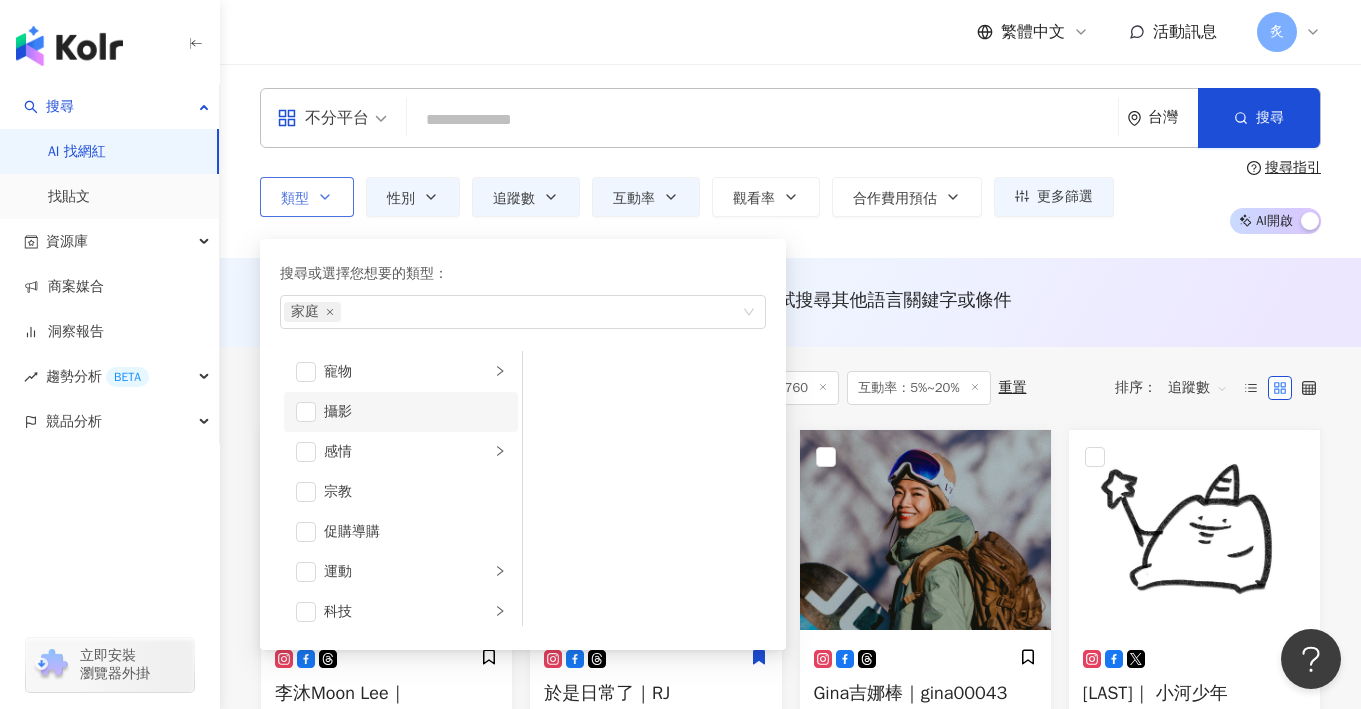 scroll, scrollTop: 595, scrollLeft: 0, axis: vertical 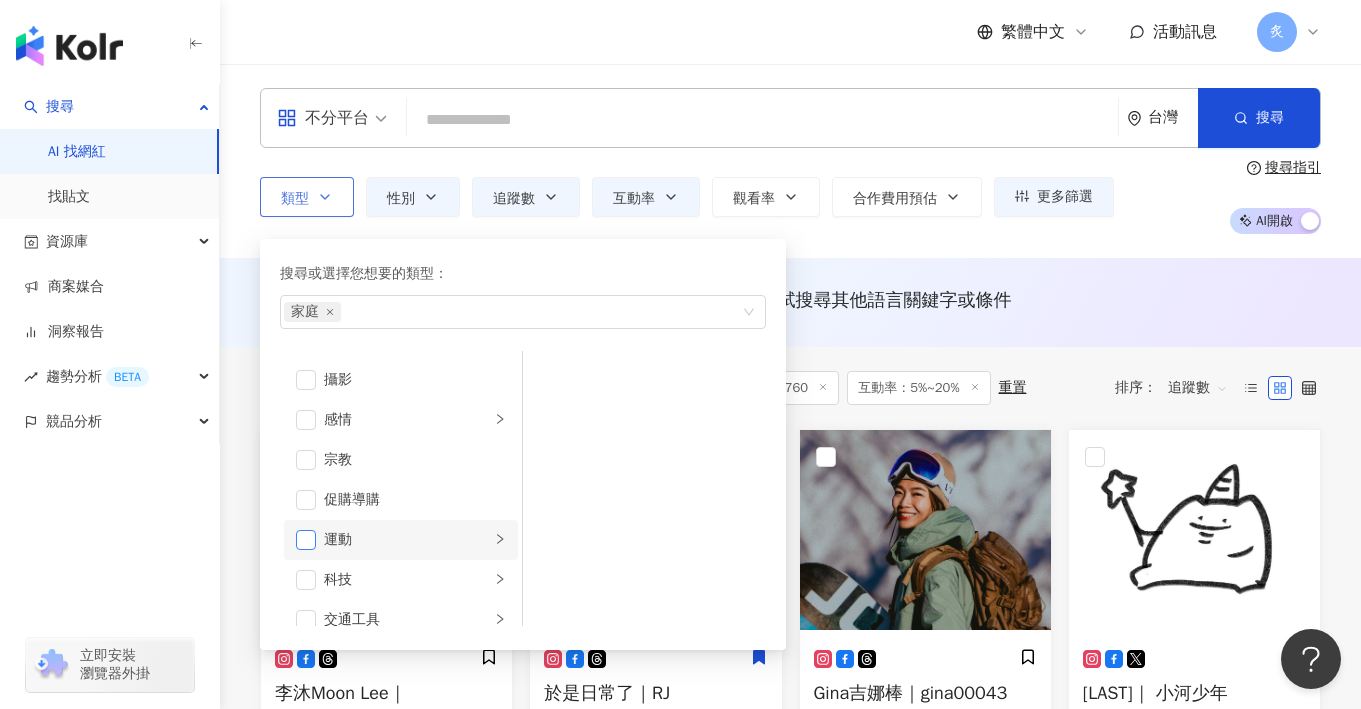 click at bounding box center [306, 540] 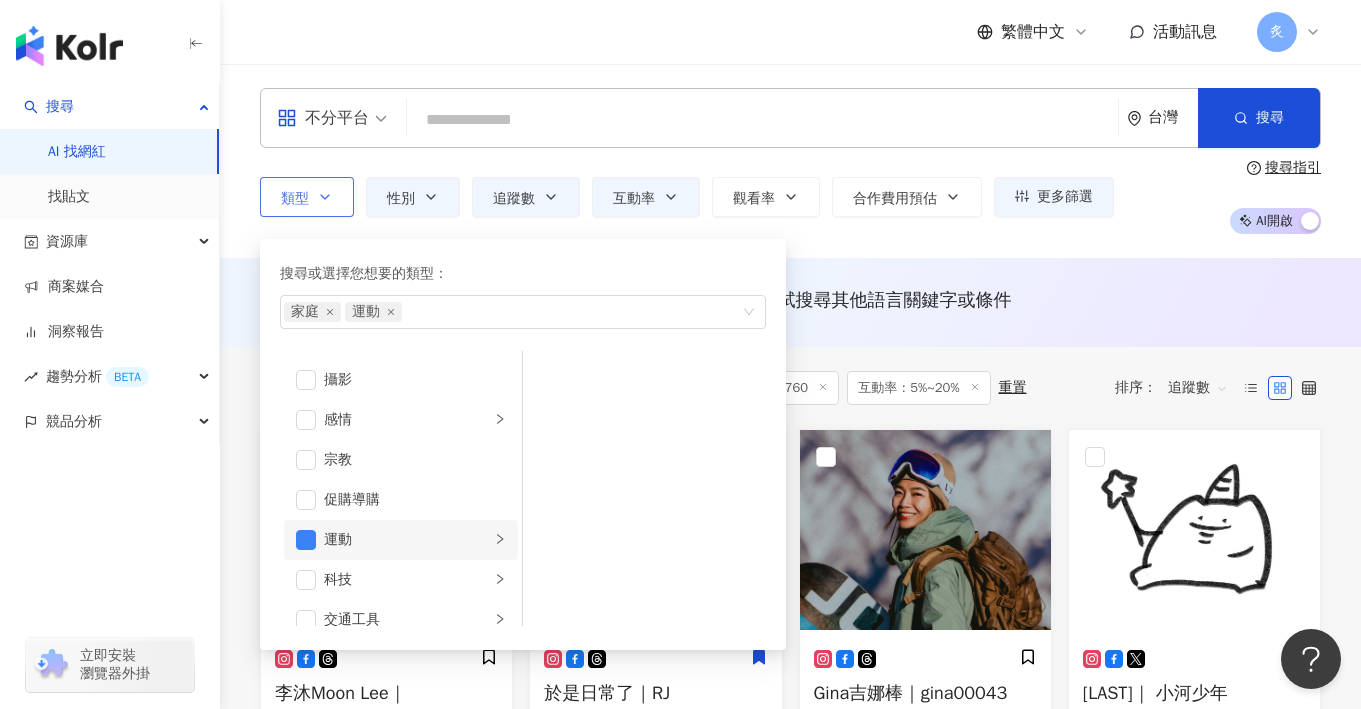 click 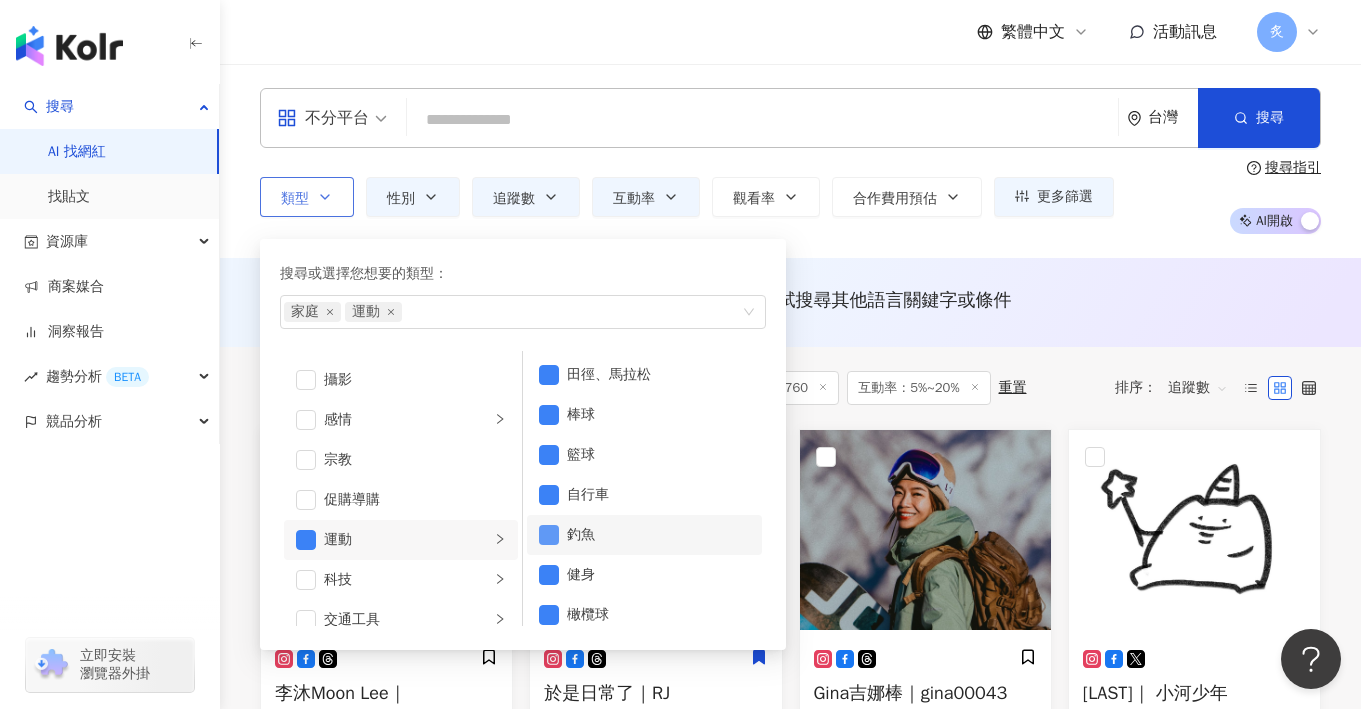 click at bounding box center (549, 535) 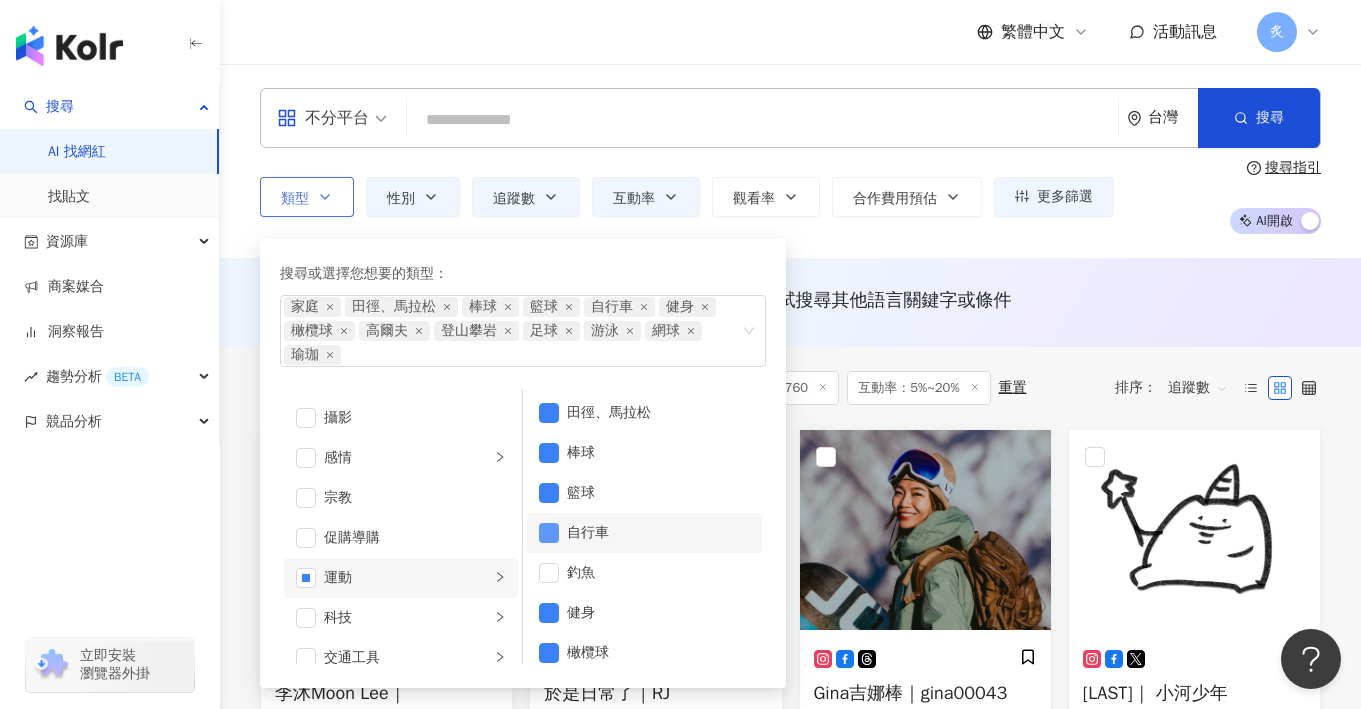 click at bounding box center [549, 533] 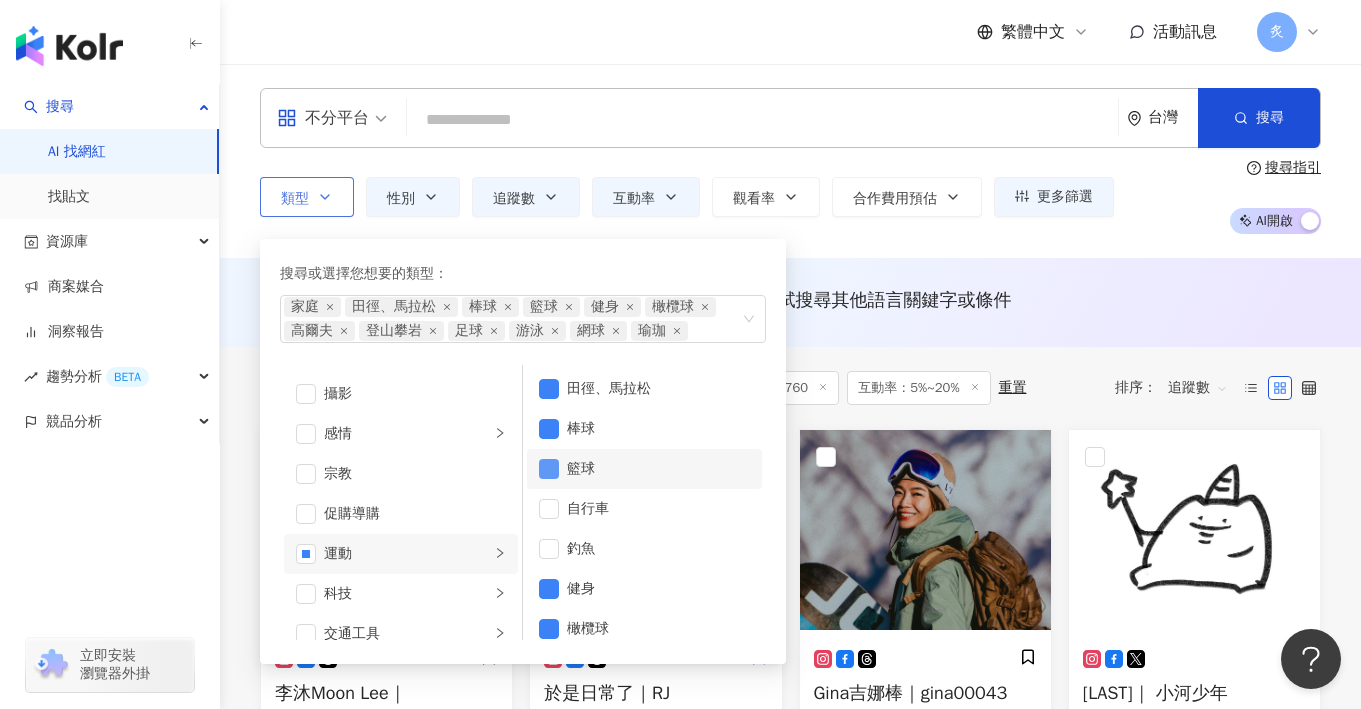 click at bounding box center [549, 469] 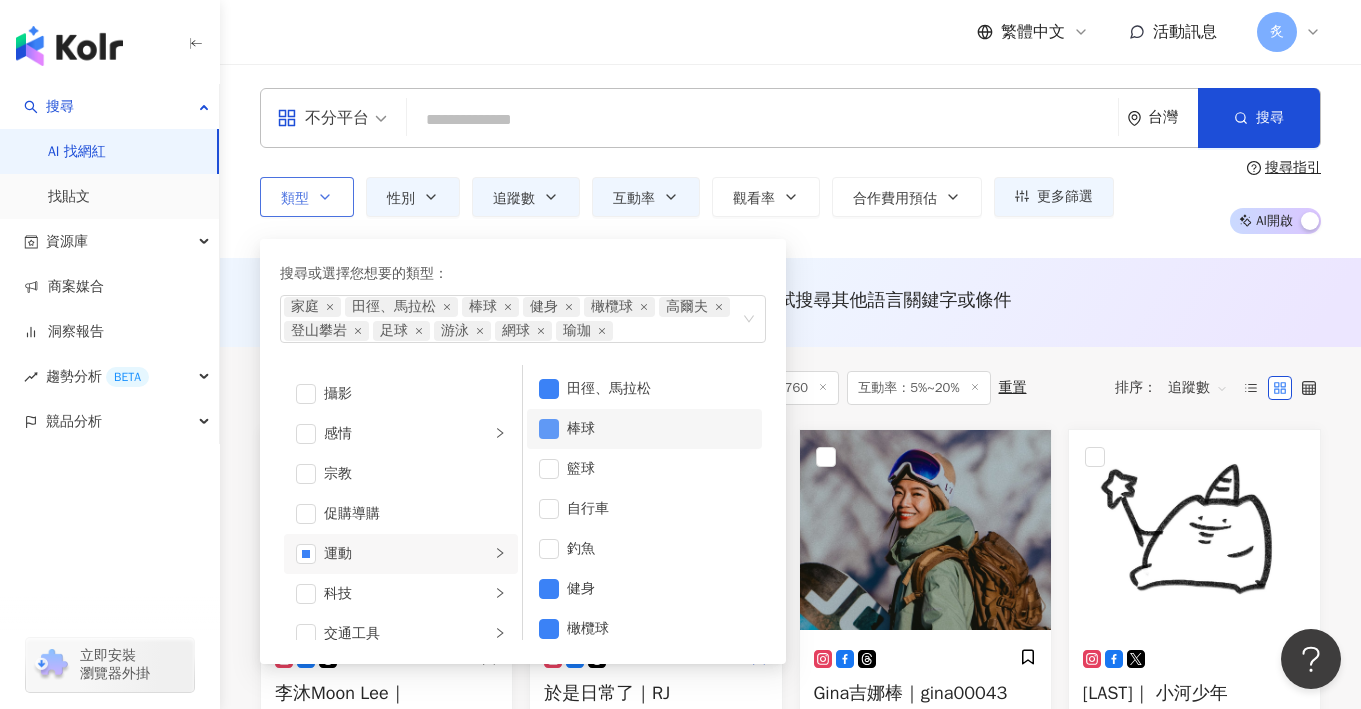 click at bounding box center (549, 429) 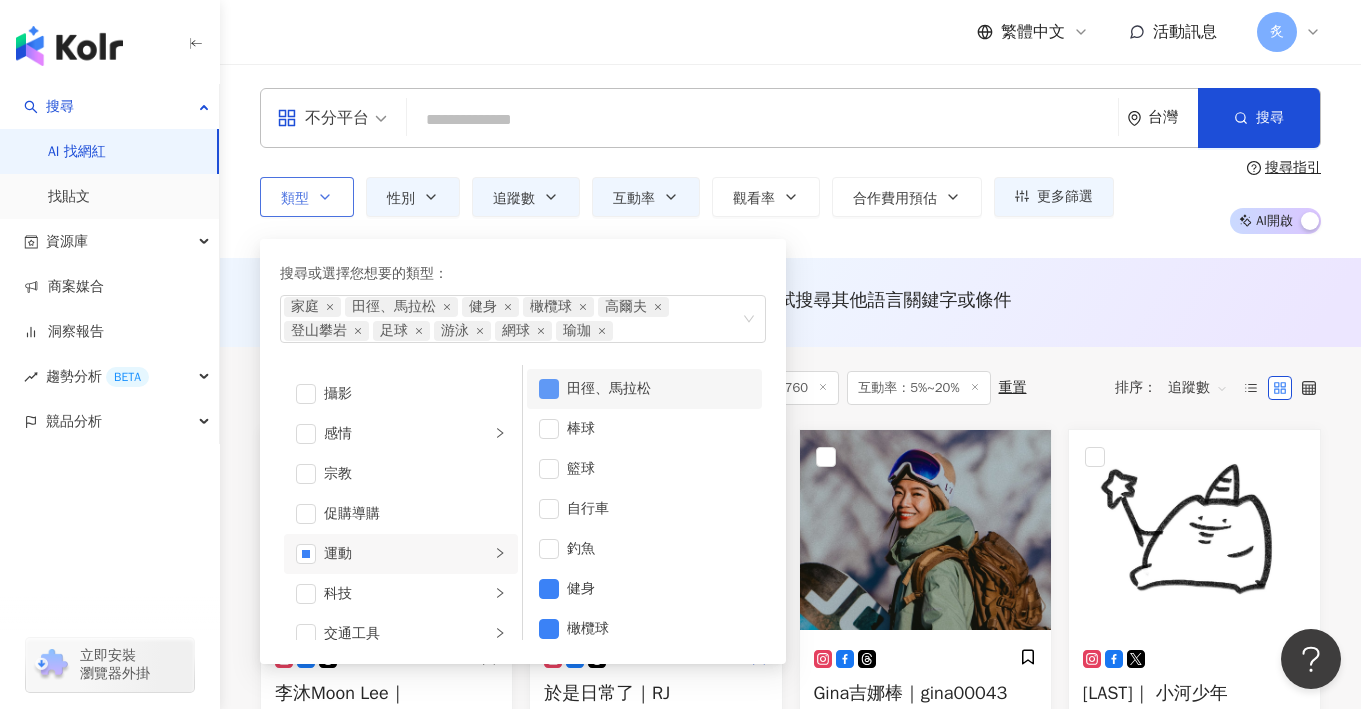 click at bounding box center [549, 389] 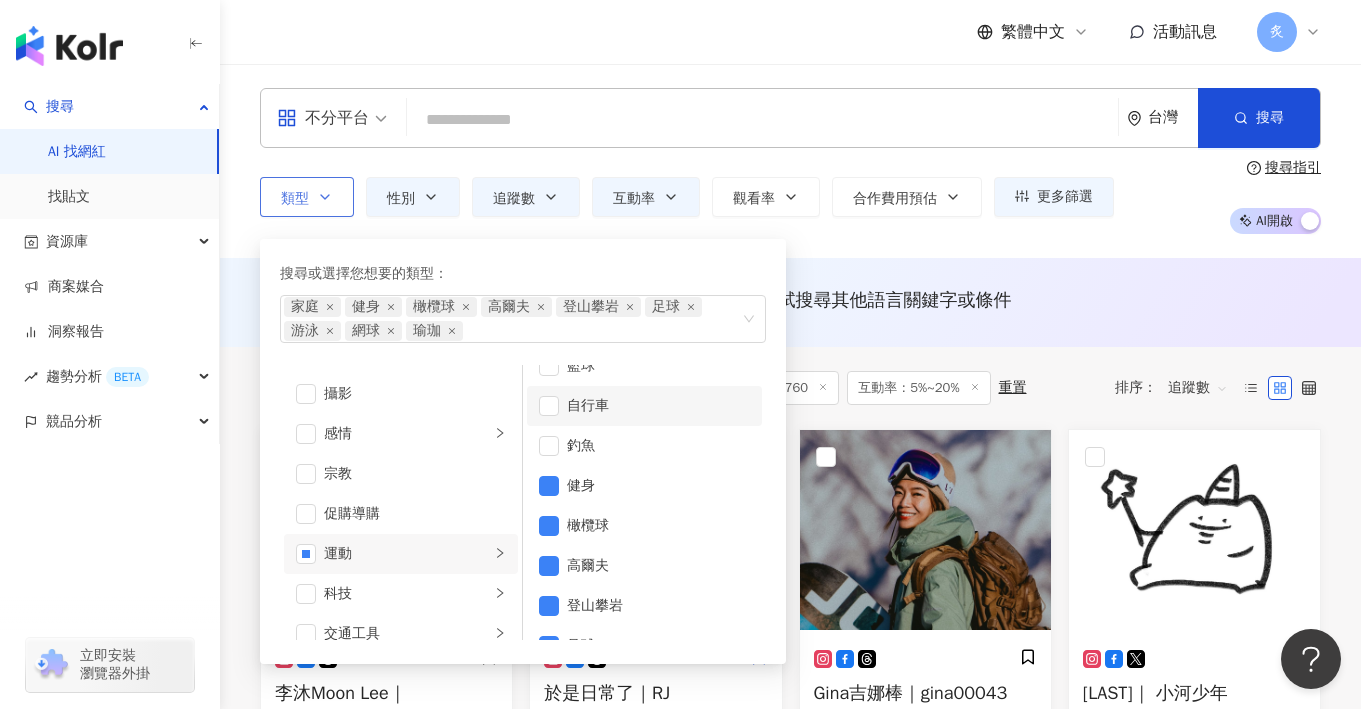 scroll, scrollTop: 109, scrollLeft: 0, axis: vertical 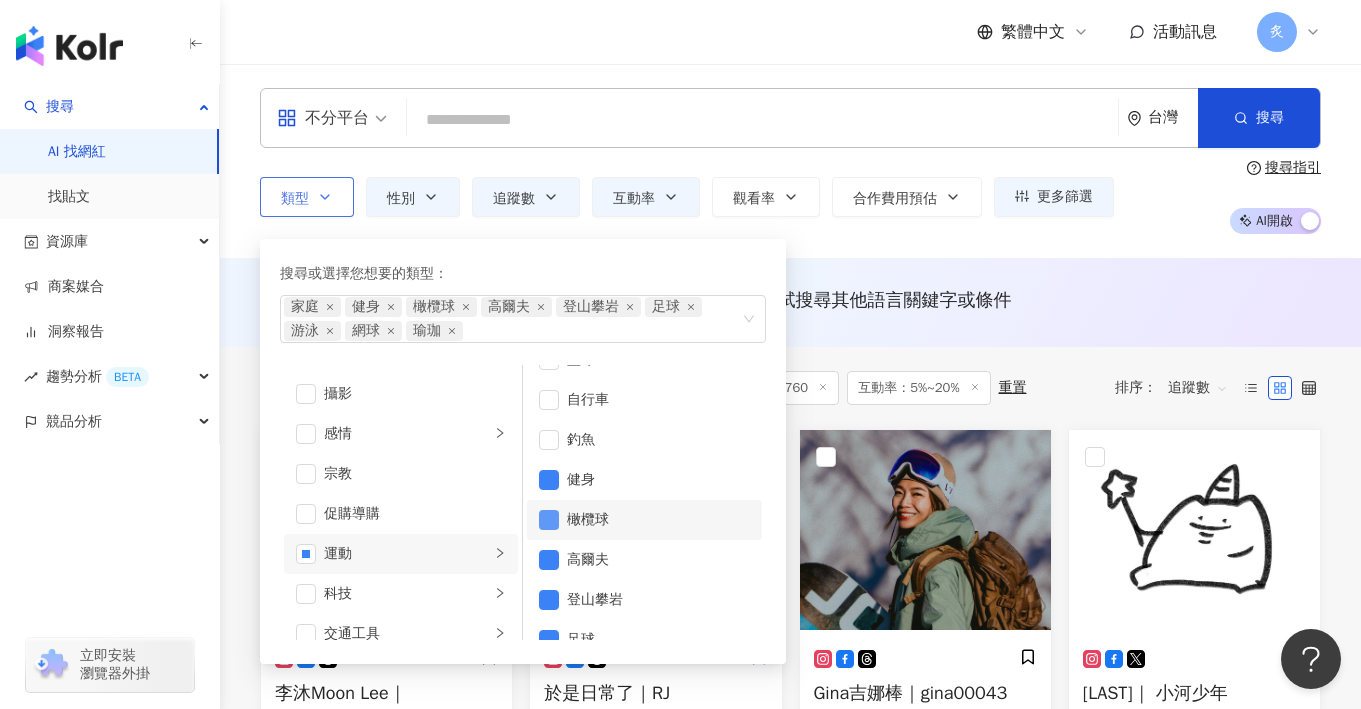 click at bounding box center [549, 520] 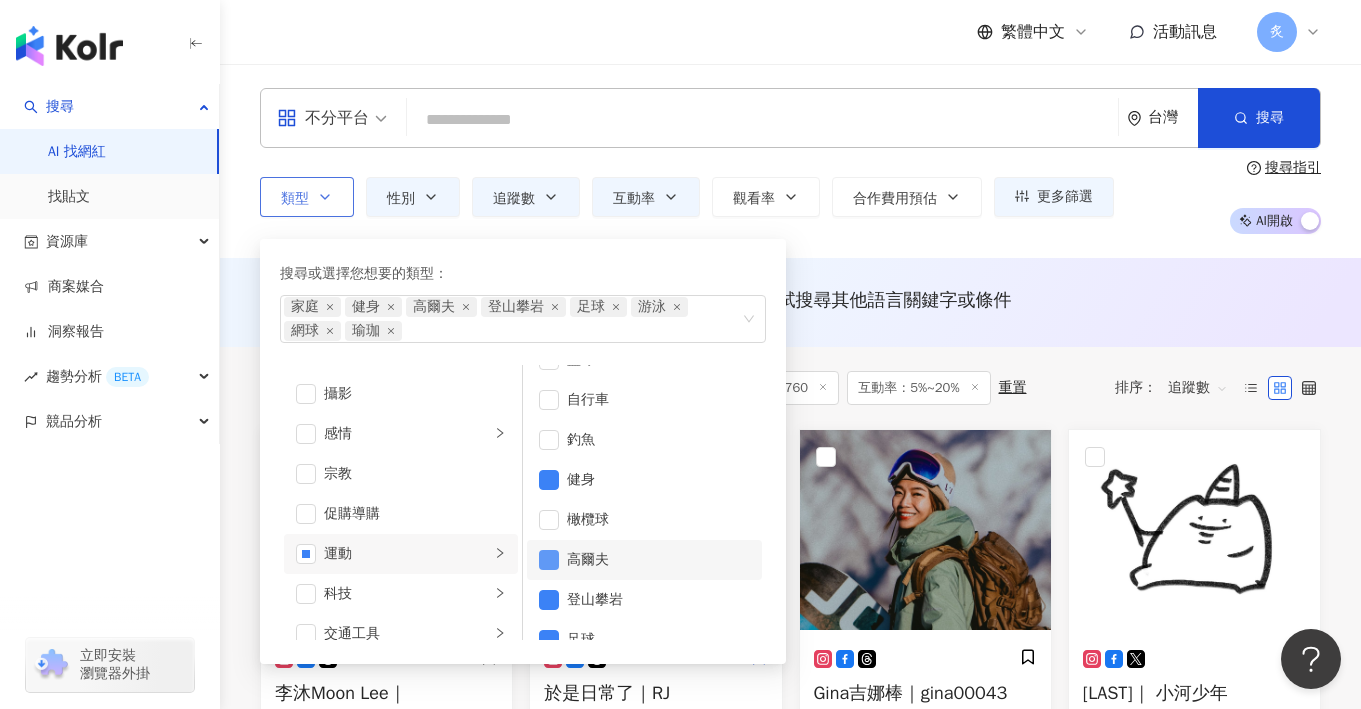 click at bounding box center (549, 560) 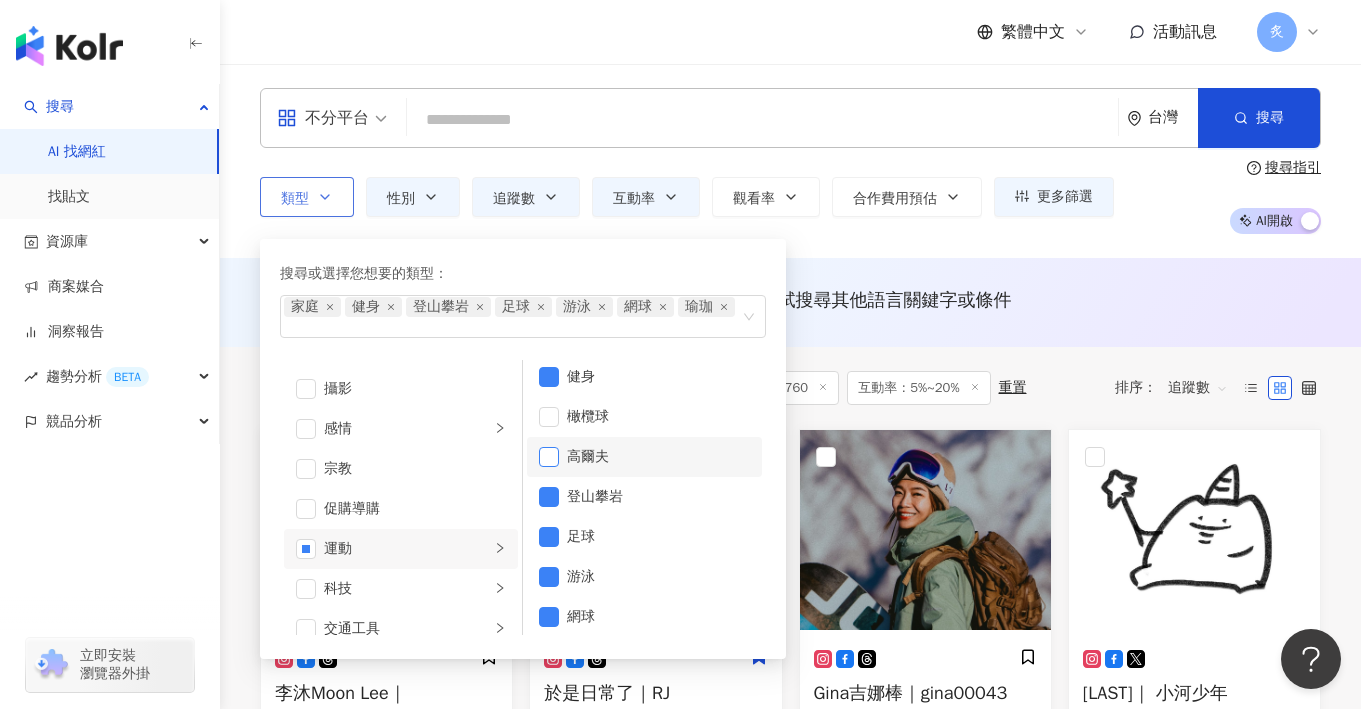 scroll, scrollTop: 213, scrollLeft: 0, axis: vertical 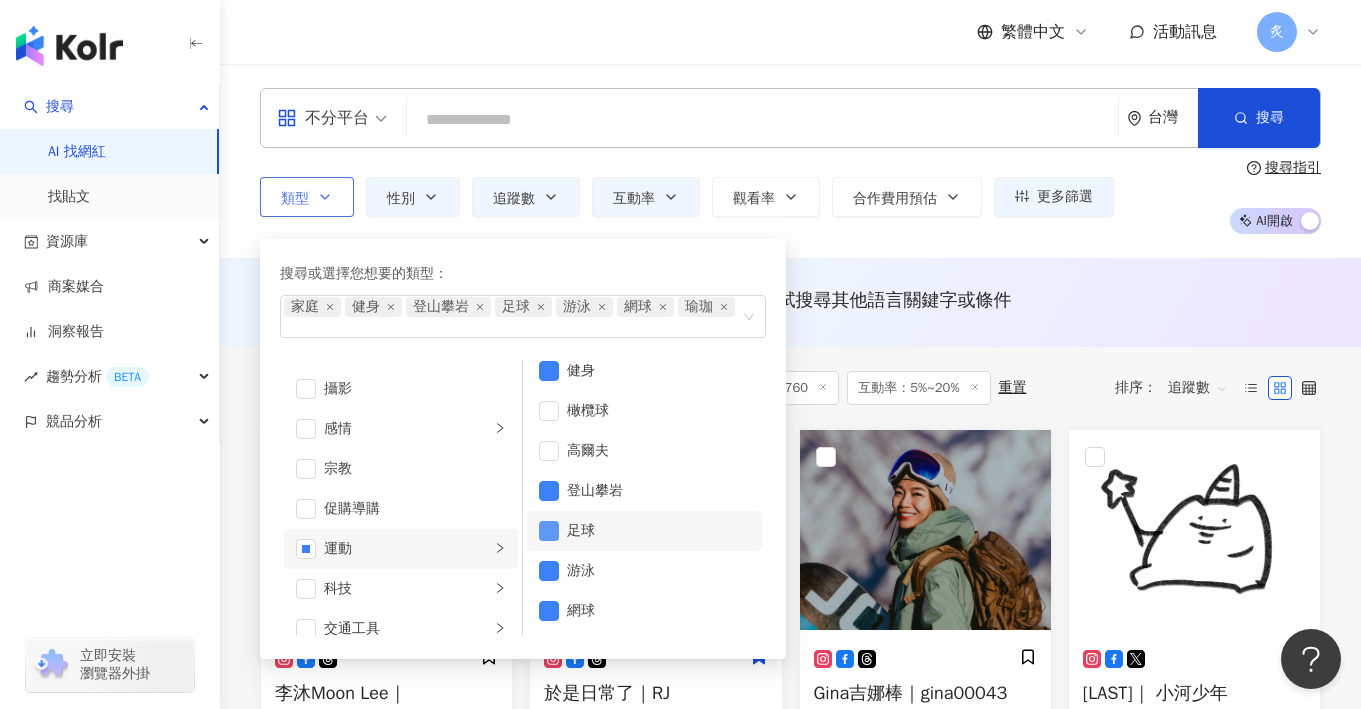 click at bounding box center [549, 531] 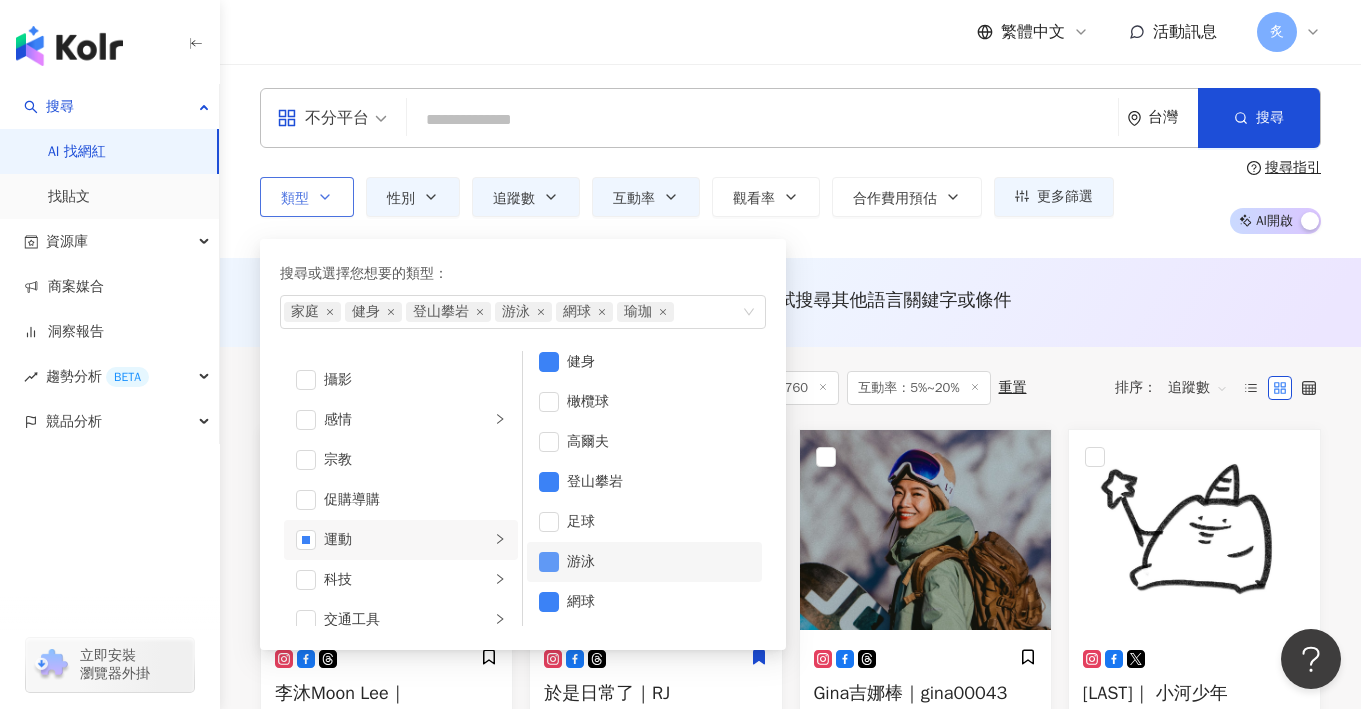 scroll, scrollTop: 227, scrollLeft: 0, axis: vertical 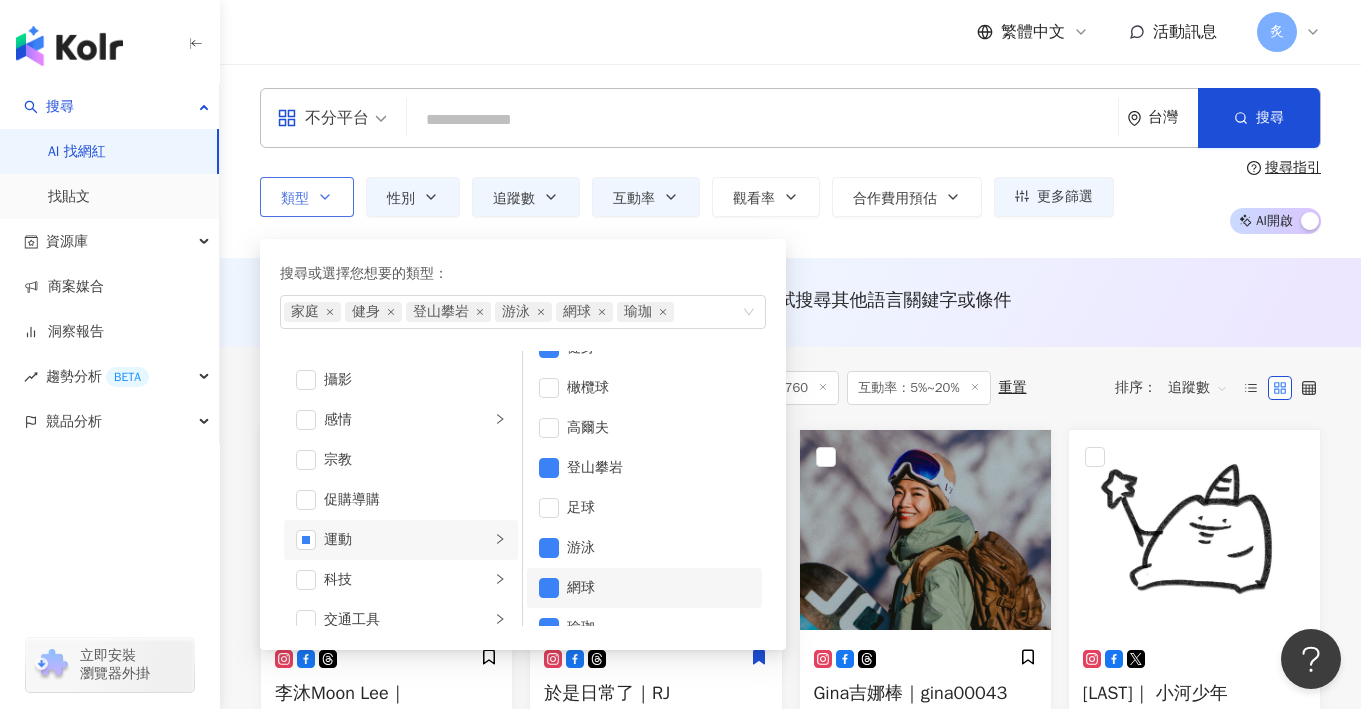 click on "網球" at bounding box center [644, 588] 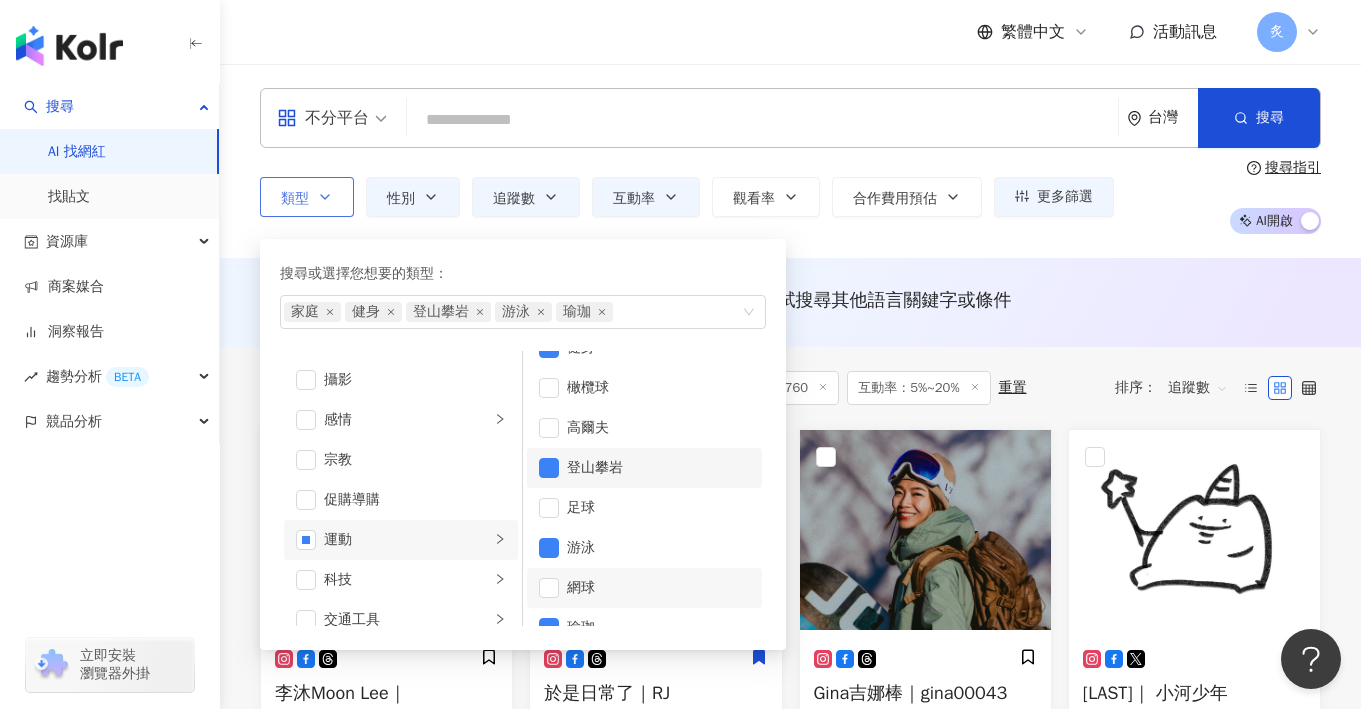 scroll, scrollTop: 253, scrollLeft: 0, axis: vertical 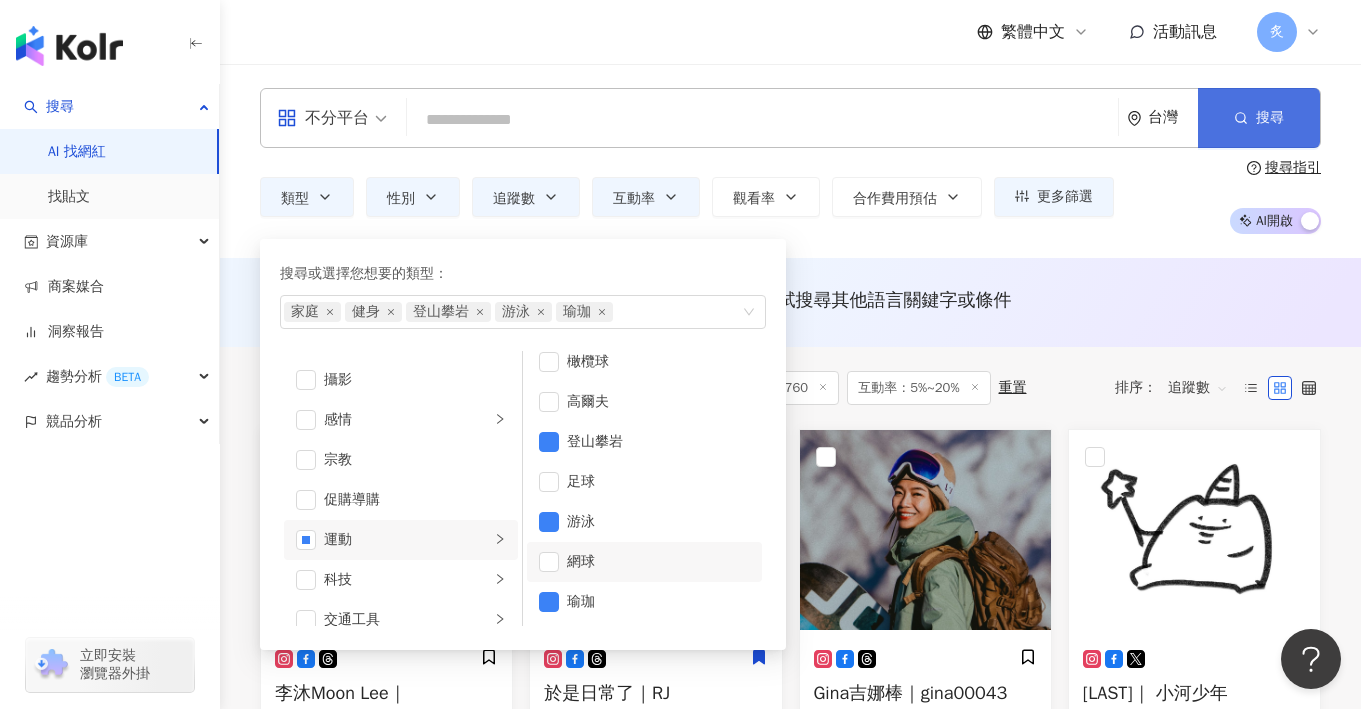 click on "搜尋" at bounding box center [1259, 118] 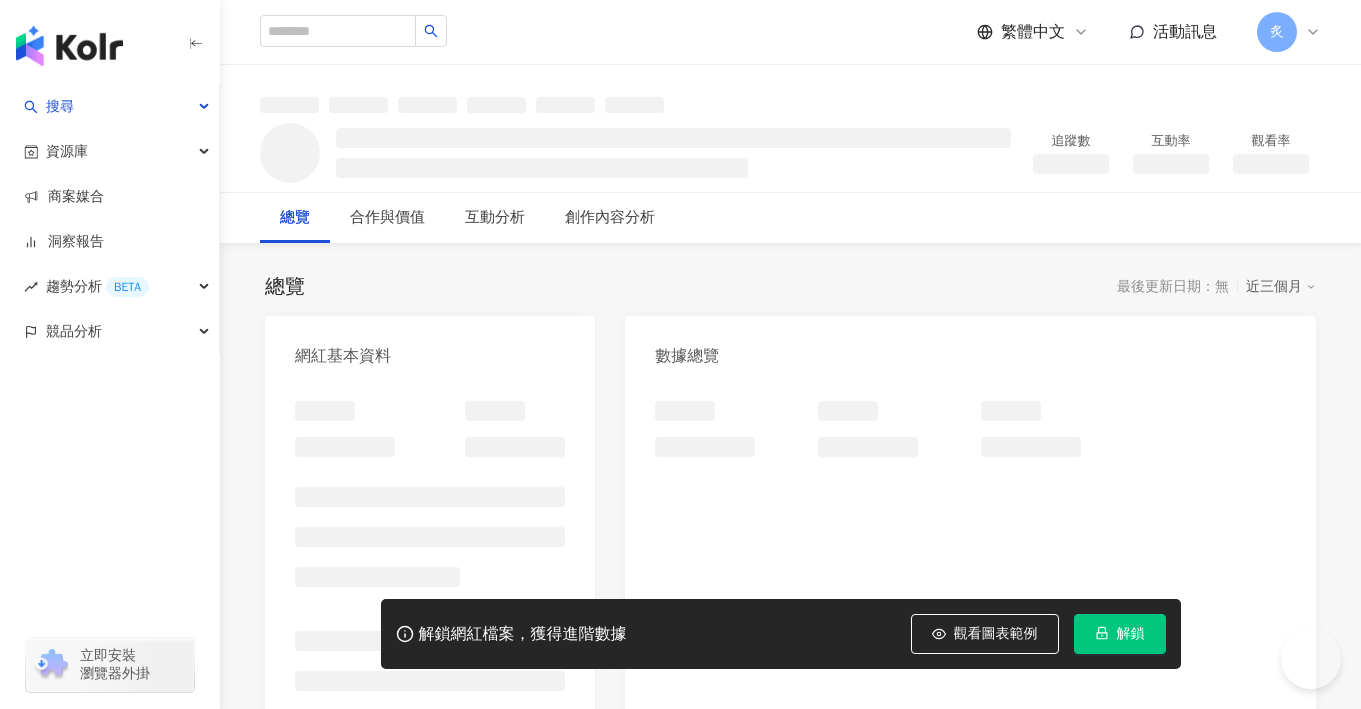 scroll, scrollTop: 0, scrollLeft: 0, axis: both 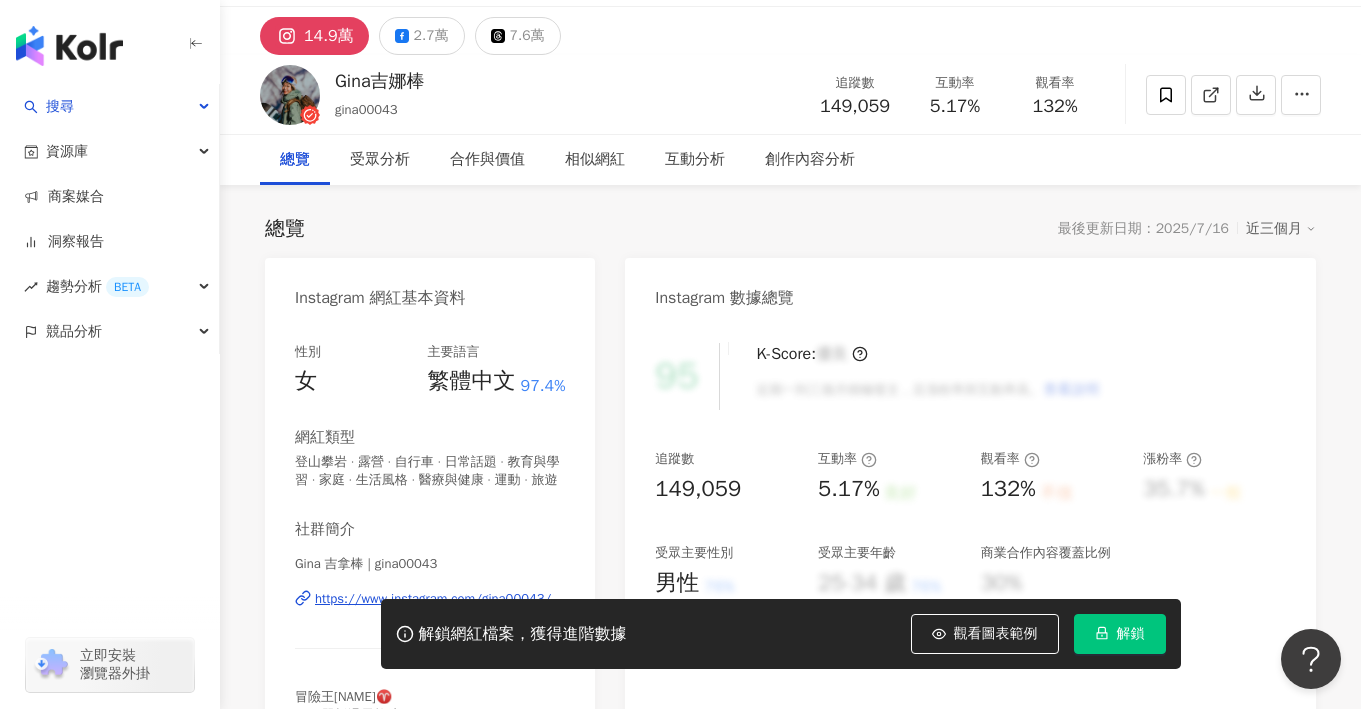 click on "解鎖網紅檔案，獲得進階數據 觀看圖表範例 解鎖" at bounding box center [680, 634] 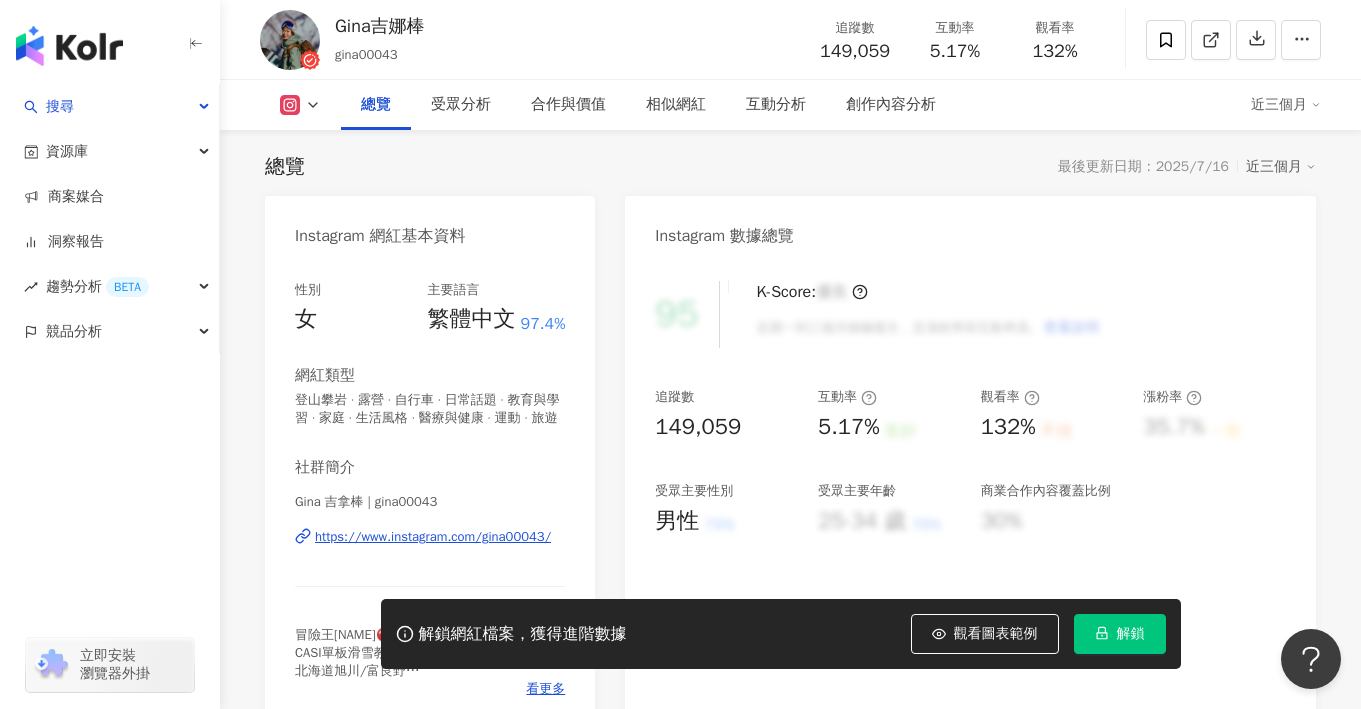 scroll, scrollTop: 124, scrollLeft: 0, axis: vertical 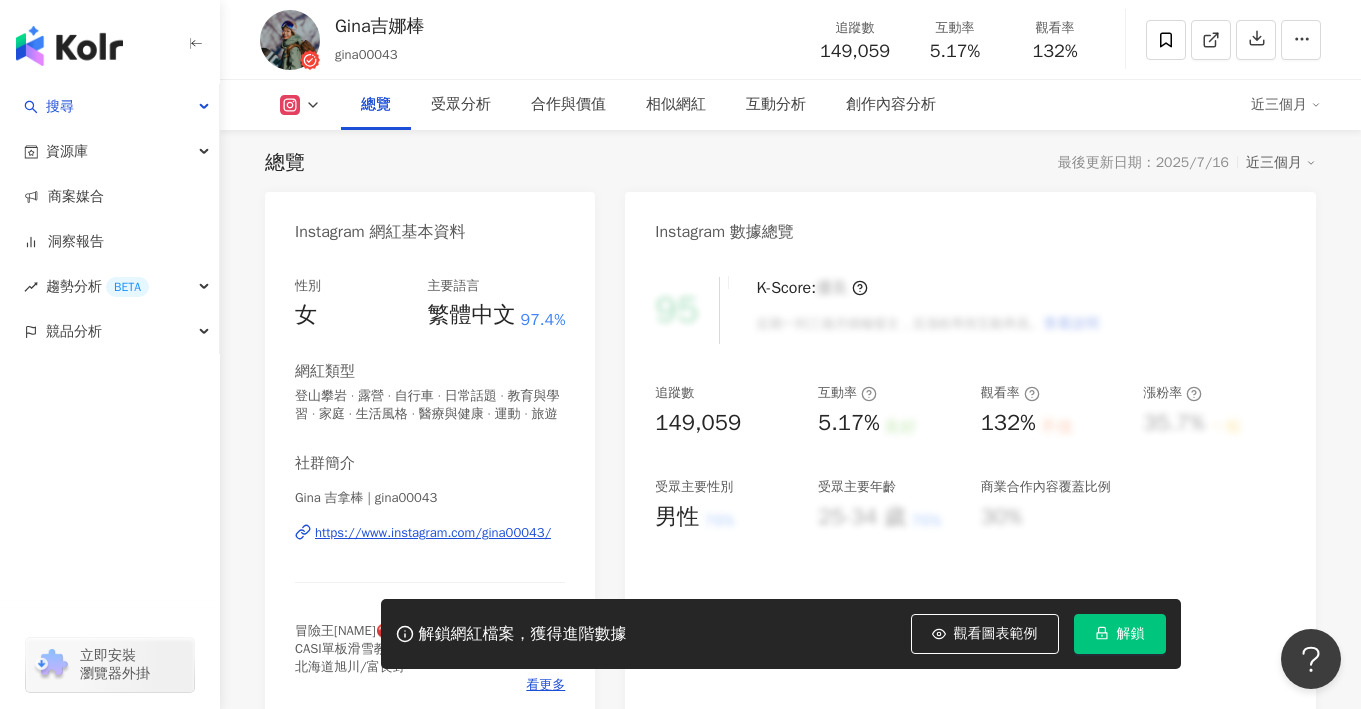 click on "https://www.instagram.com/gina00043/" at bounding box center [433, 533] 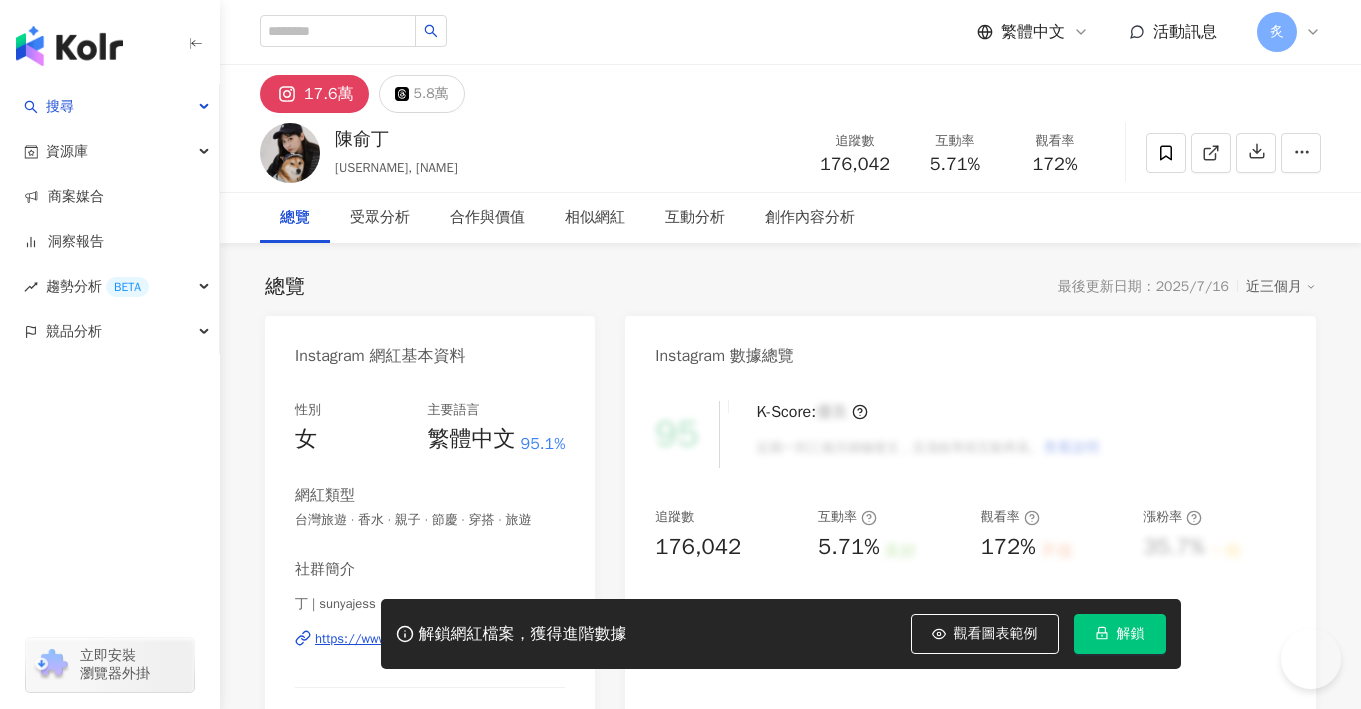 scroll, scrollTop: 0, scrollLeft: 0, axis: both 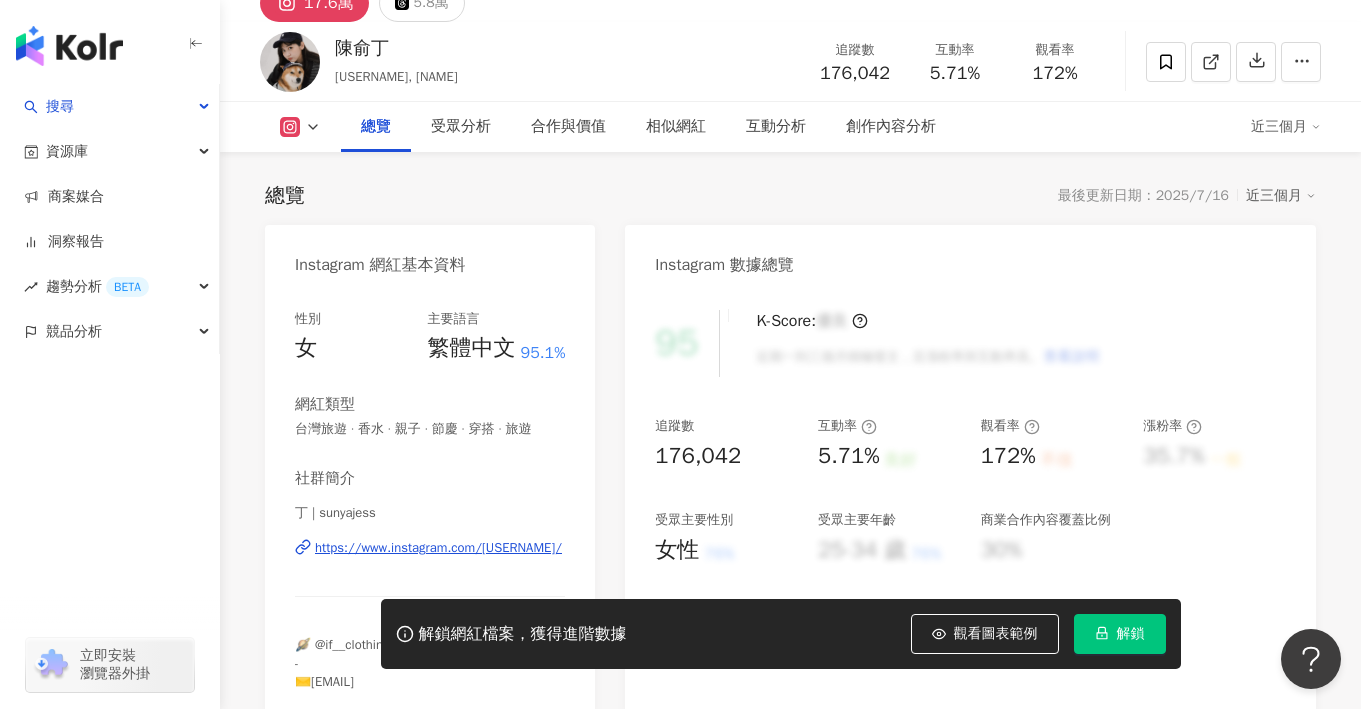 click on "https://www.instagram.com/sunyajess/" at bounding box center (438, 548) 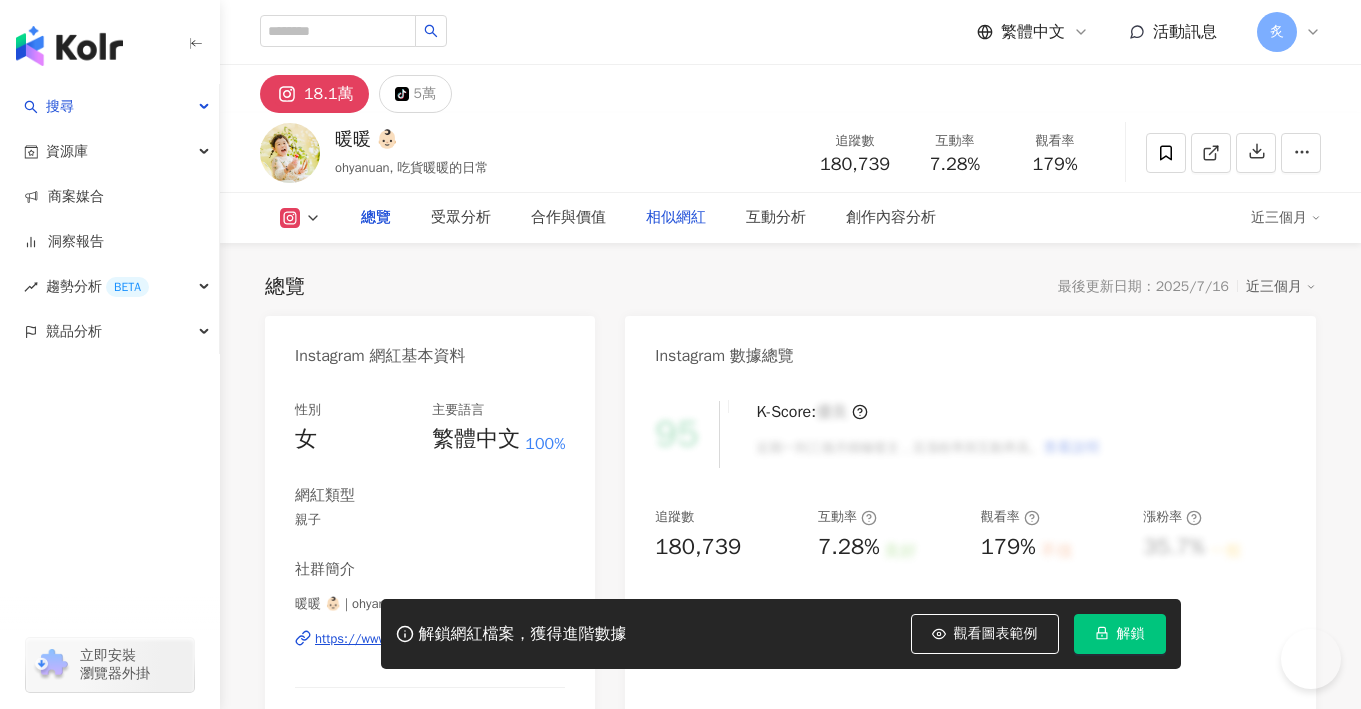 scroll, scrollTop: 0, scrollLeft: 0, axis: both 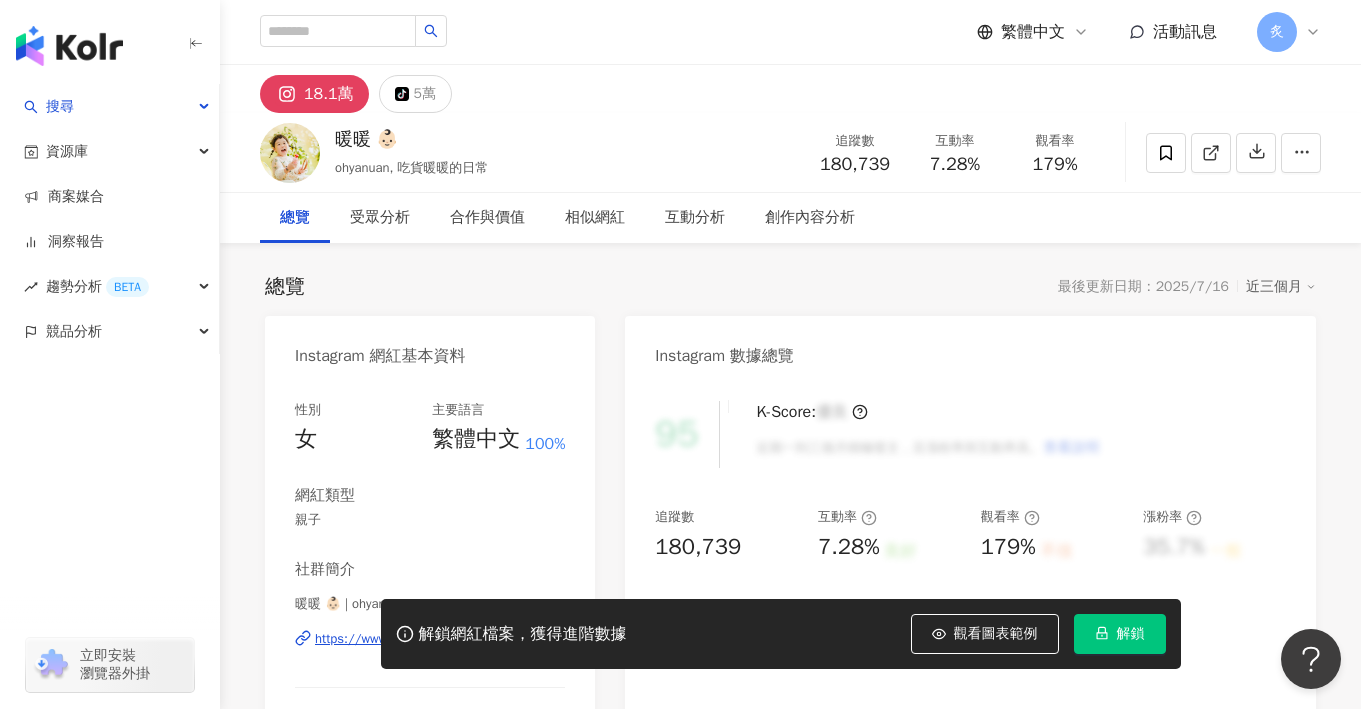 click on "解鎖網紅檔案，獲得進階數據 觀看圖表範例 解鎖" at bounding box center (680, 634) 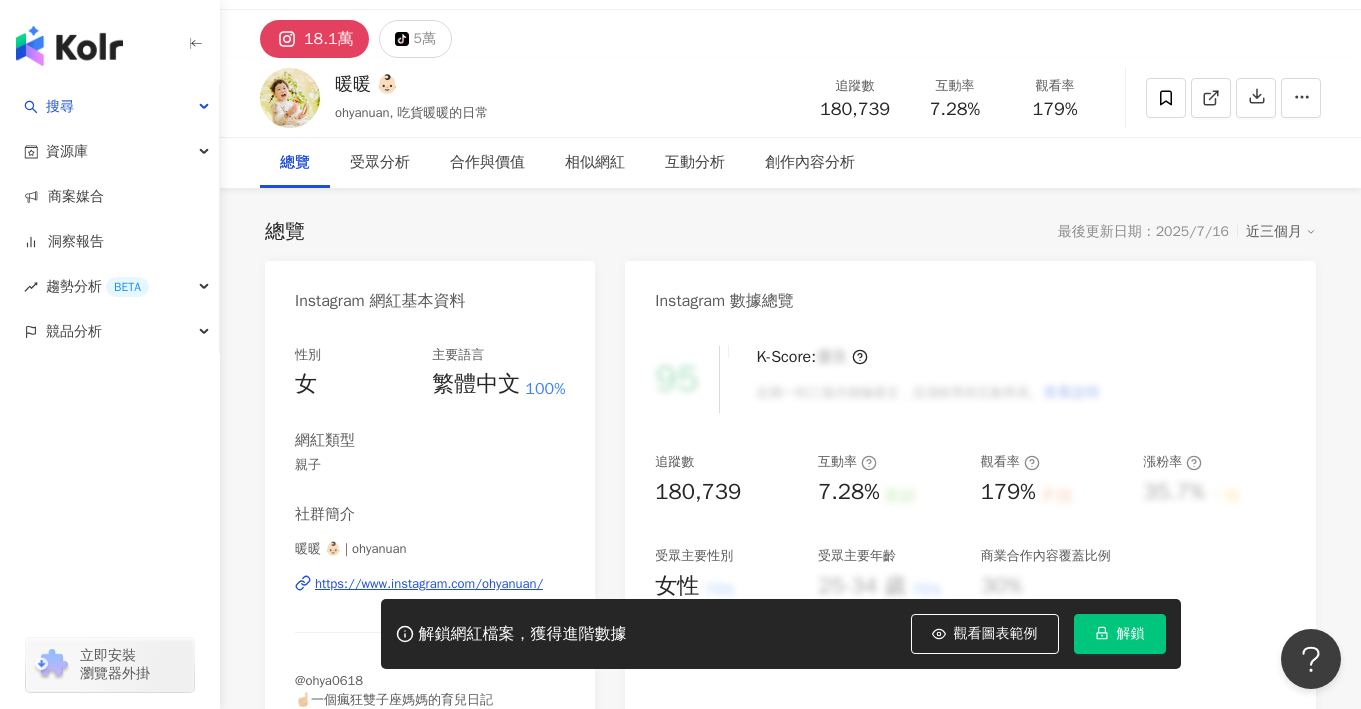 scroll, scrollTop: 107, scrollLeft: 0, axis: vertical 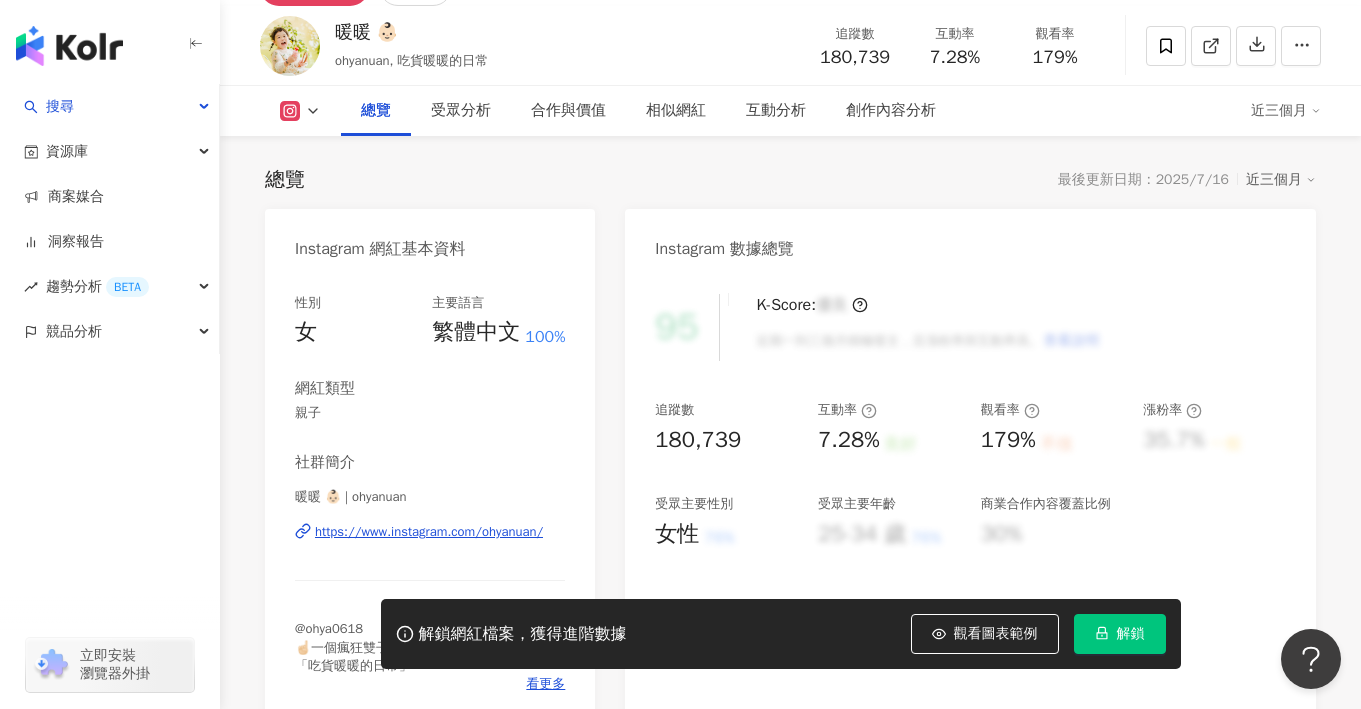 click on "https://www.instagram.com/ohyanuan/" at bounding box center (429, 532) 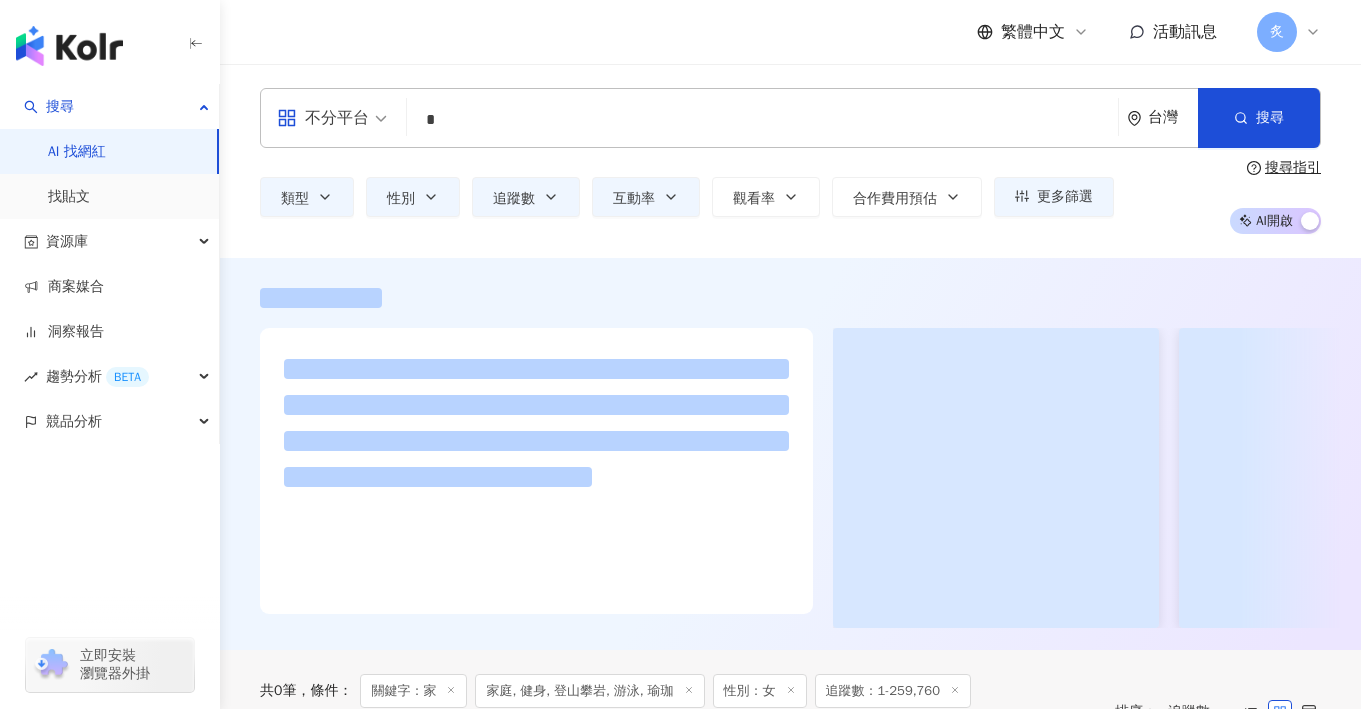 scroll, scrollTop: 0, scrollLeft: 0, axis: both 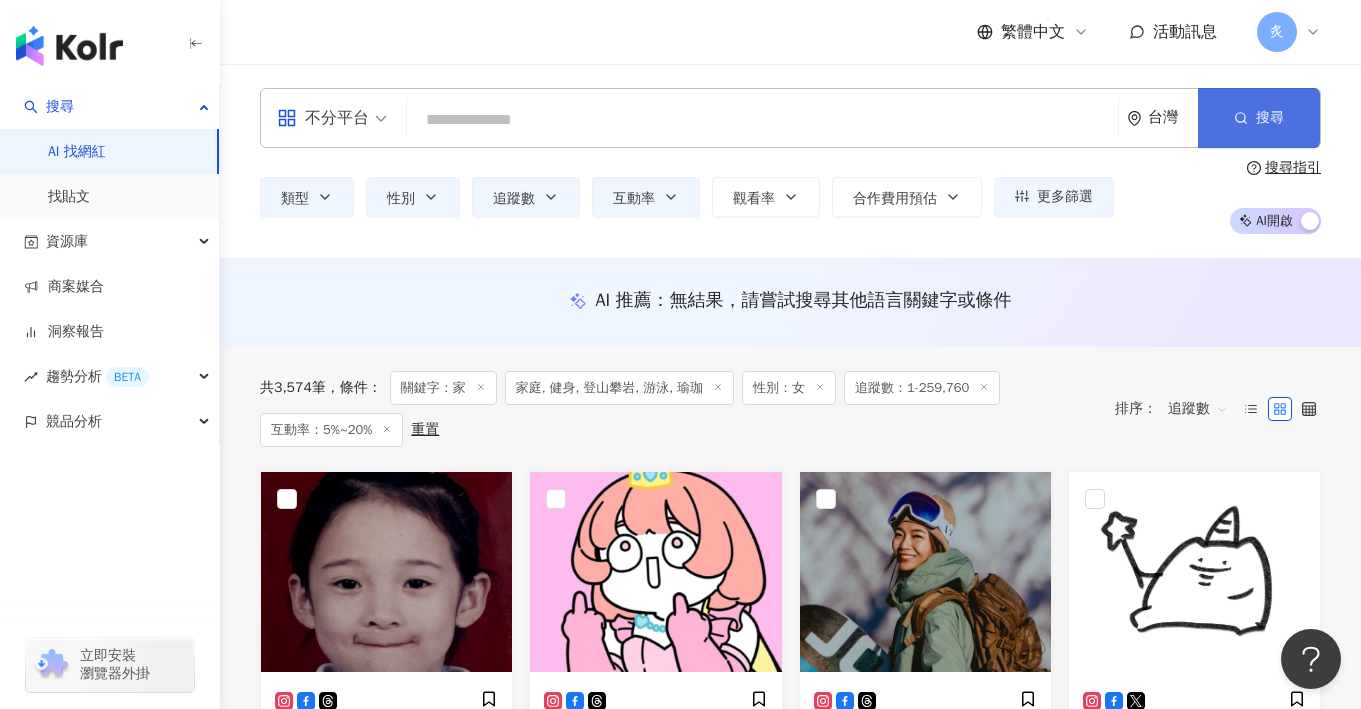 type 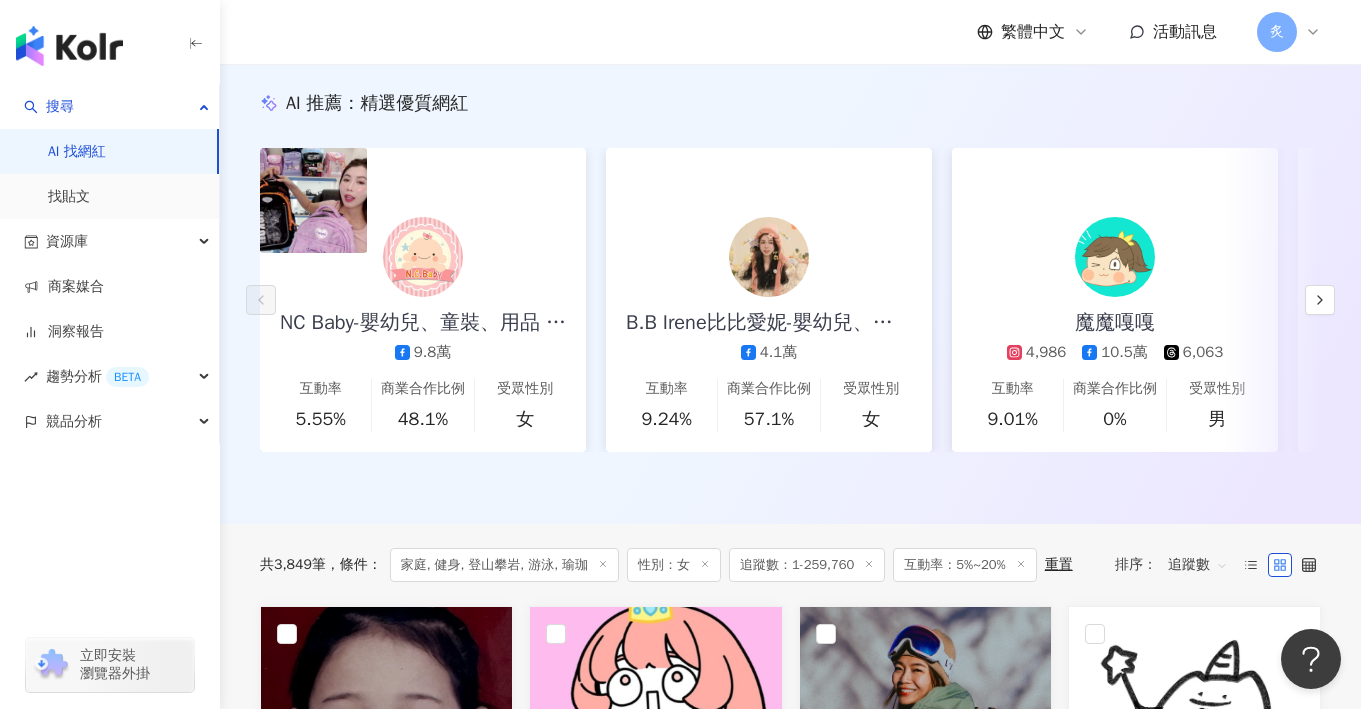 scroll, scrollTop: 199, scrollLeft: 0, axis: vertical 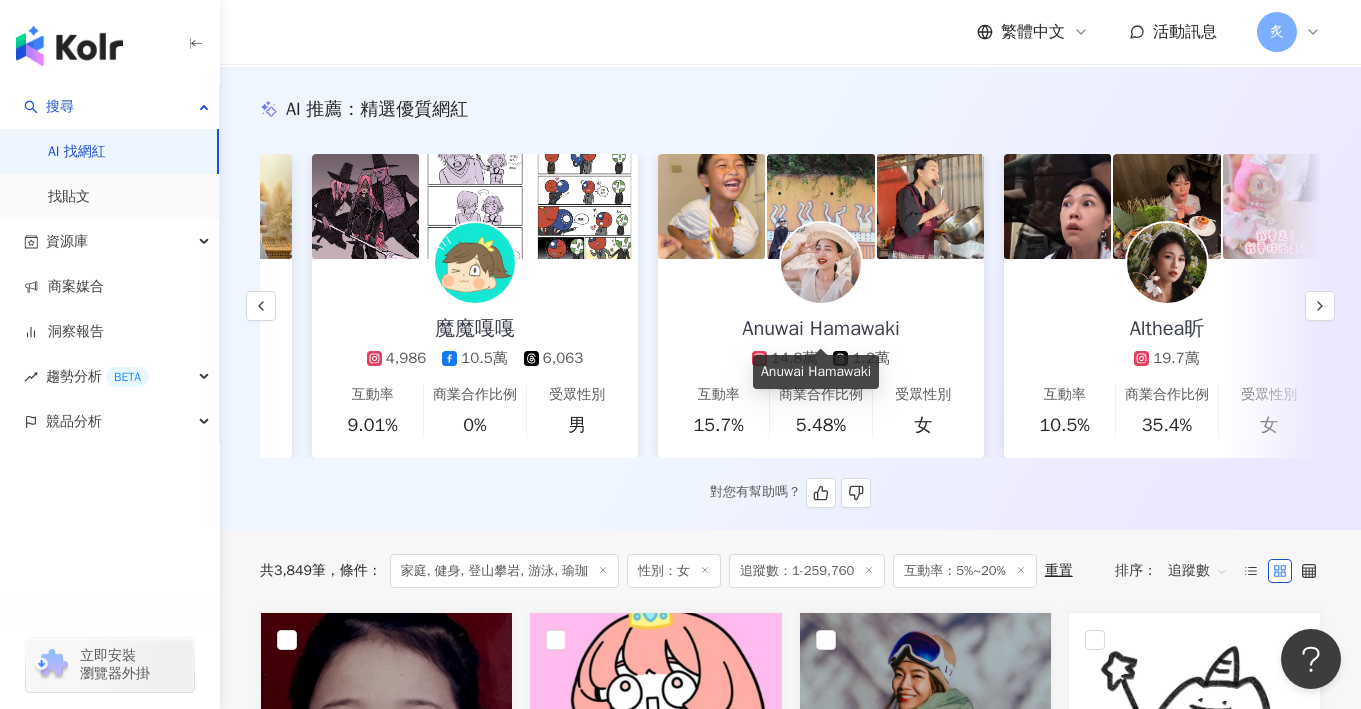 click on "Anuwai Hamawaki" at bounding box center (820, 329) 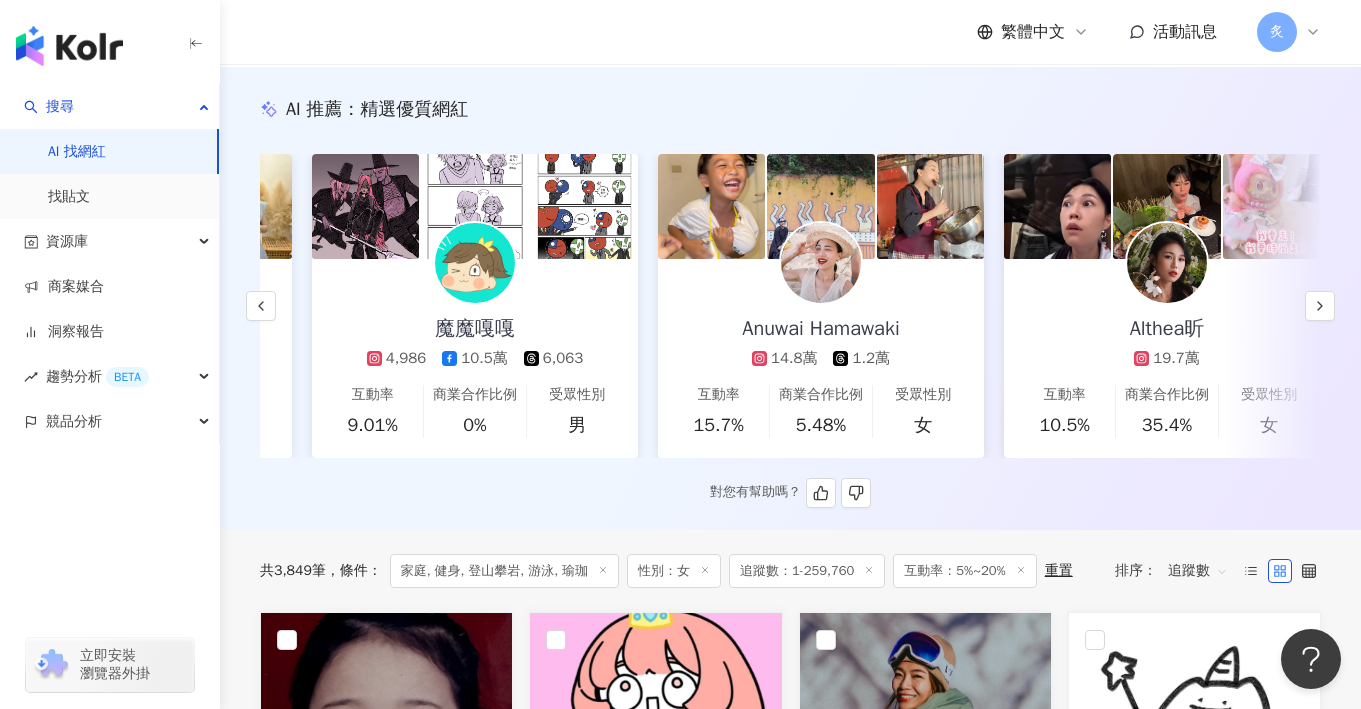click on "Althea昕" at bounding box center (1167, 329) 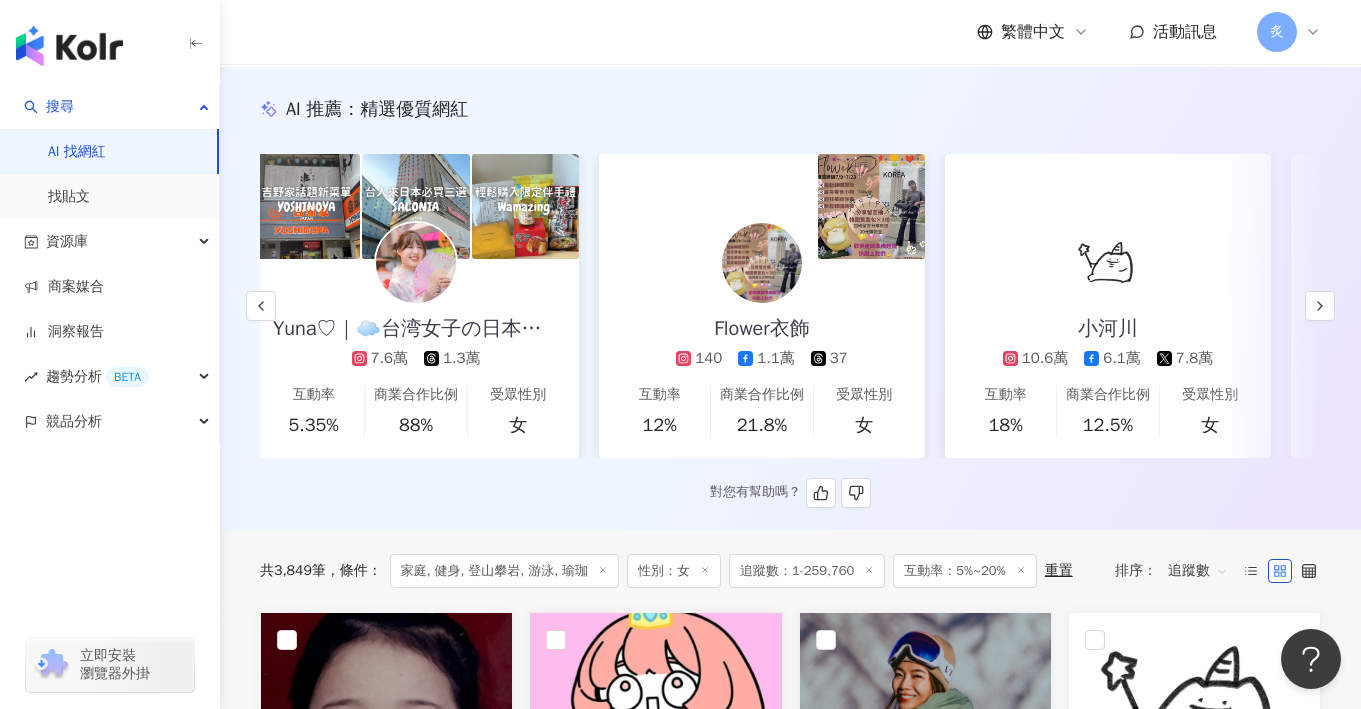 scroll, scrollTop: 0, scrollLeft: 1740, axis: horizontal 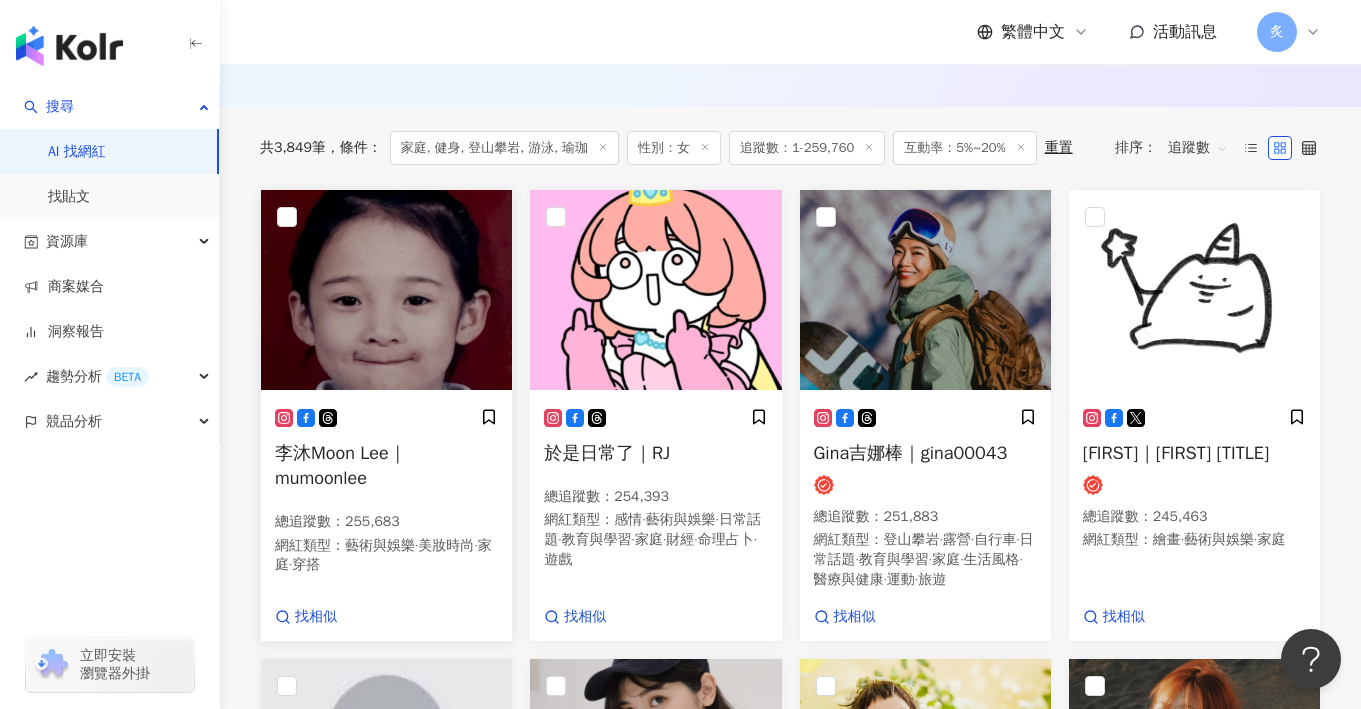 click on "李沐Moon Lee｜mumoonlee" at bounding box center [386, 466] 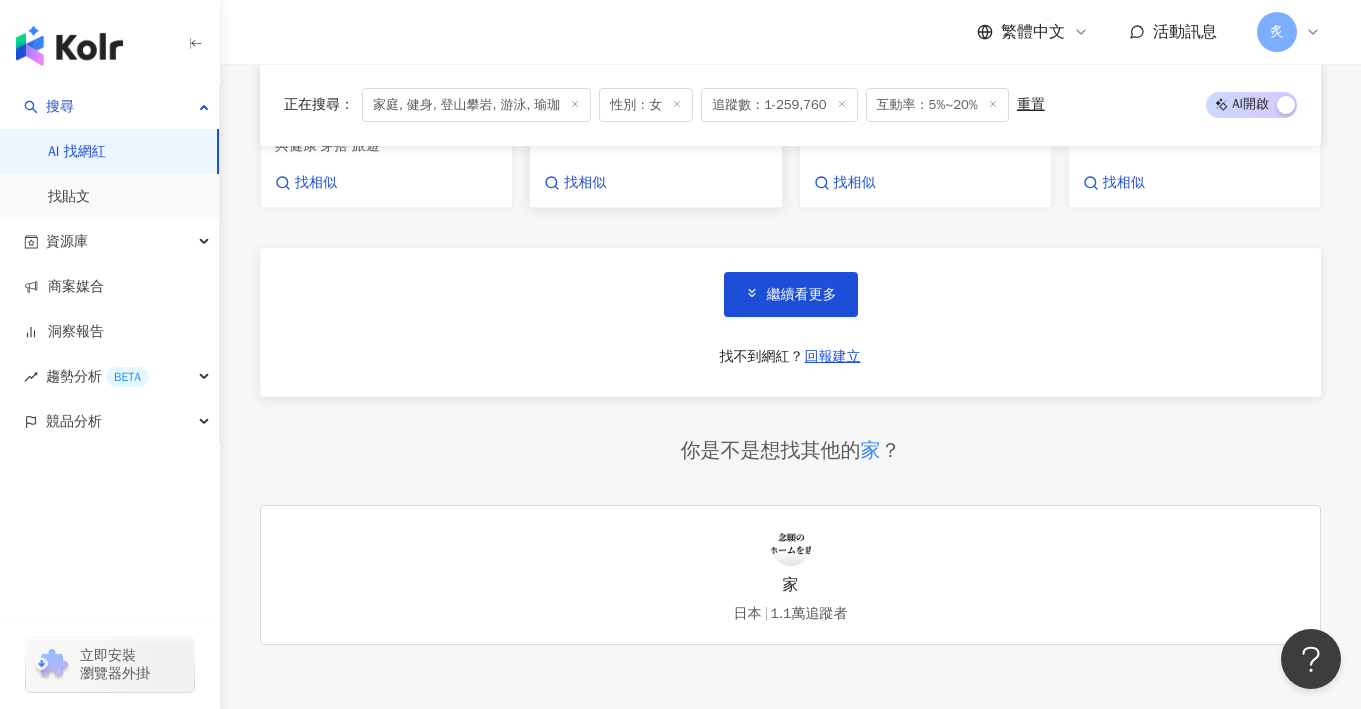 scroll, scrollTop: 1977, scrollLeft: 0, axis: vertical 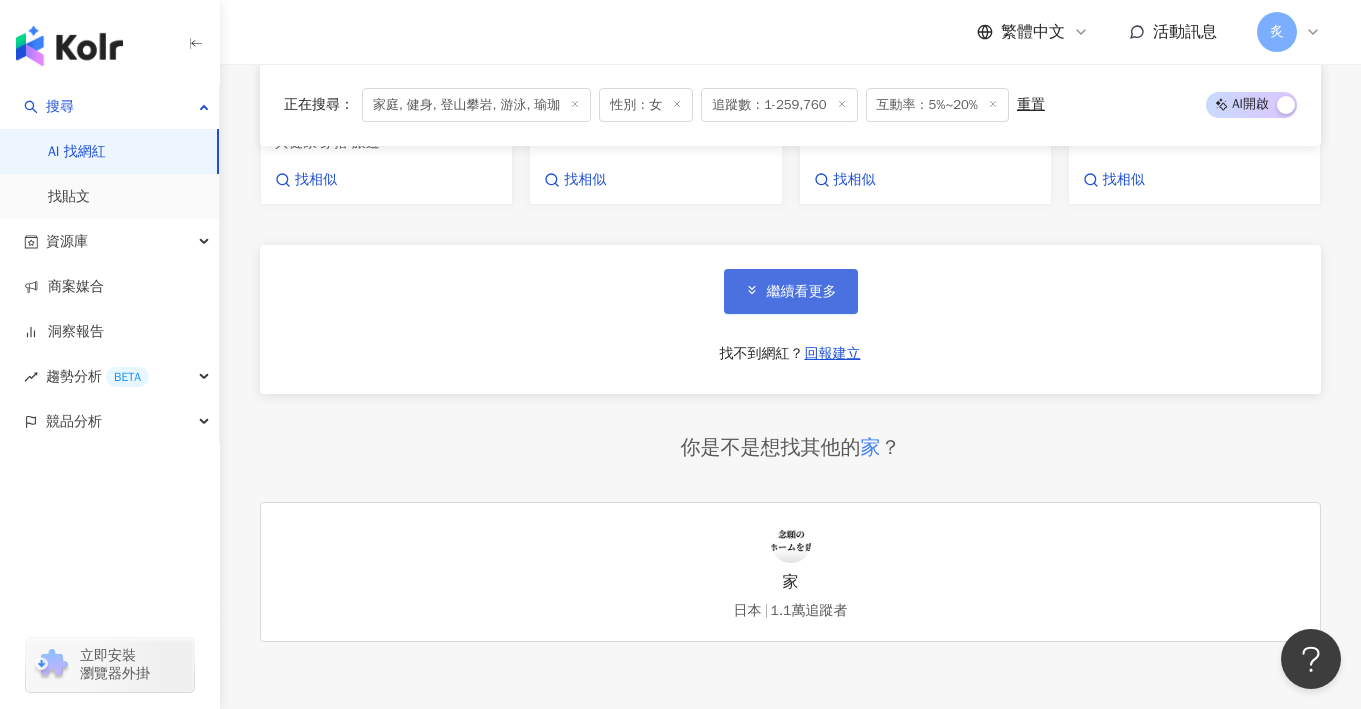 click on "繼續看更多" at bounding box center (791, 291) 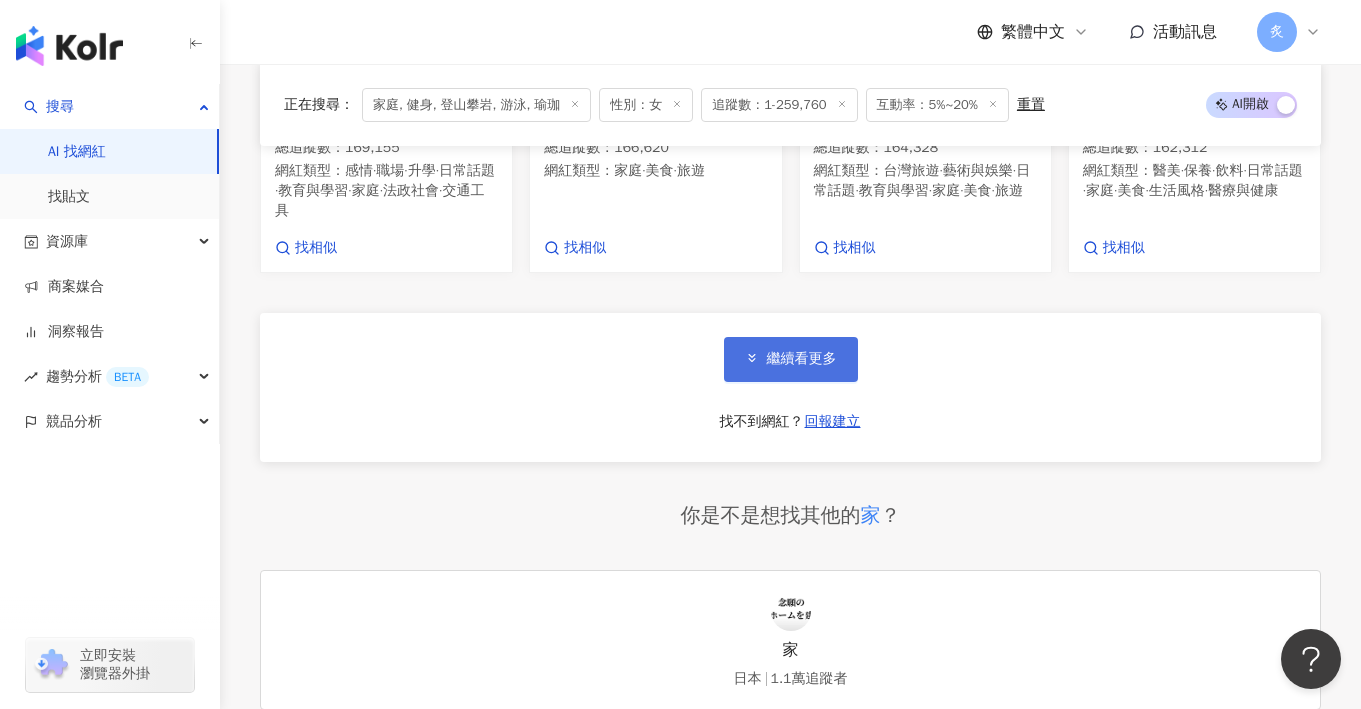 scroll, scrollTop: 3238, scrollLeft: 0, axis: vertical 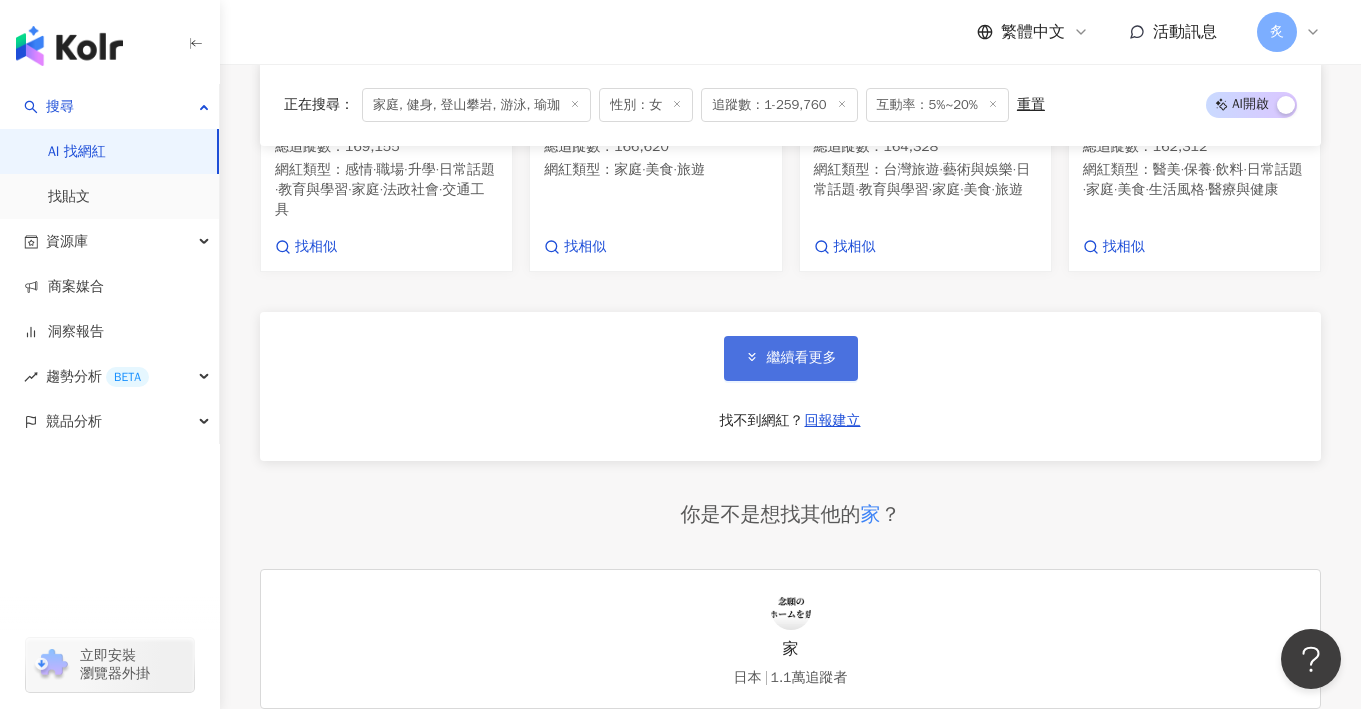 click 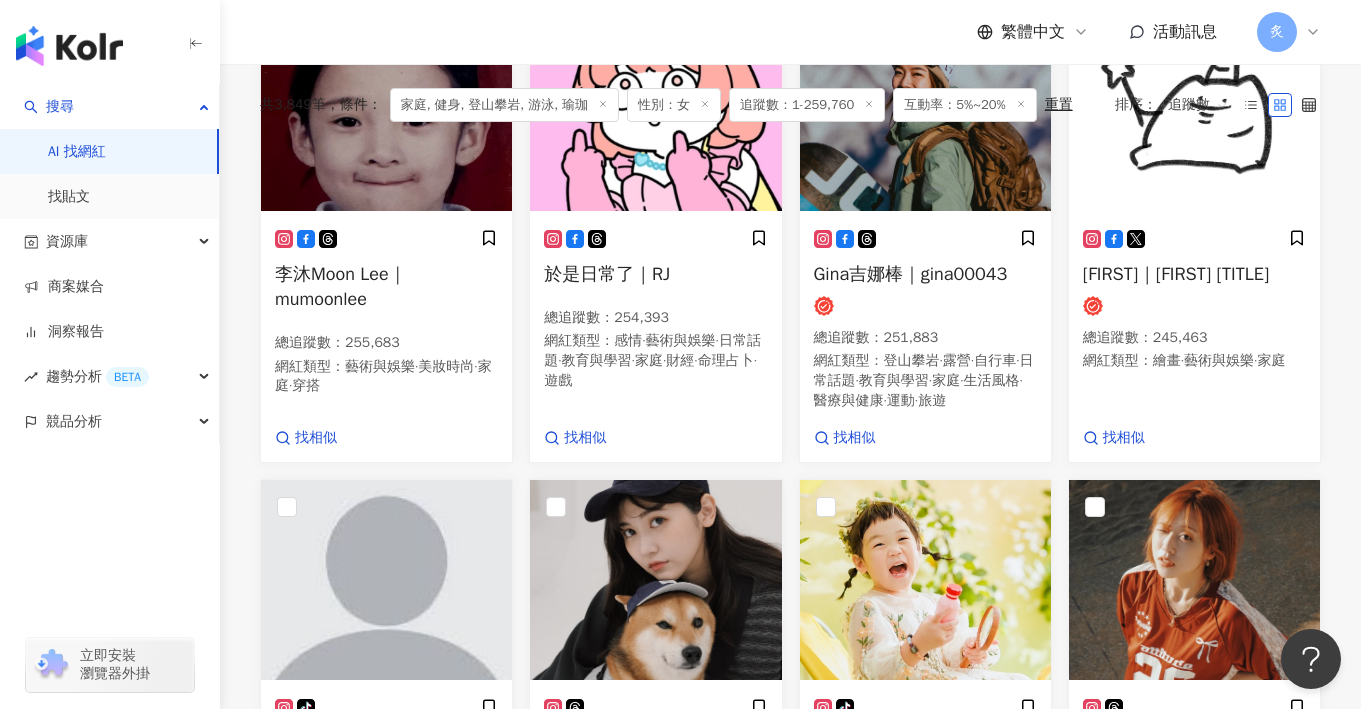 scroll, scrollTop: 0, scrollLeft: 0, axis: both 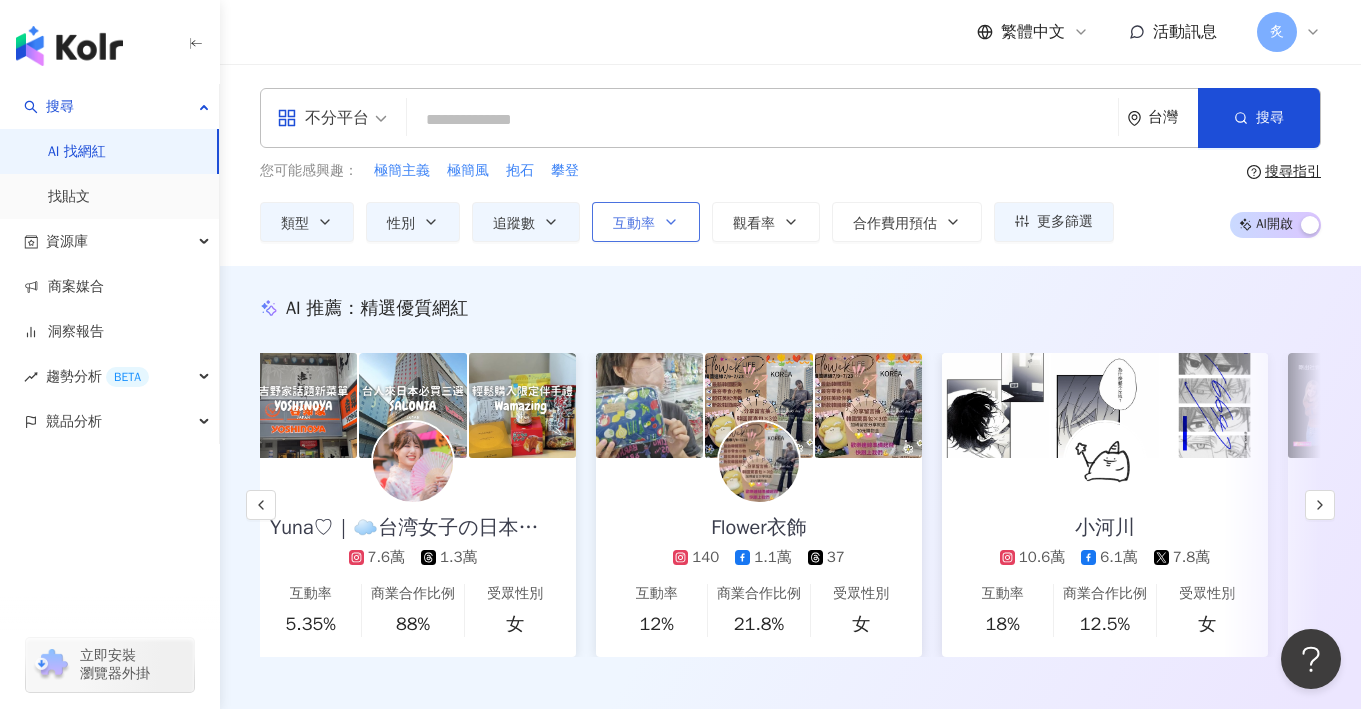 click 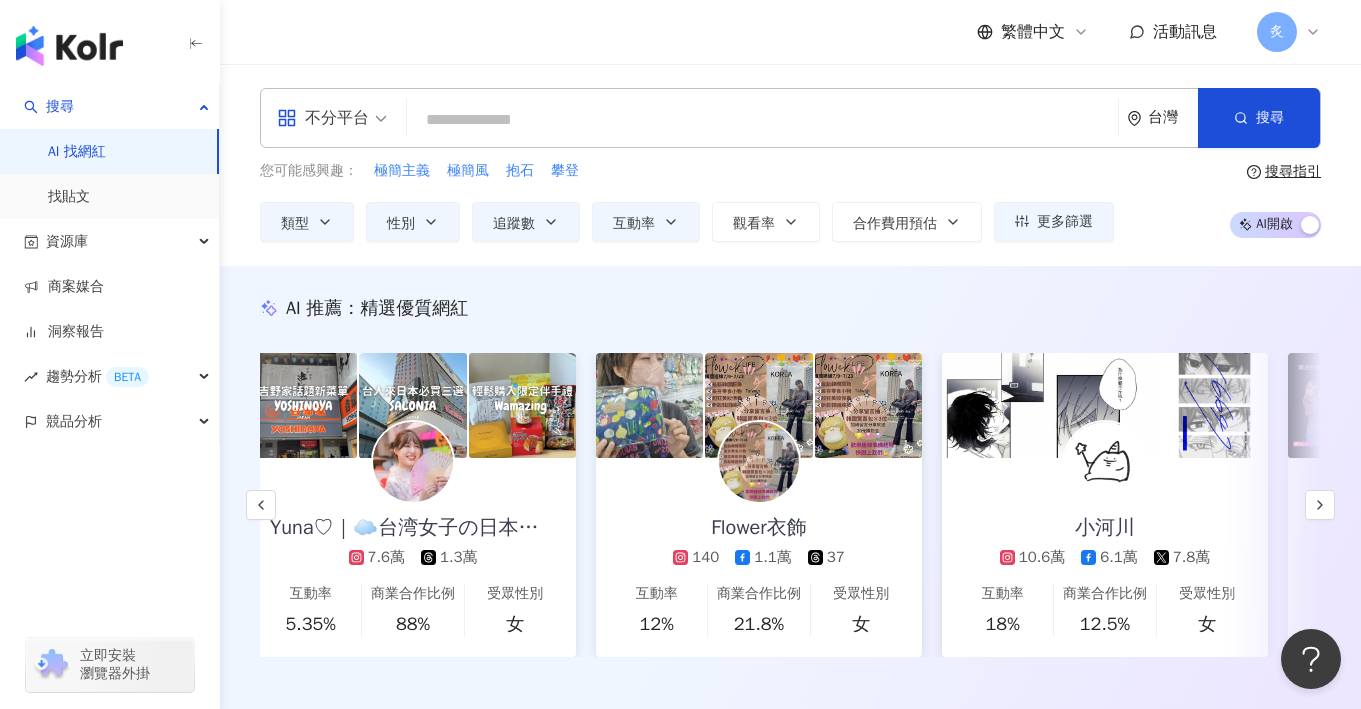 click on "不分平台 台灣 搜尋 customizedTag 網紅類型 家 庭 科技 / 3C 家 電 家 5,620   追蹤者 yichiaooo 1,739   追蹤者 家 tiktok-icon 11,200   追蹤者 您可能感興趣： 極簡主義  極簡風  抱石  攀登  類型 性別 追蹤數 互動率 觀看率 合作費用預估  更多篩選 * %  -  ** % 不限 5% 以下 5%~20% 20% 以上 搜尋指引 AI  開啟 AI  關閉" at bounding box center (790, 165) 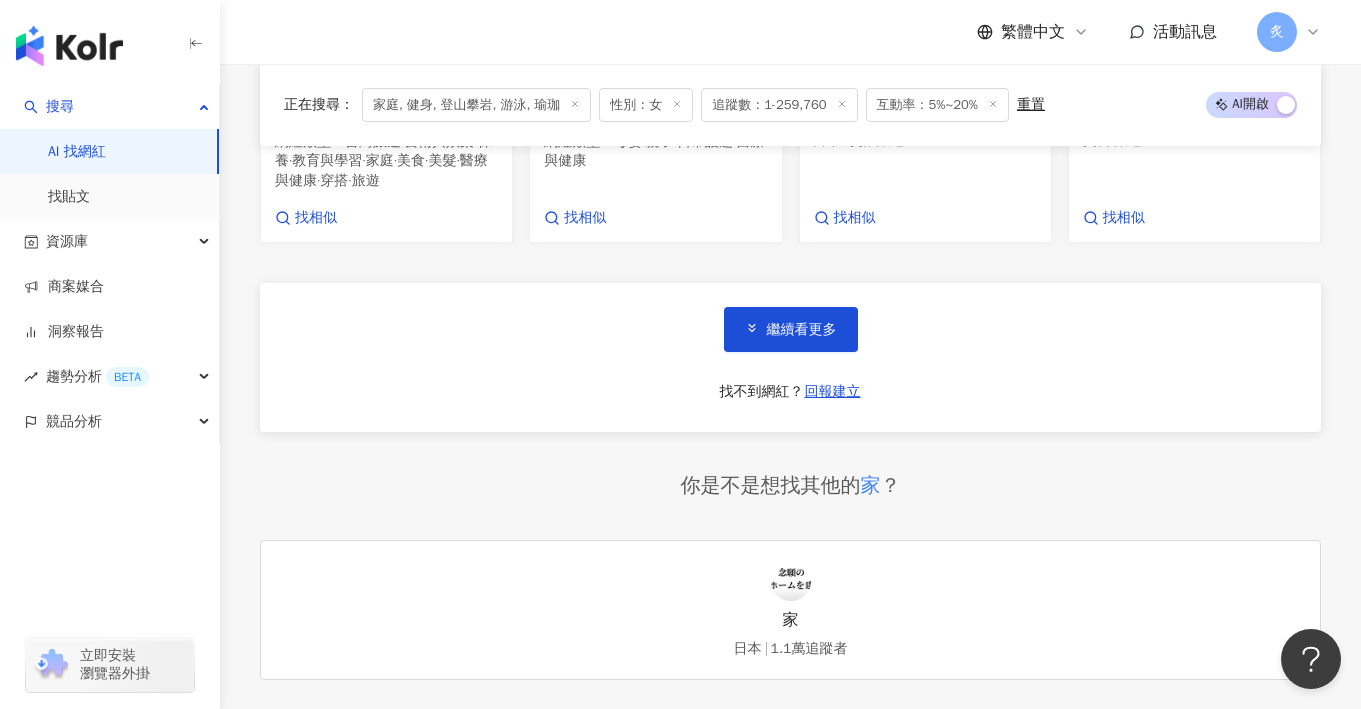 scroll, scrollTop: 1937, scrollLeft: 0, axis: vertical 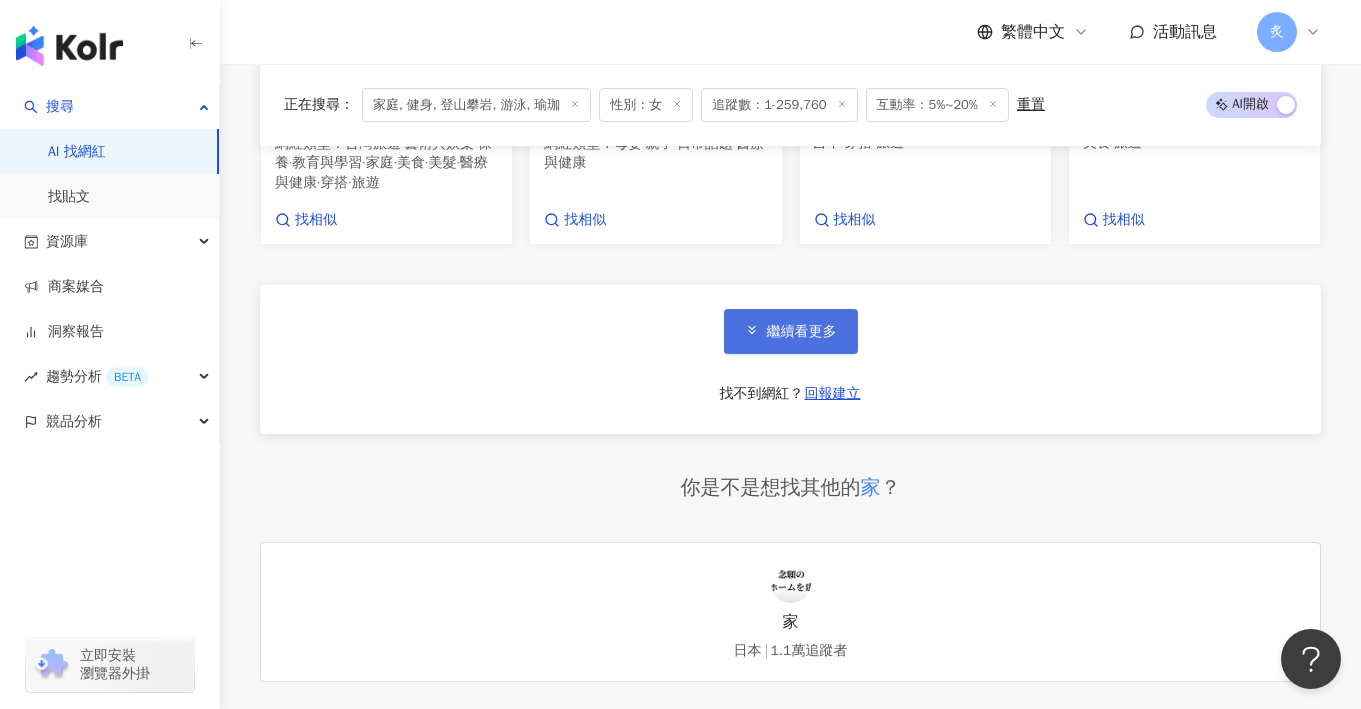 click on "繼續看更多" at bounding box center (802, 332) 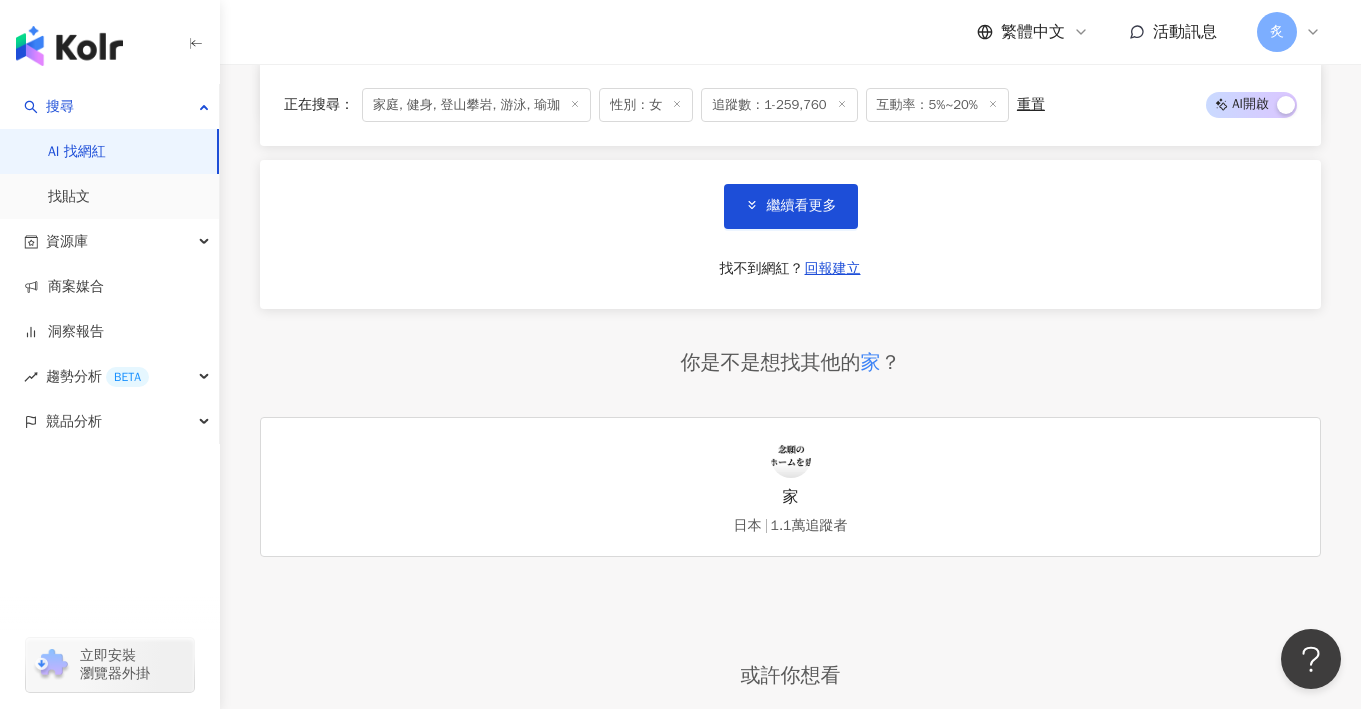 scroll, scrollTop: 3379, scrollLeft: 0, axis: vertical 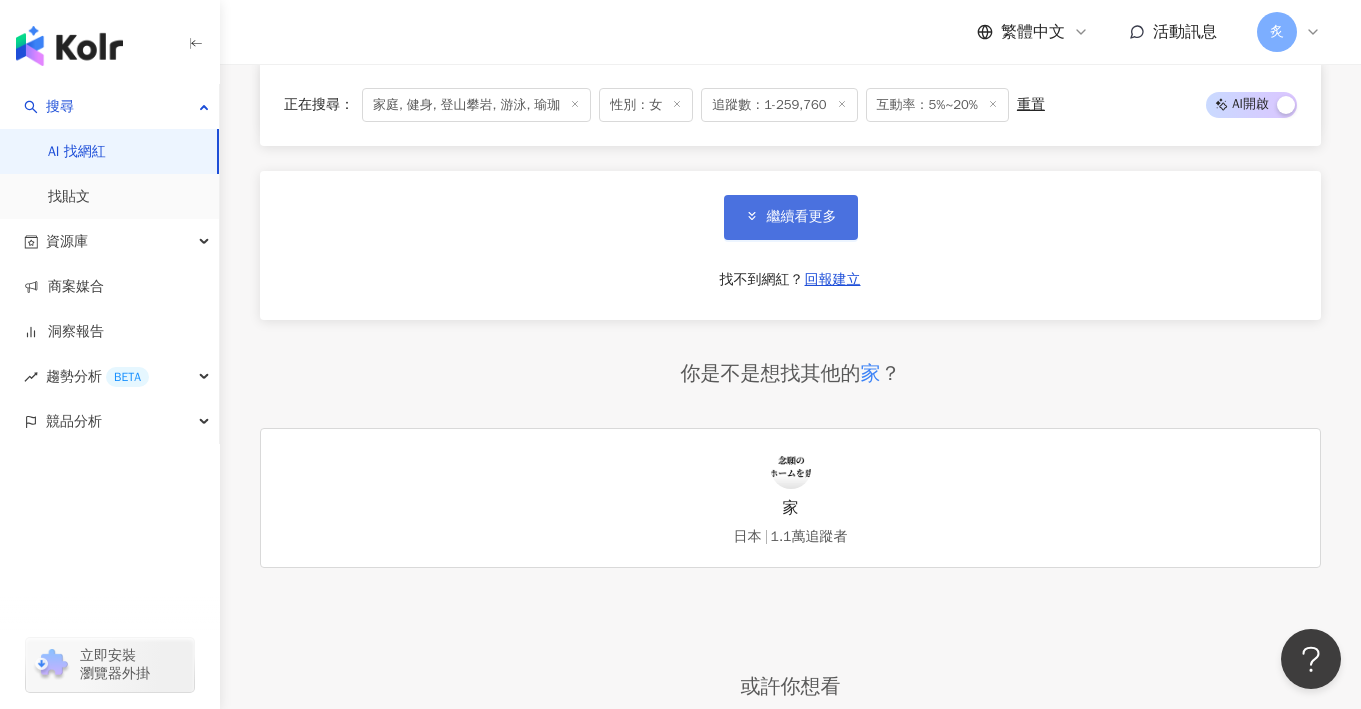 click on "繼續看更多" at bounding box center (802, 217) 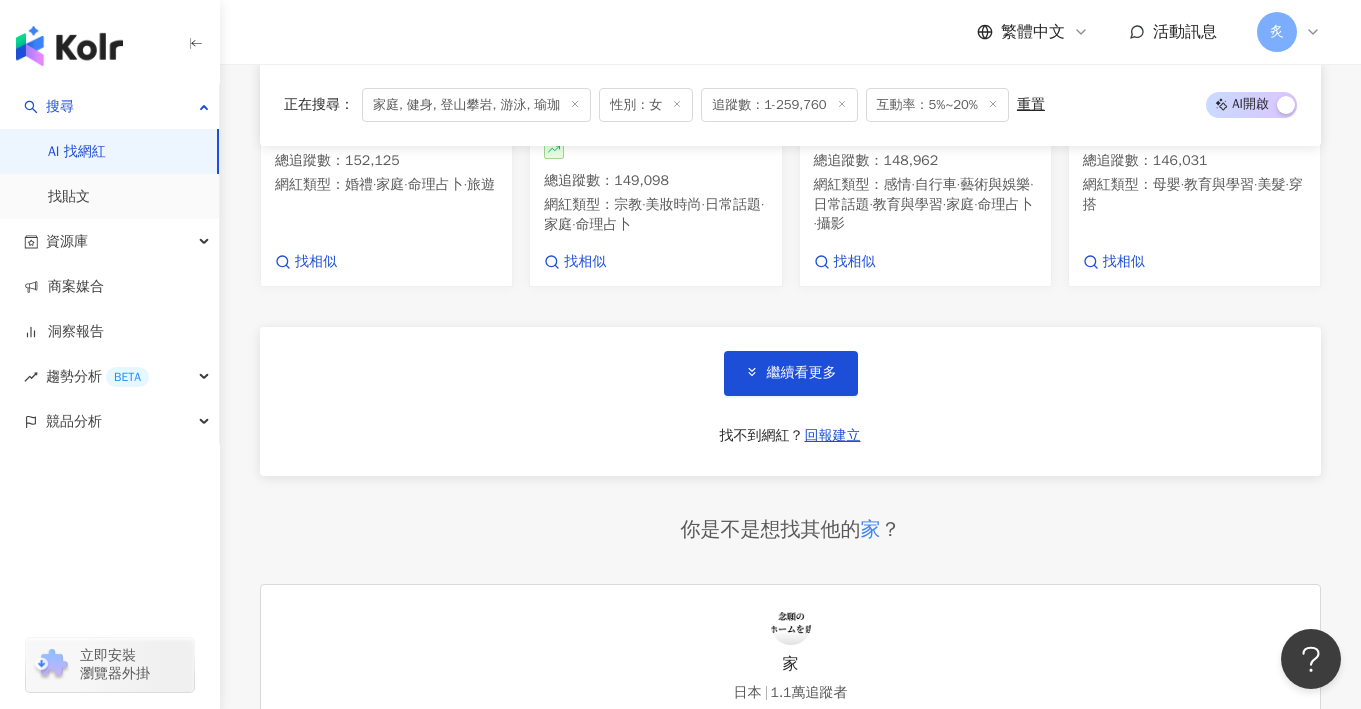 click on "繼續看更多 找不到網紅？ 回報建立" at bounding box center [790, 401] 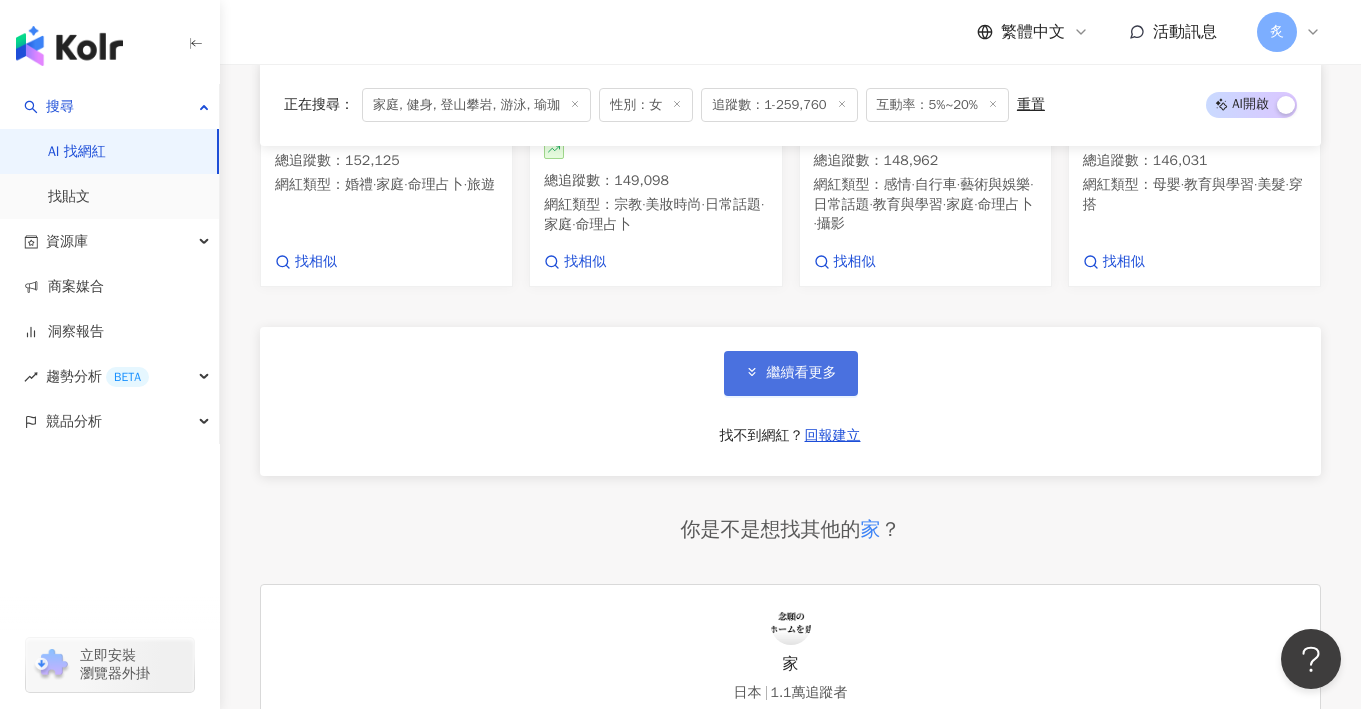 scroll, scrollTop: 4643, scrollLeft: 0, axis: vertical 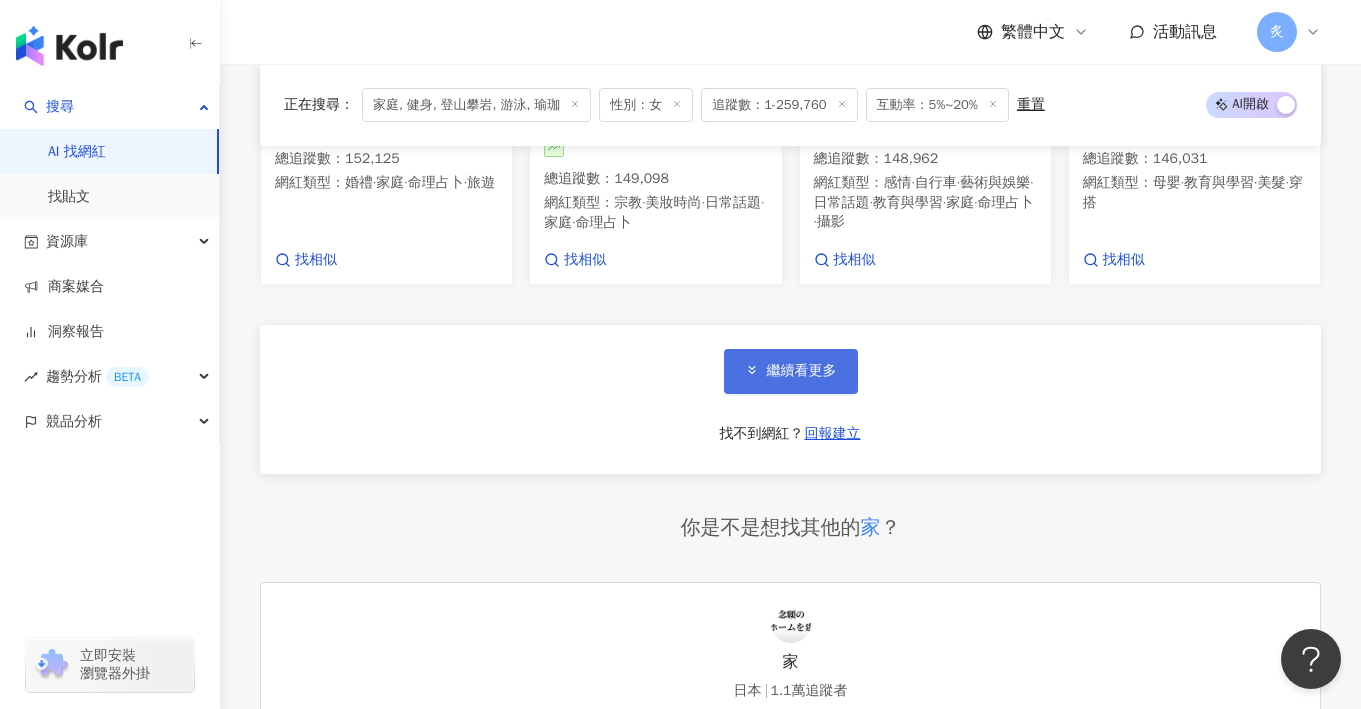 click on "繼續看更多" at bounding box center [791, 371] 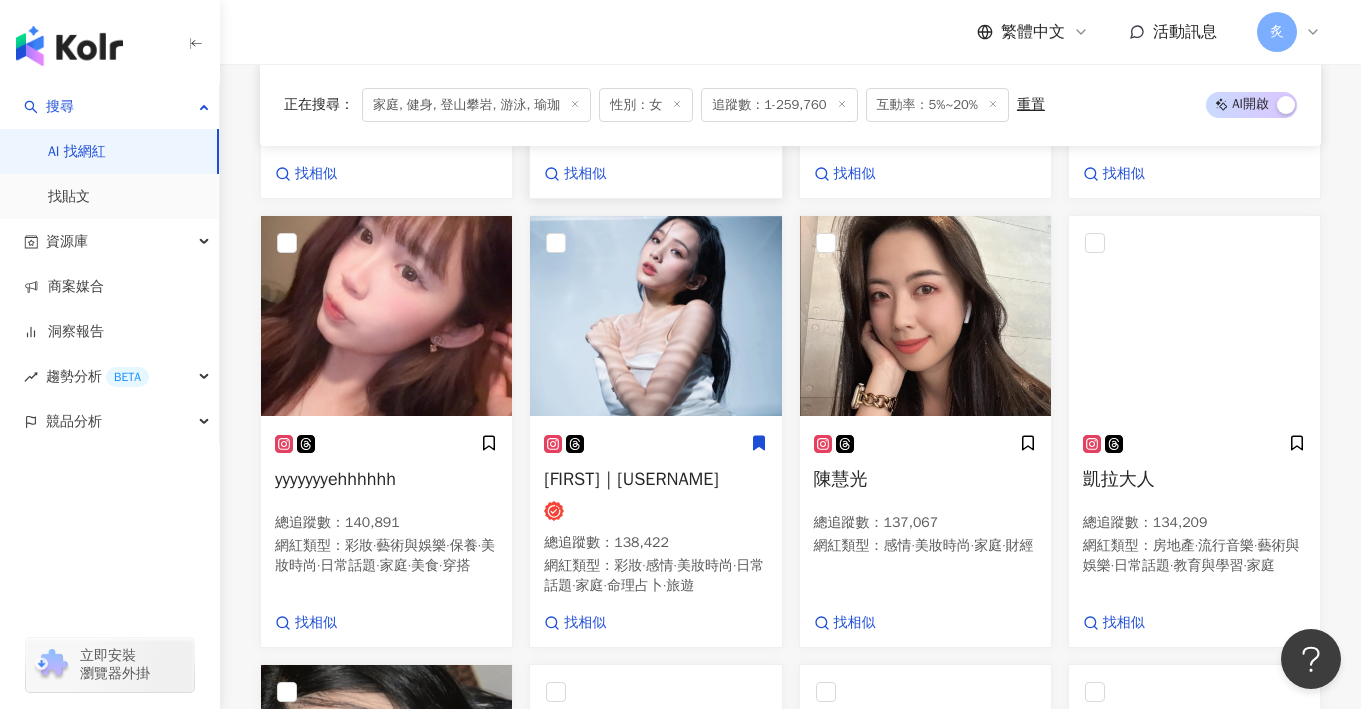 scroll, scrollTop: 5175, scrollLeft: 0, axis: vertical 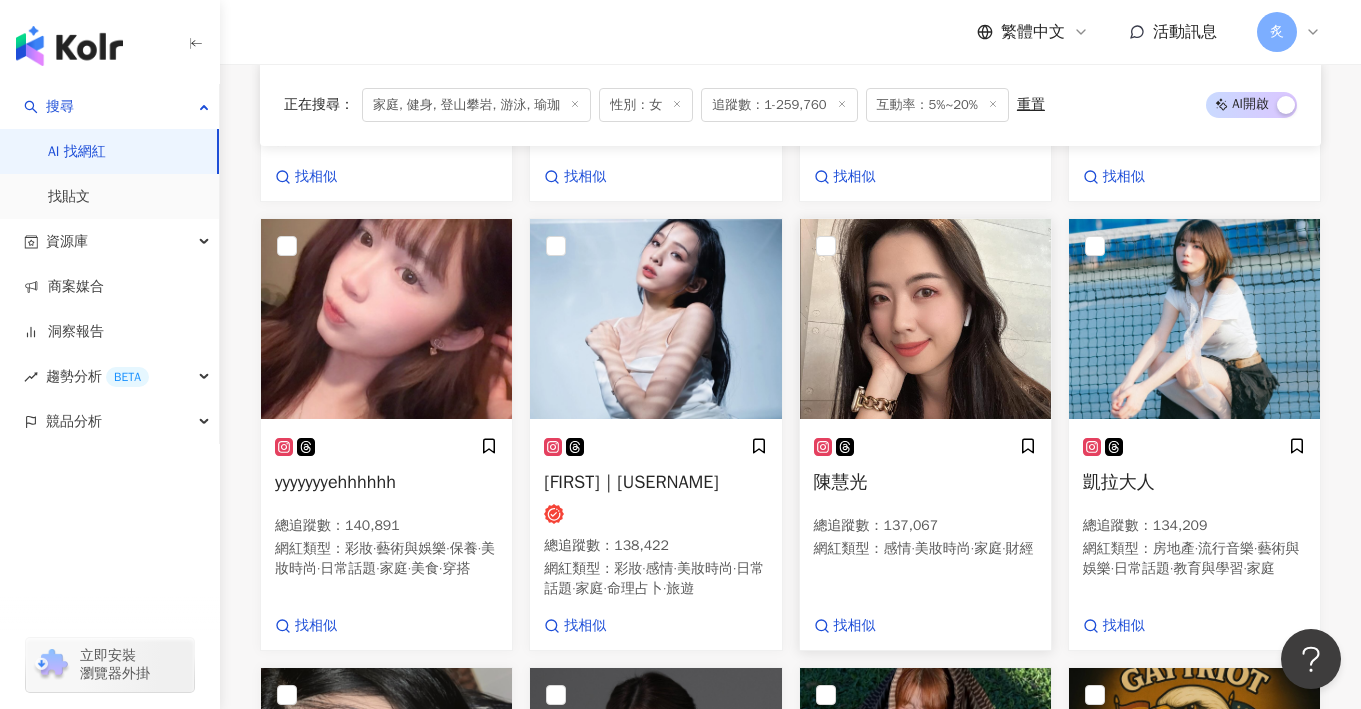 click on "陳慧光" at bounding box center [841, 482] 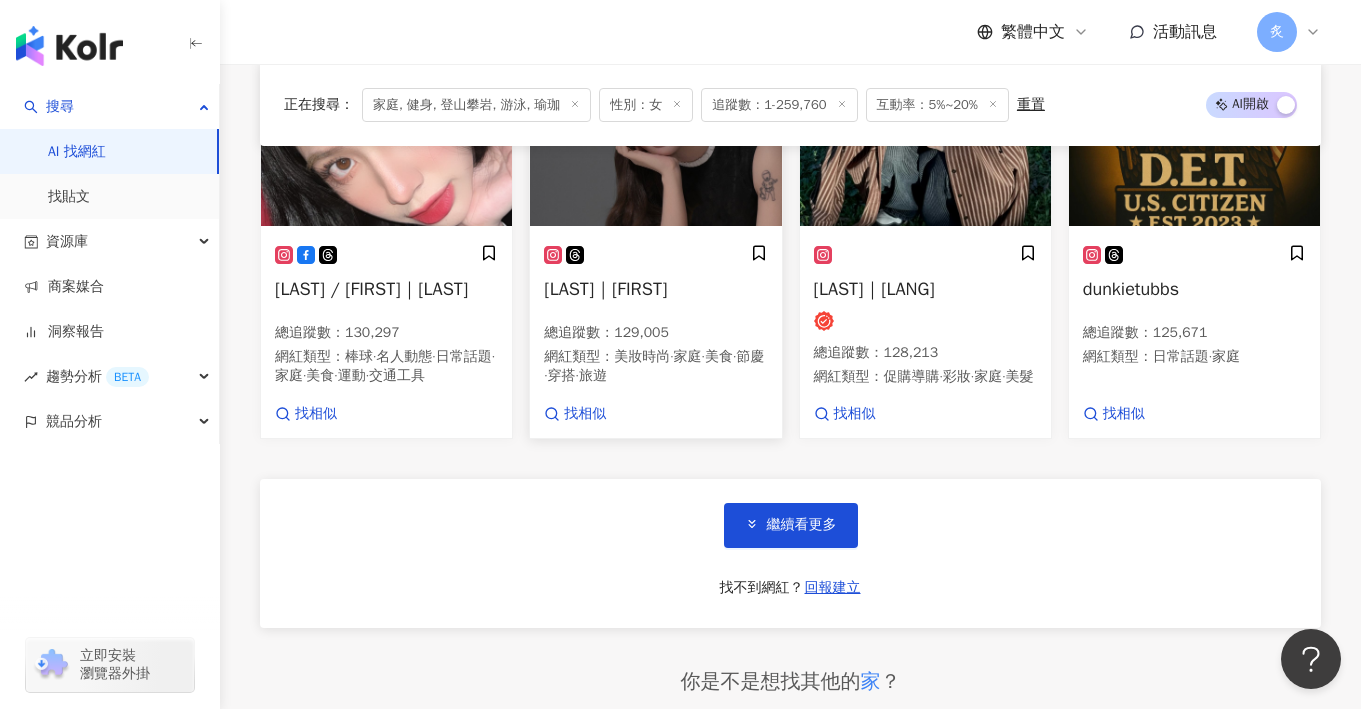 scroll, scrollTop: 5736, scrollLeft: 0, axis: vertical 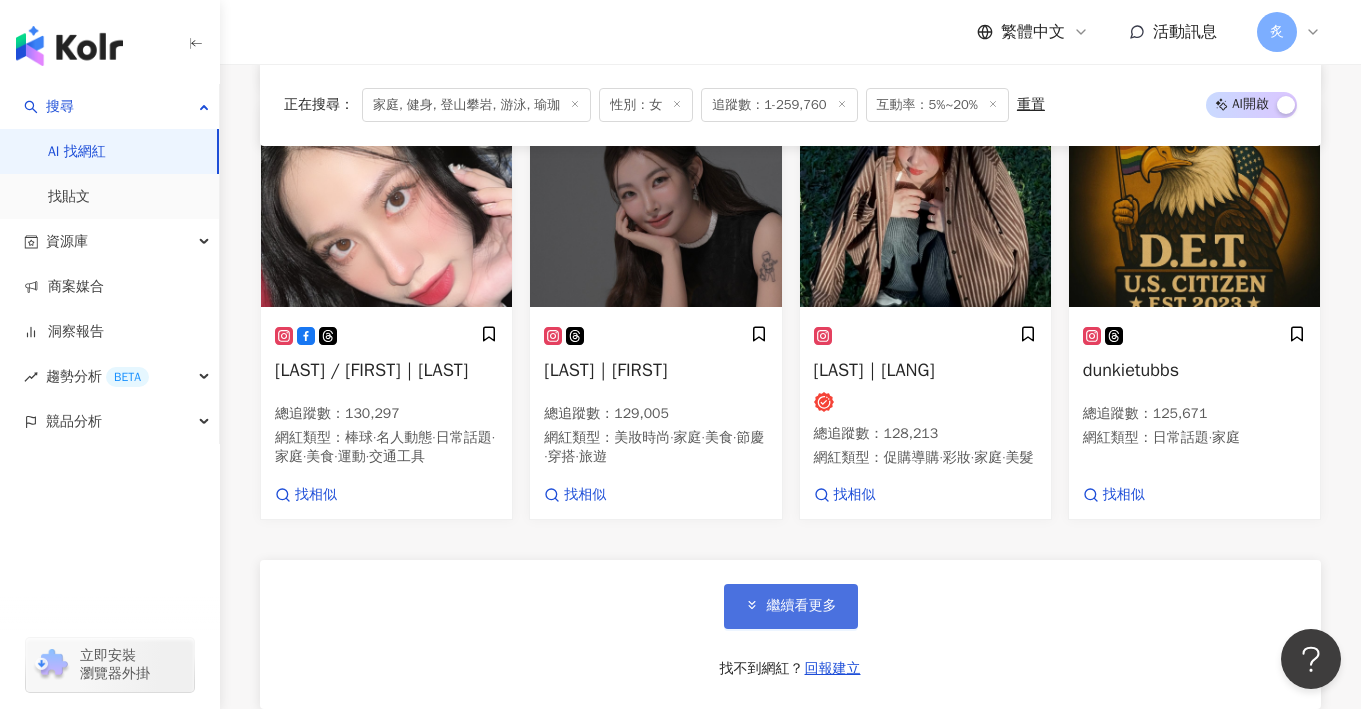 click on "繼續看更多" at bounding box center [802, 606] 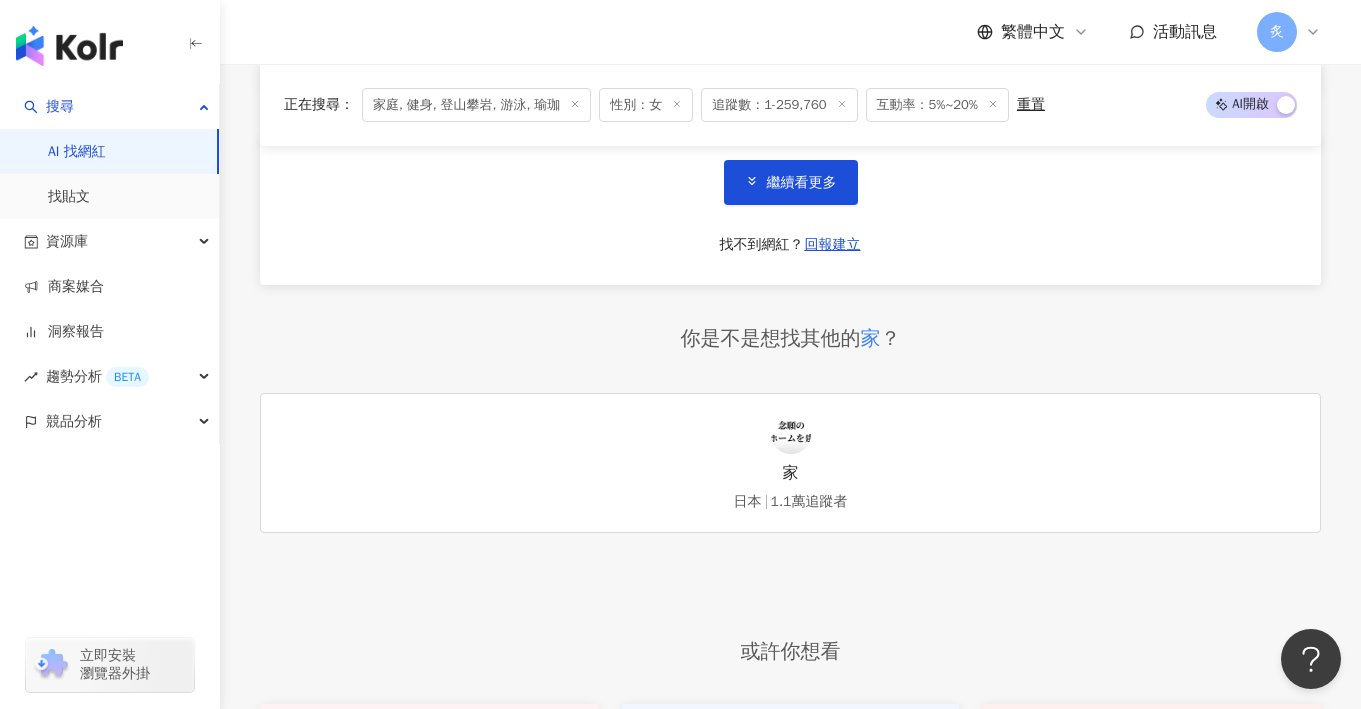 scroll, scrollTop: 7343, scrollLeft: 0, axis: vertical 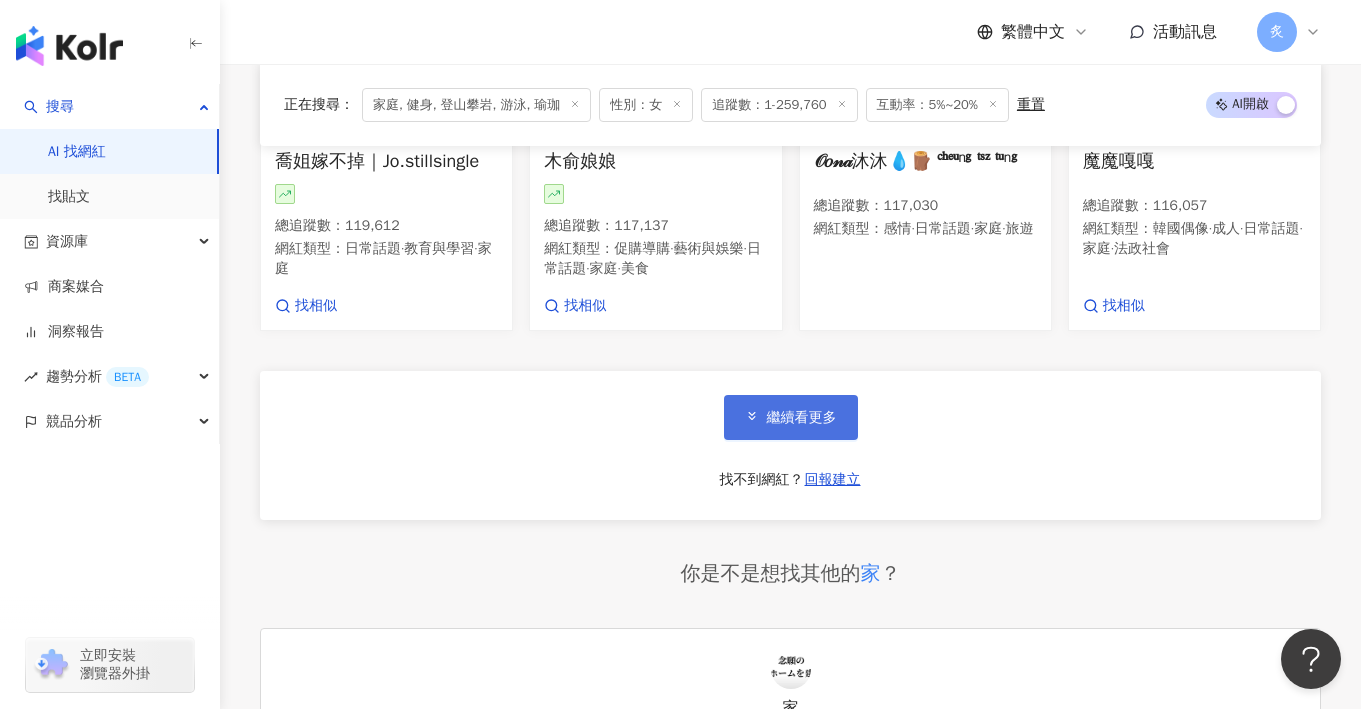 click on "繼續看更多" at bounding box center [791, 417] 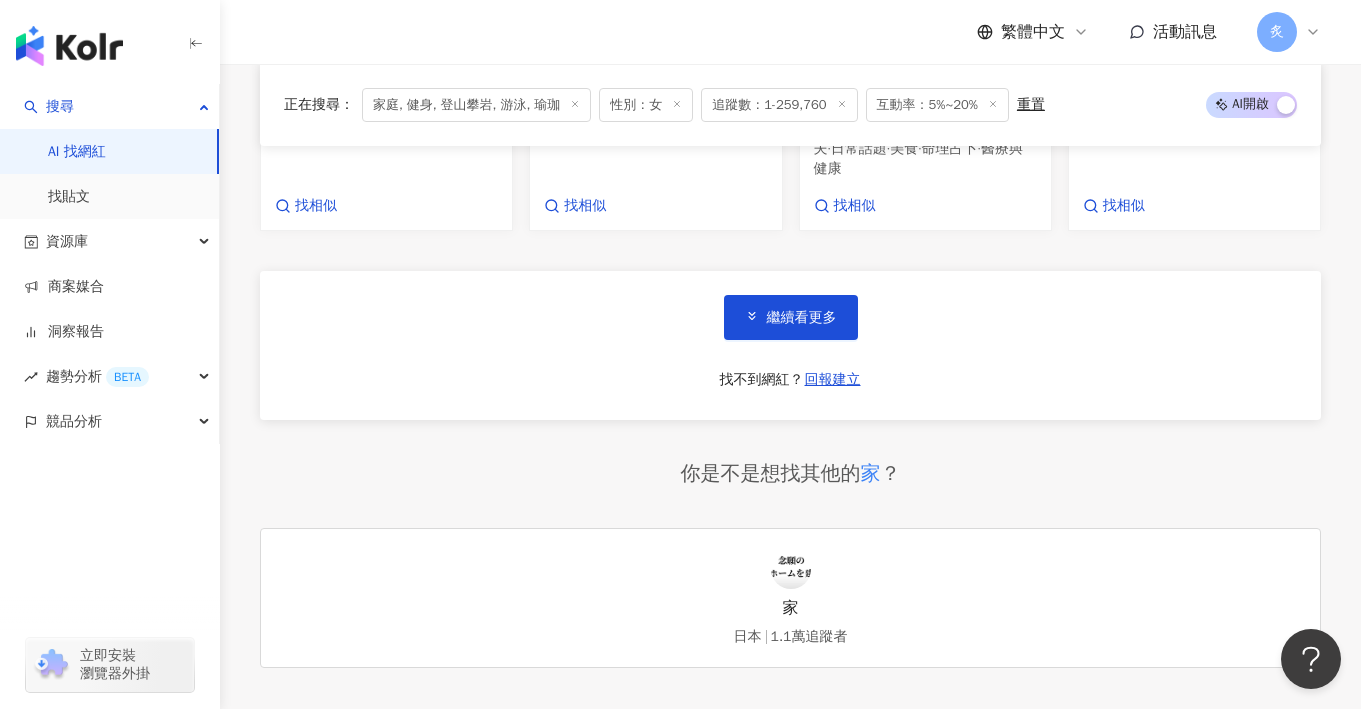 scroll, scrollTop: 8789, scrollLeft: 0, axis: vertical 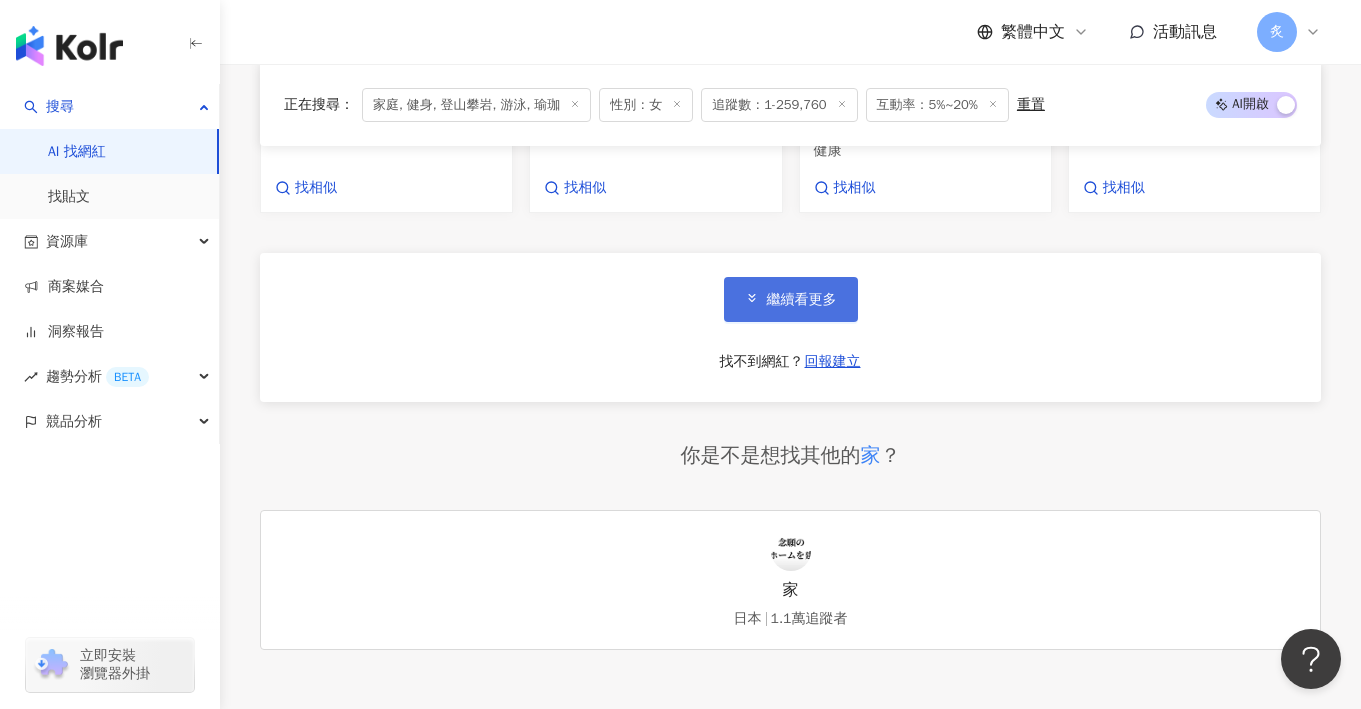 click on "繼續看更多" at bounding box center [802, 300] 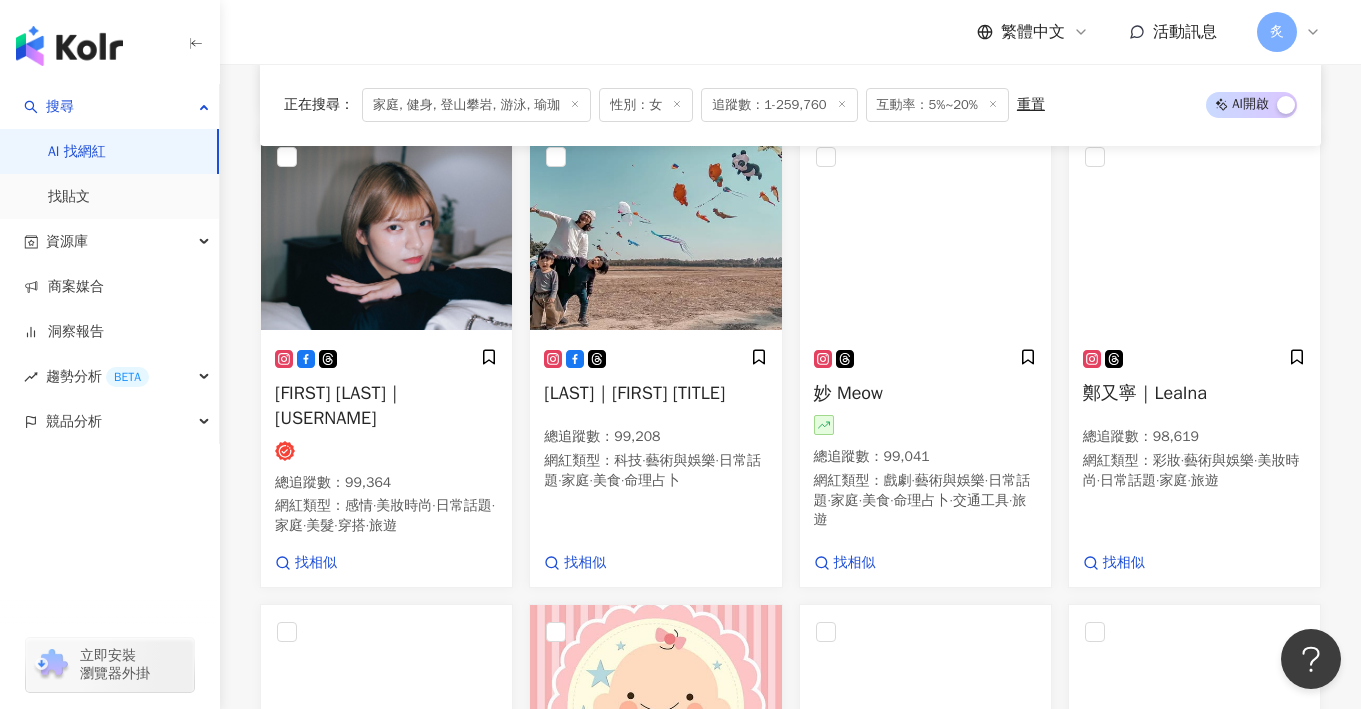 scroll, scrollTop: 9354, scrollLeft: 0, axis: vertical 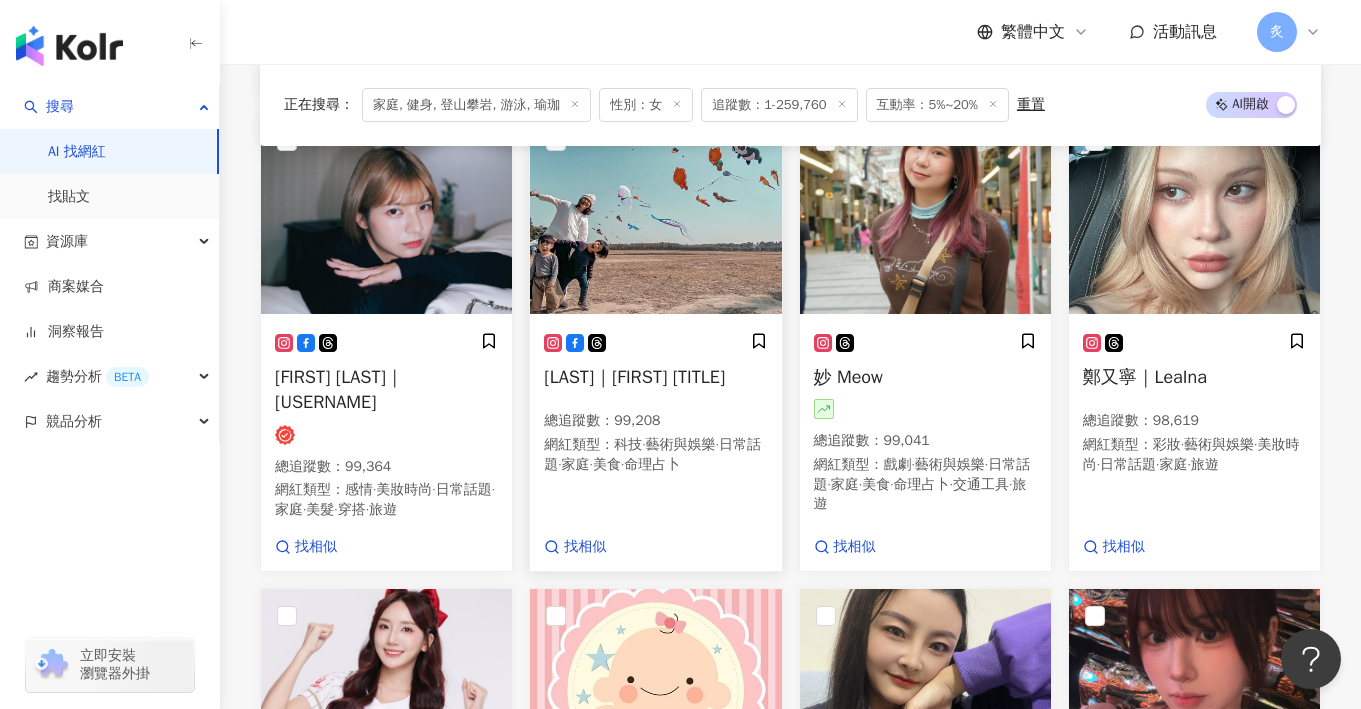 click on "許淑幃｜Fada Mama" at bounding box center (634, 377) 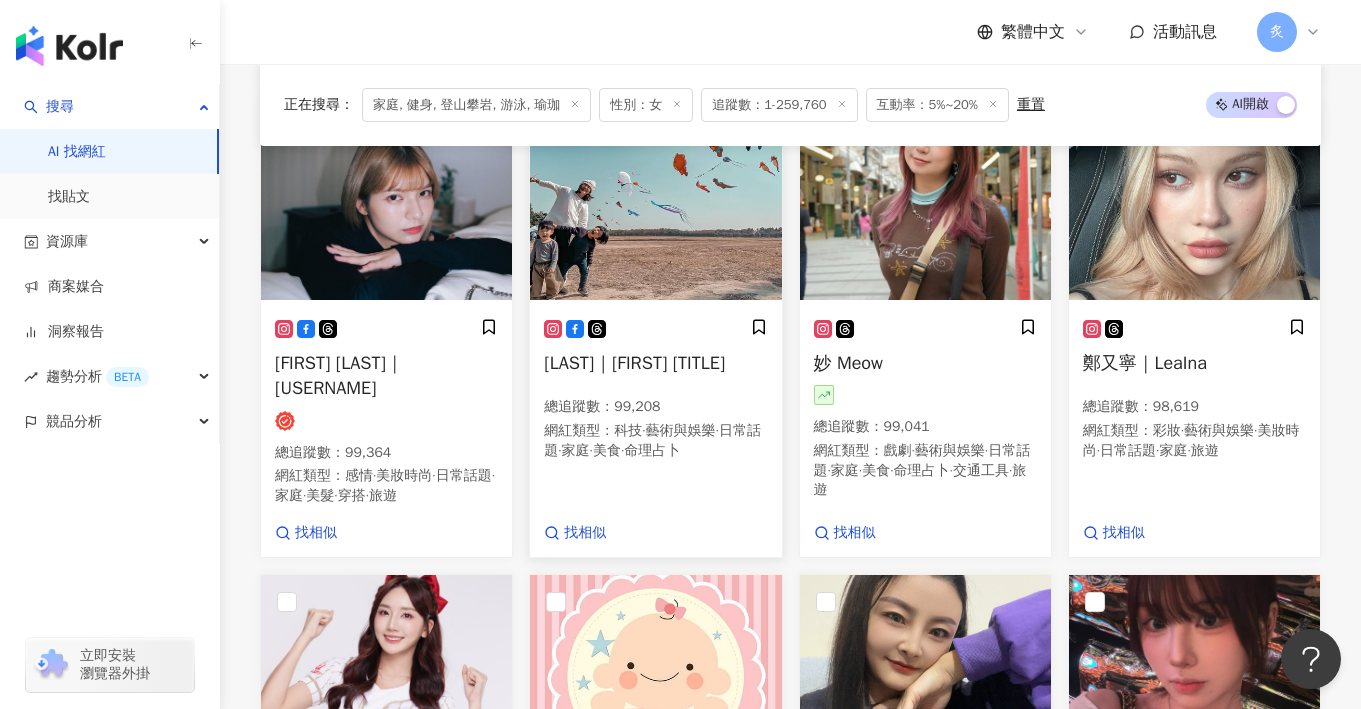 scroll, scrollTop: 9784, scrollLeft: 0, axis: vertical 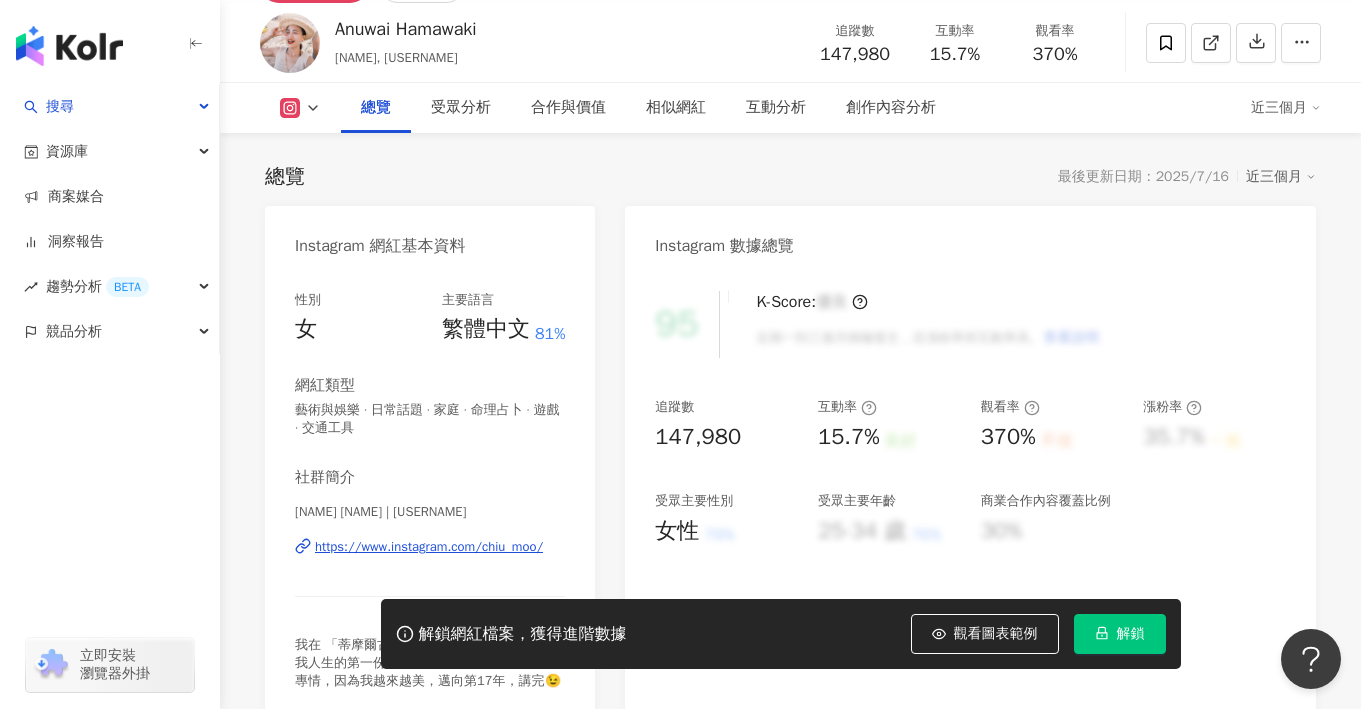 click on "https://www.instagram.com/chiu_moo/" at bounding box center (429, 547) 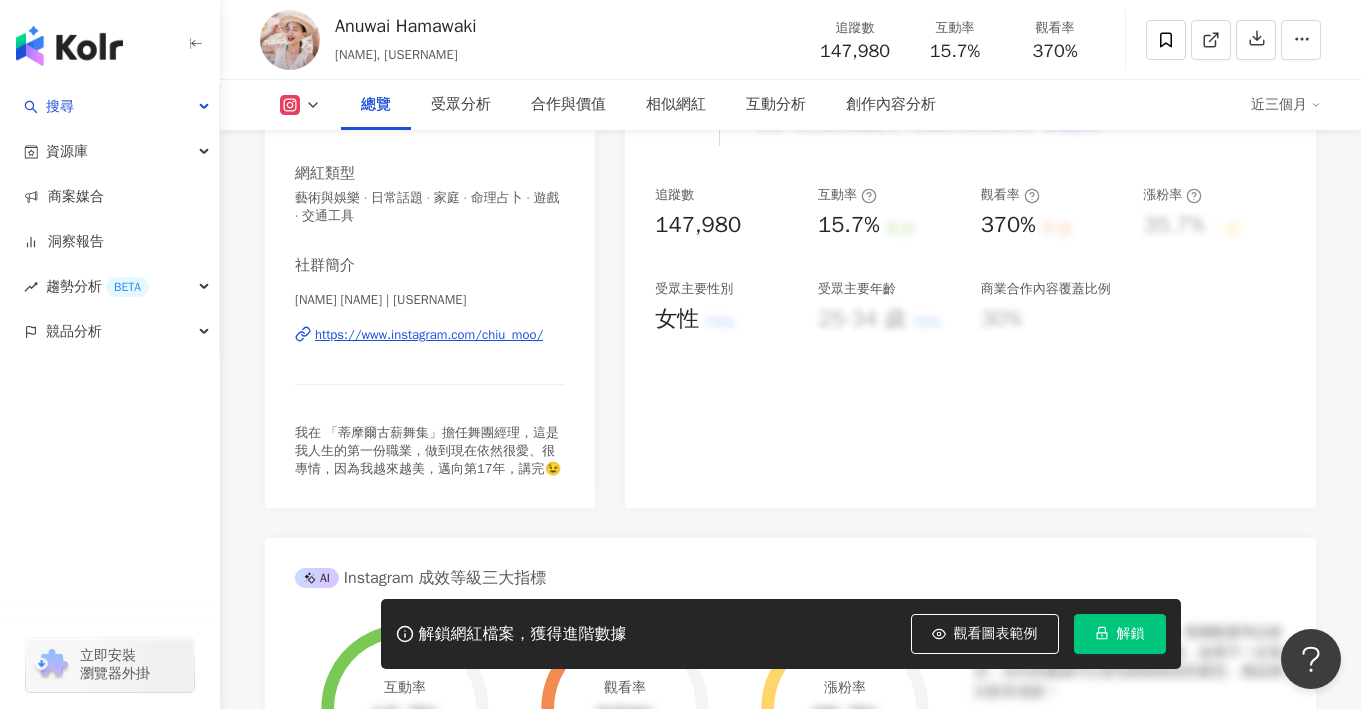 scroll, scrollTop: 304, scrollLeft: 0, axis: vertical 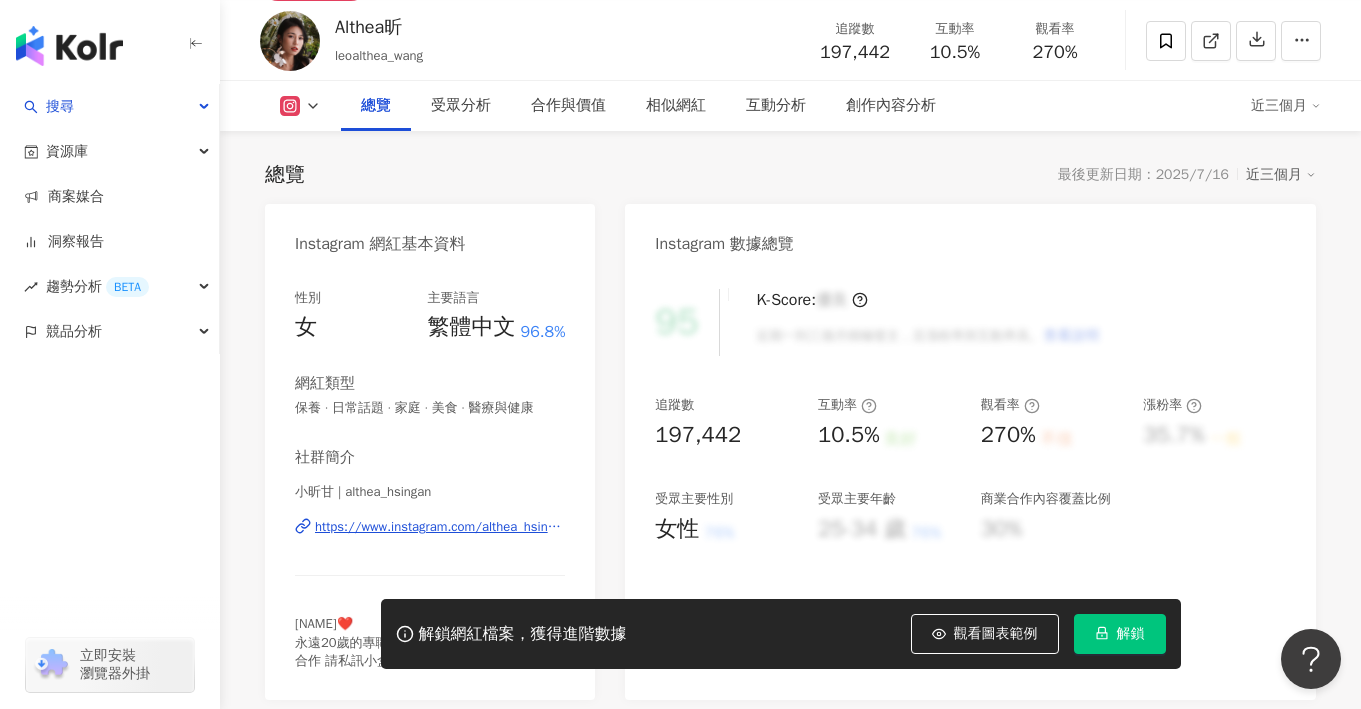 click on "https://www.instagram.com/althea_hsingan/" at bounding box center (440, 527) 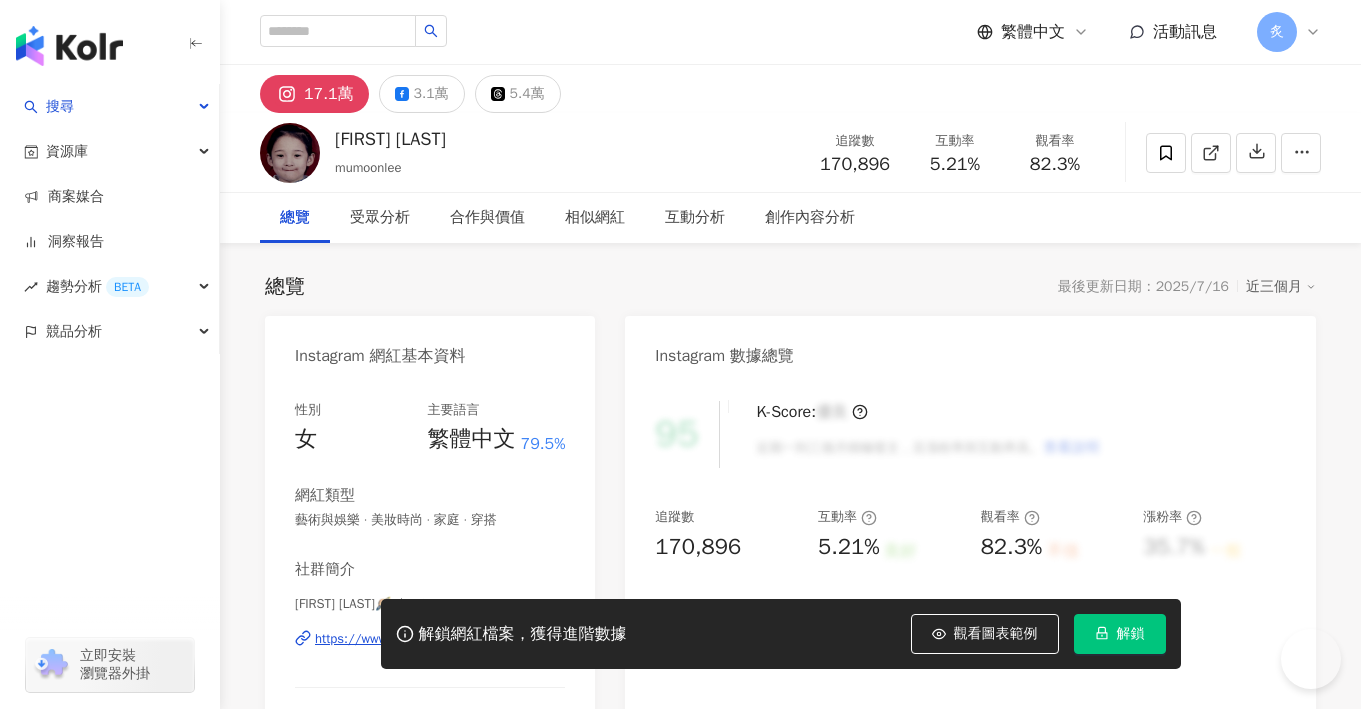 scroll, scrollTop: 0, scrollLeft: 0, axis: both 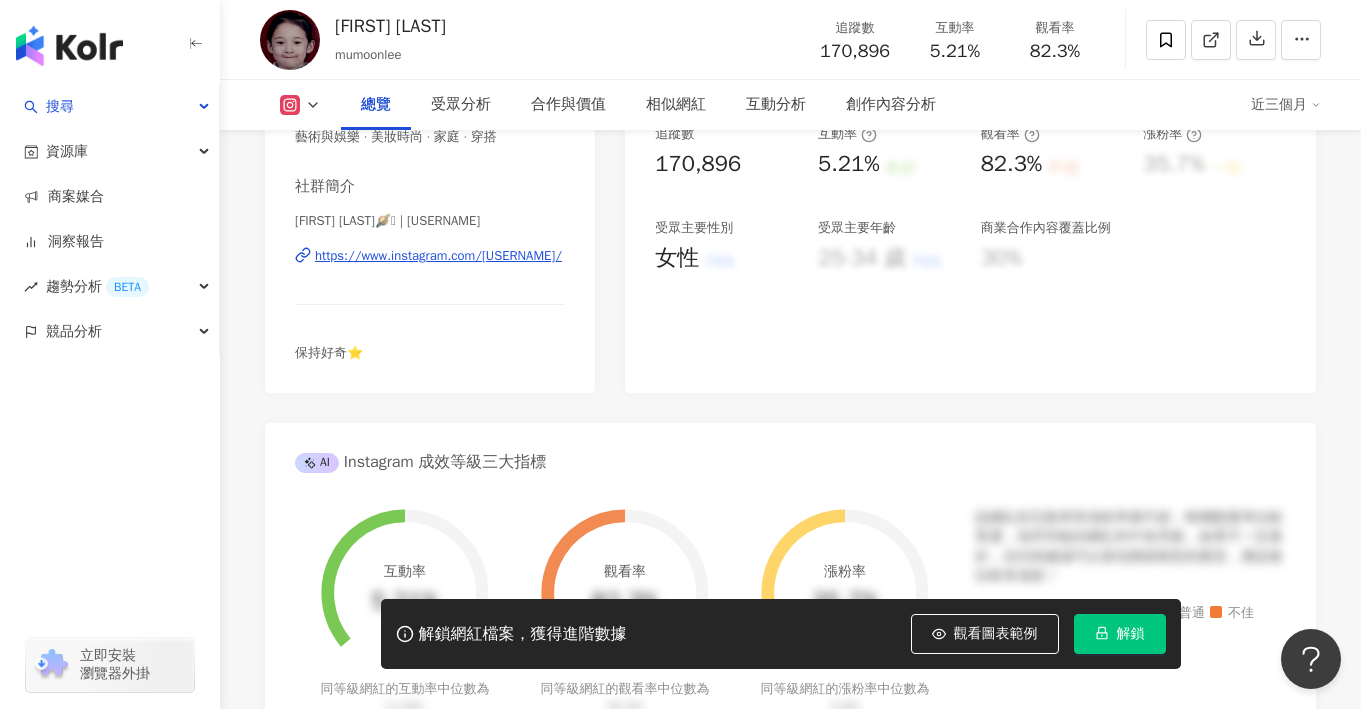 click on "[FIRST] [LAST]🪐🪼 | [USERNAME] https://www.instagram.com/[USERNAME]/" at bounding box center (430, 270) 